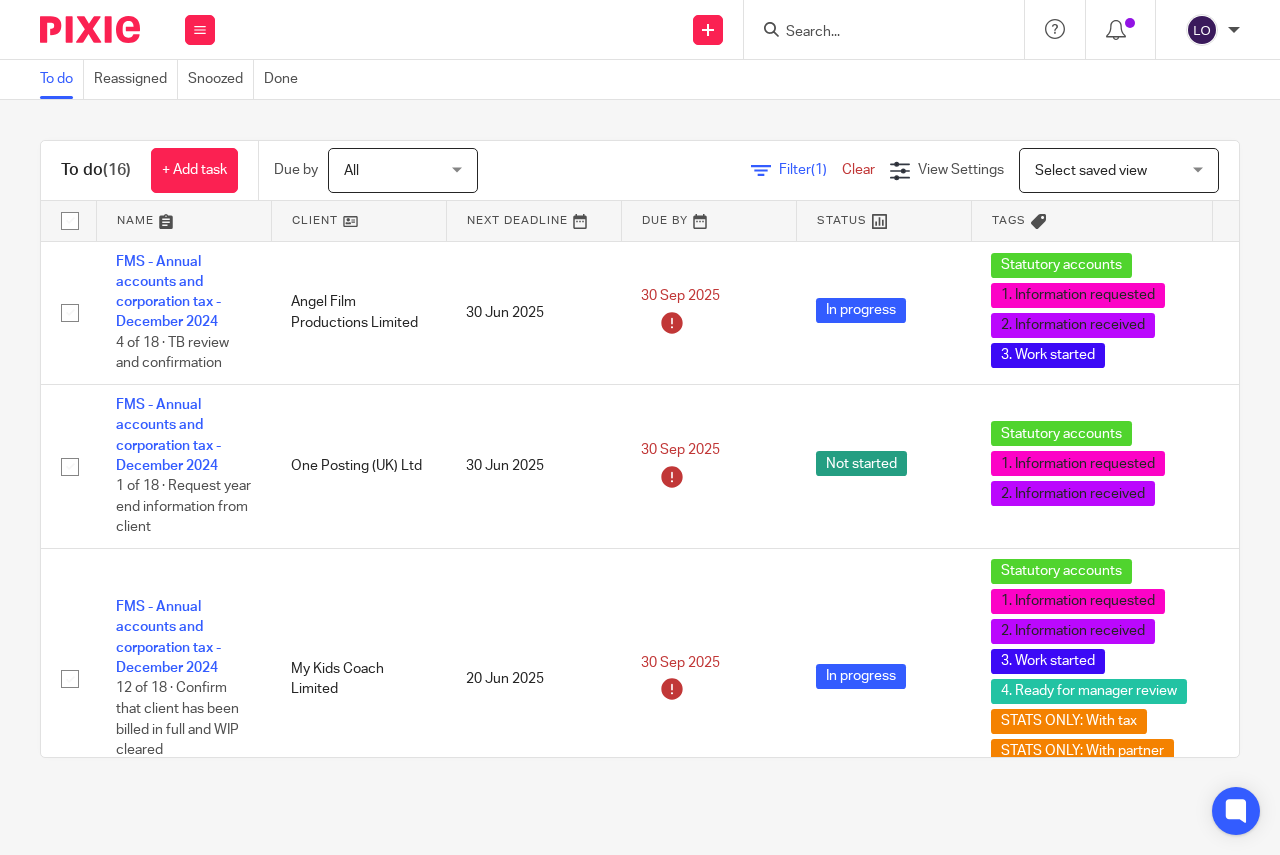 scroll, scrollTop: 0, scrollLeft: 0, axis: both 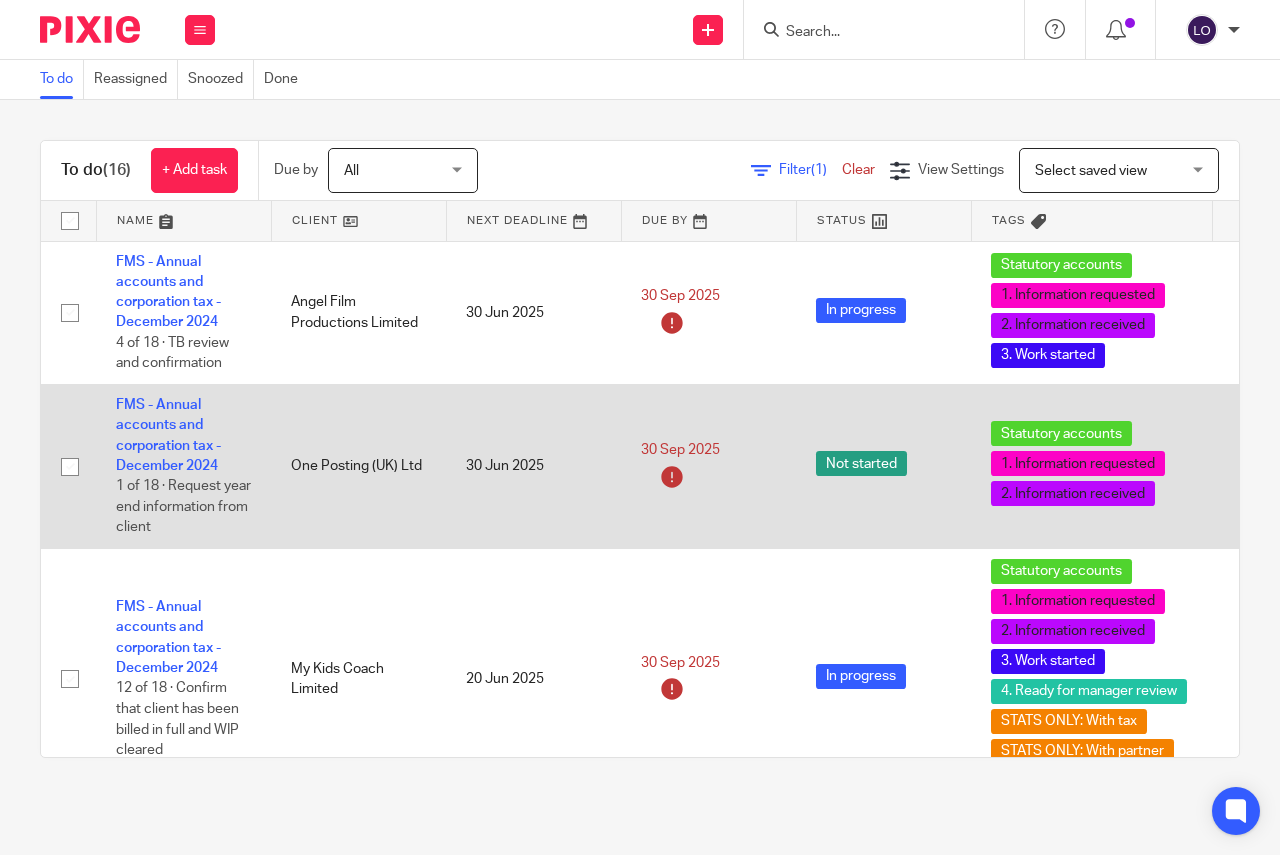 click on "FMS - Annual accounts and corporation tax - December [YEAR]
[NUMBER]
of
[NUMBER] ·
Request year end information from client" at bounding box center (183, 466) 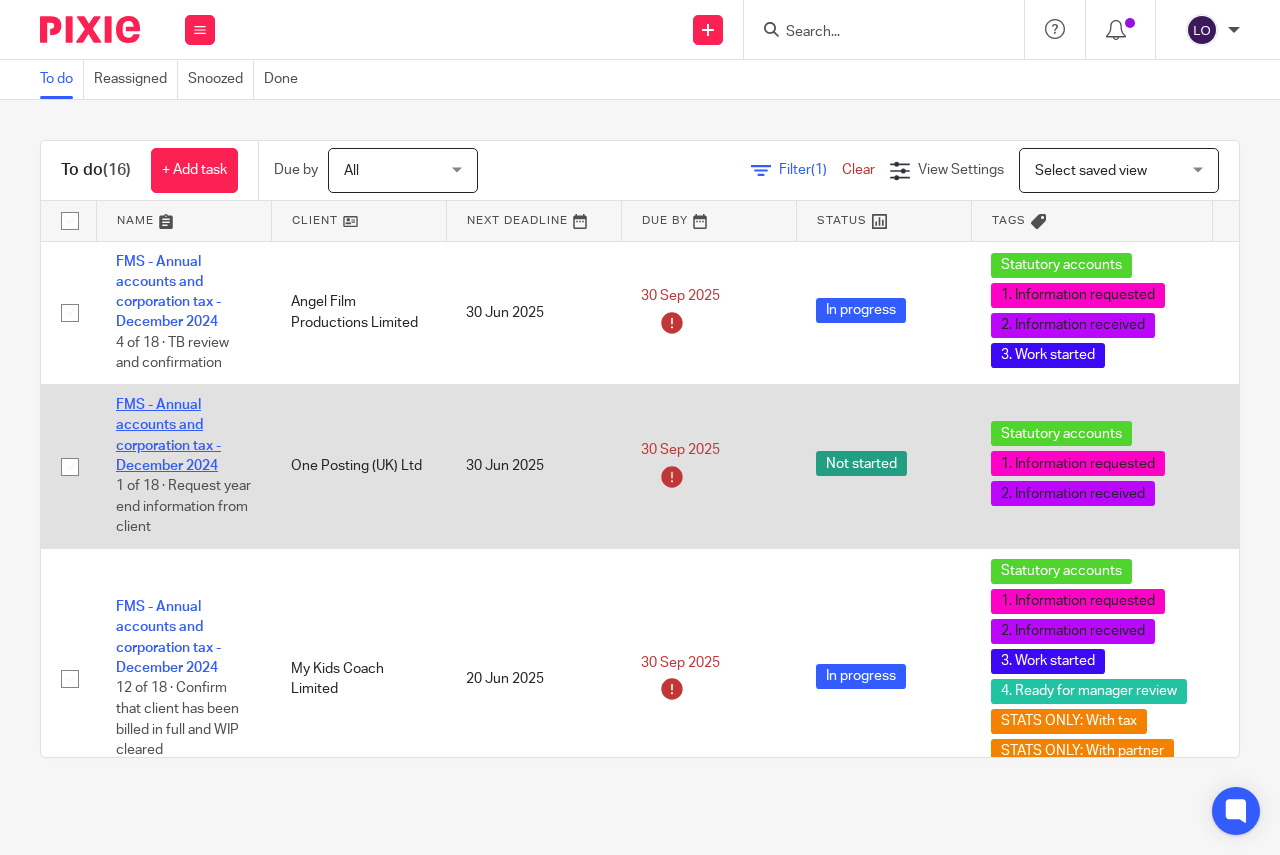 click on "FMS - Annual accounts and corporation tax - December 2024" at bounding box center [168, 435] 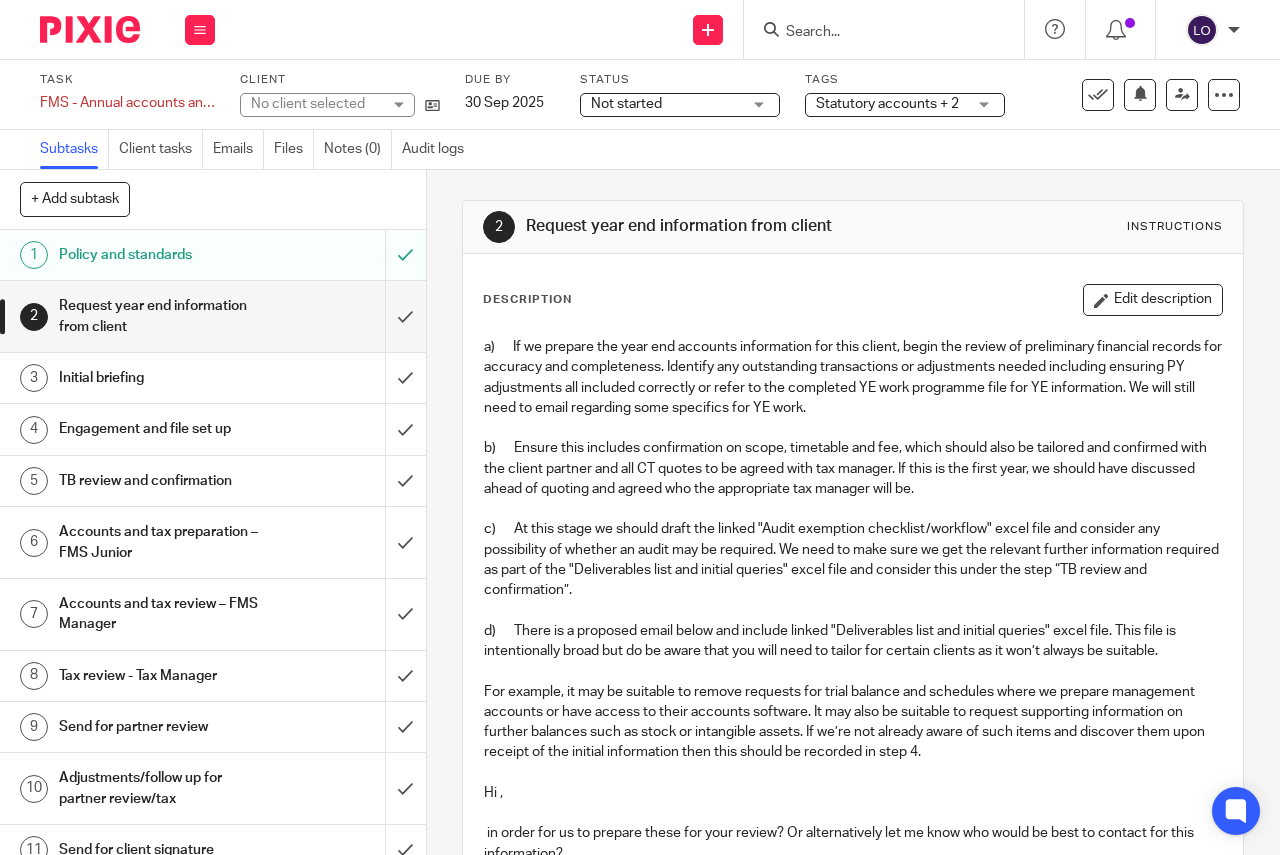scroll, scrollTop: 0, scrollLeft: 0, axis: both 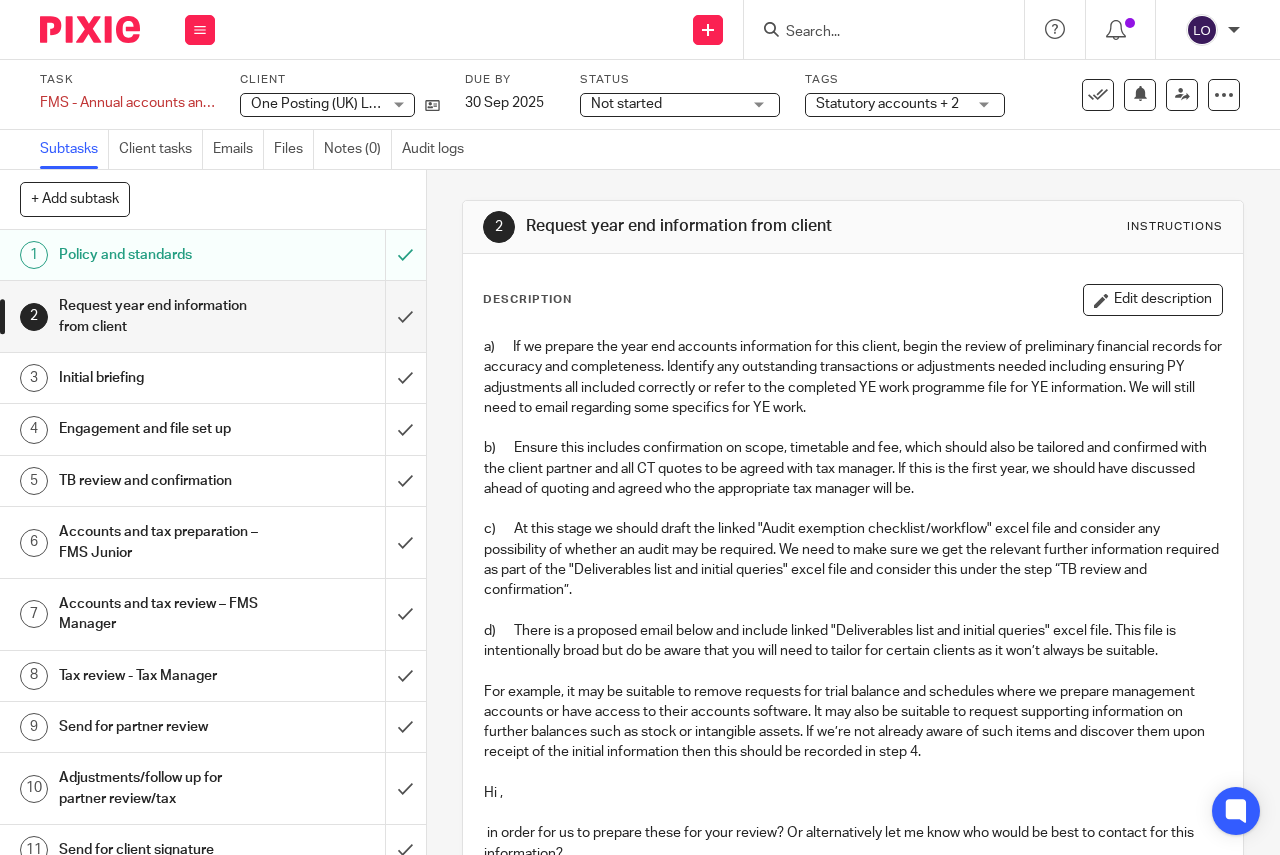 click on "Not started
Not started" at bounding box center [680, 105] 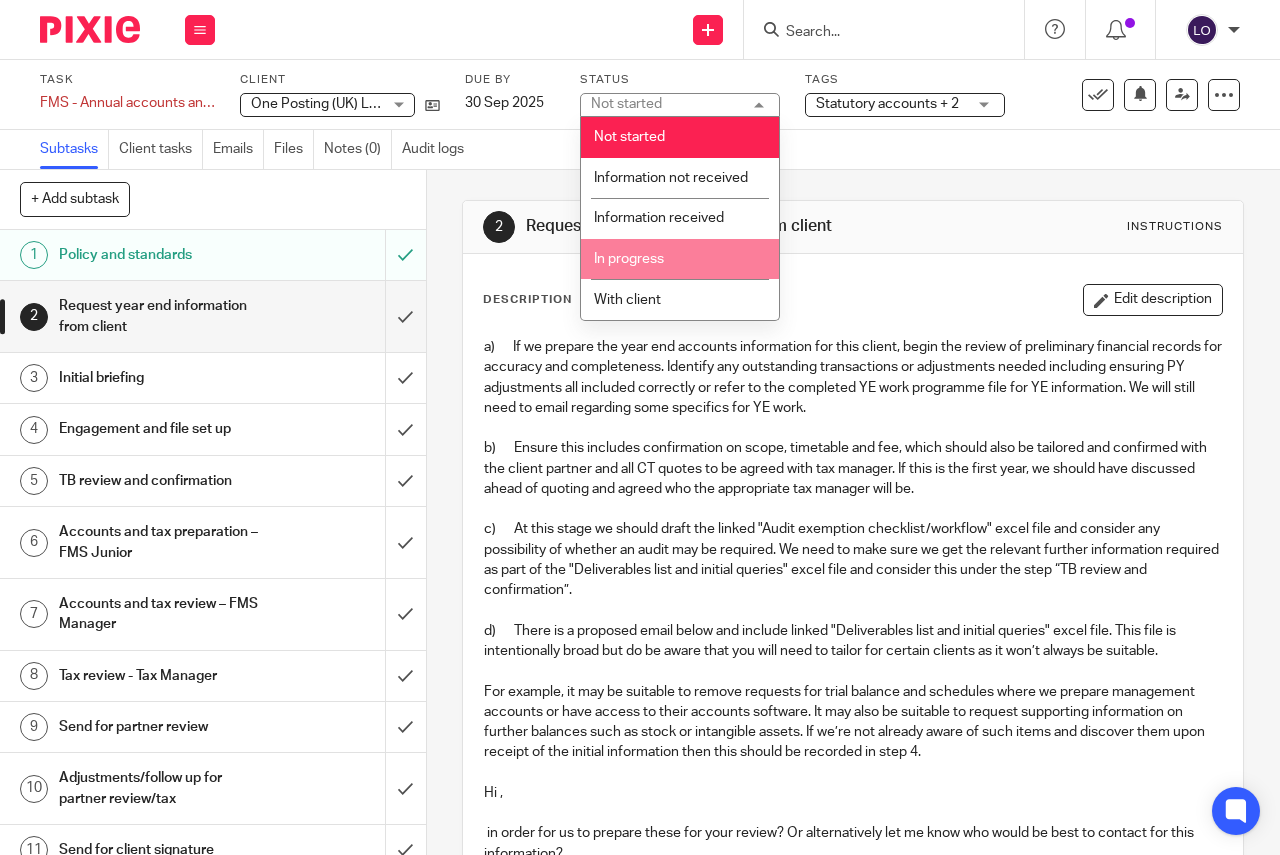 click on "In progress" at bounding box center (680, 259) 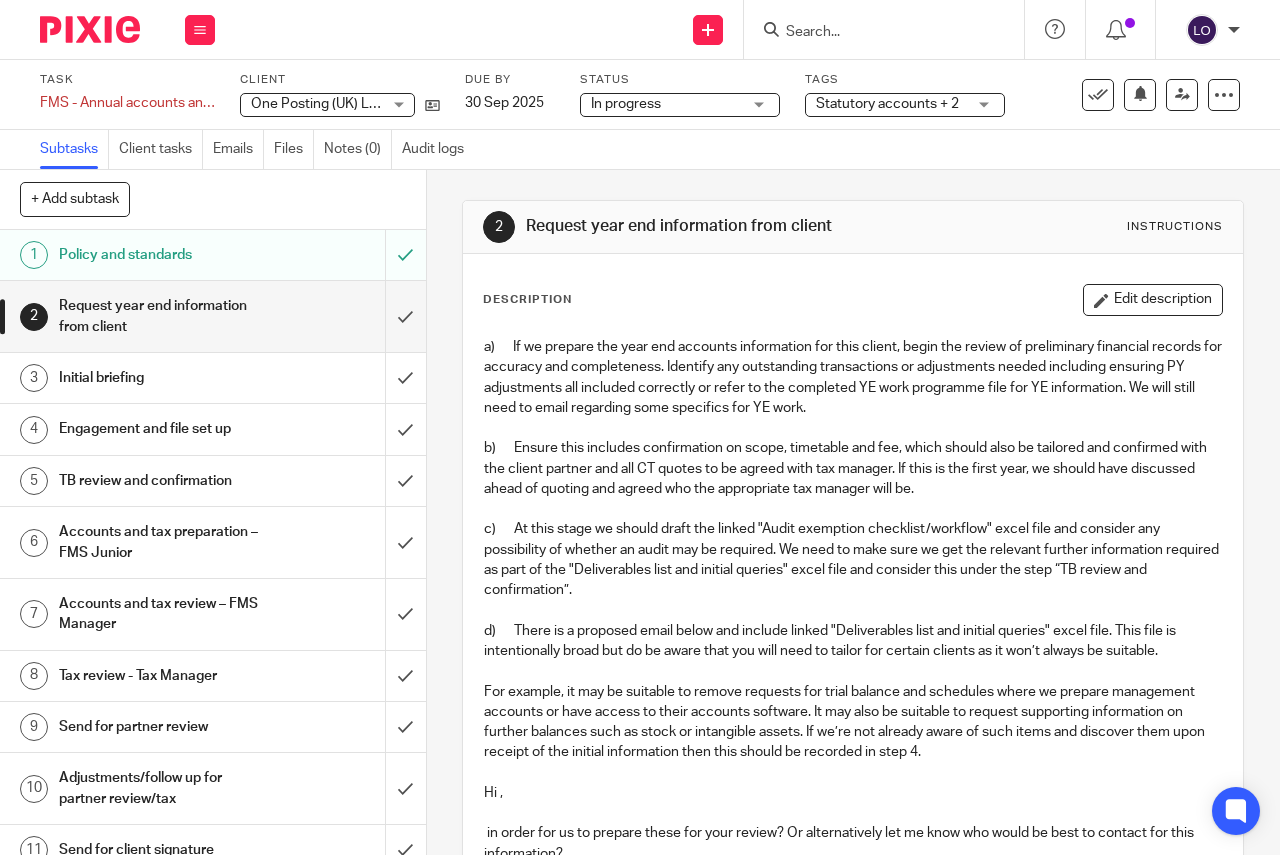 click on "Statutory accounts + 2" at bounding box center [887, 104] 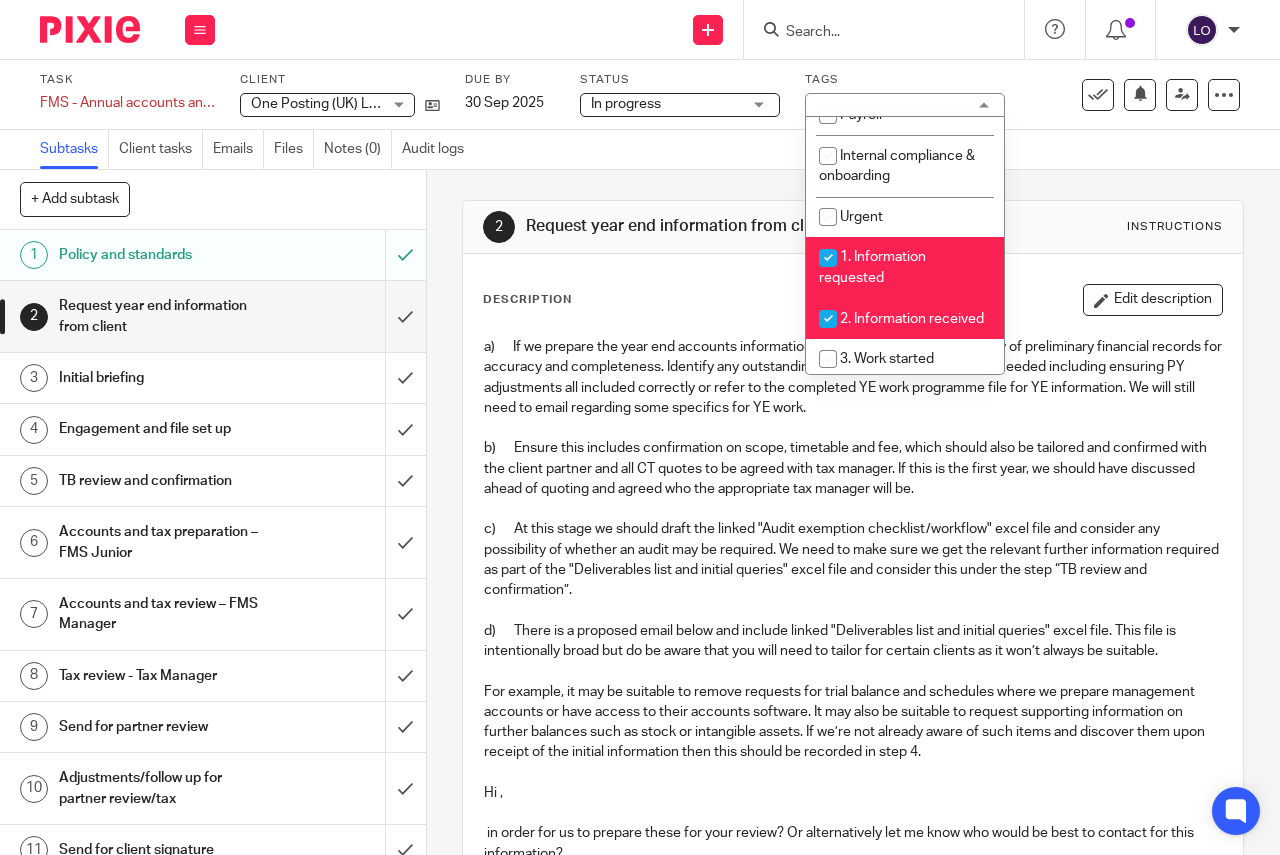 scroll, scrollTop: 375, scrollLeft: 0, axis: vertical 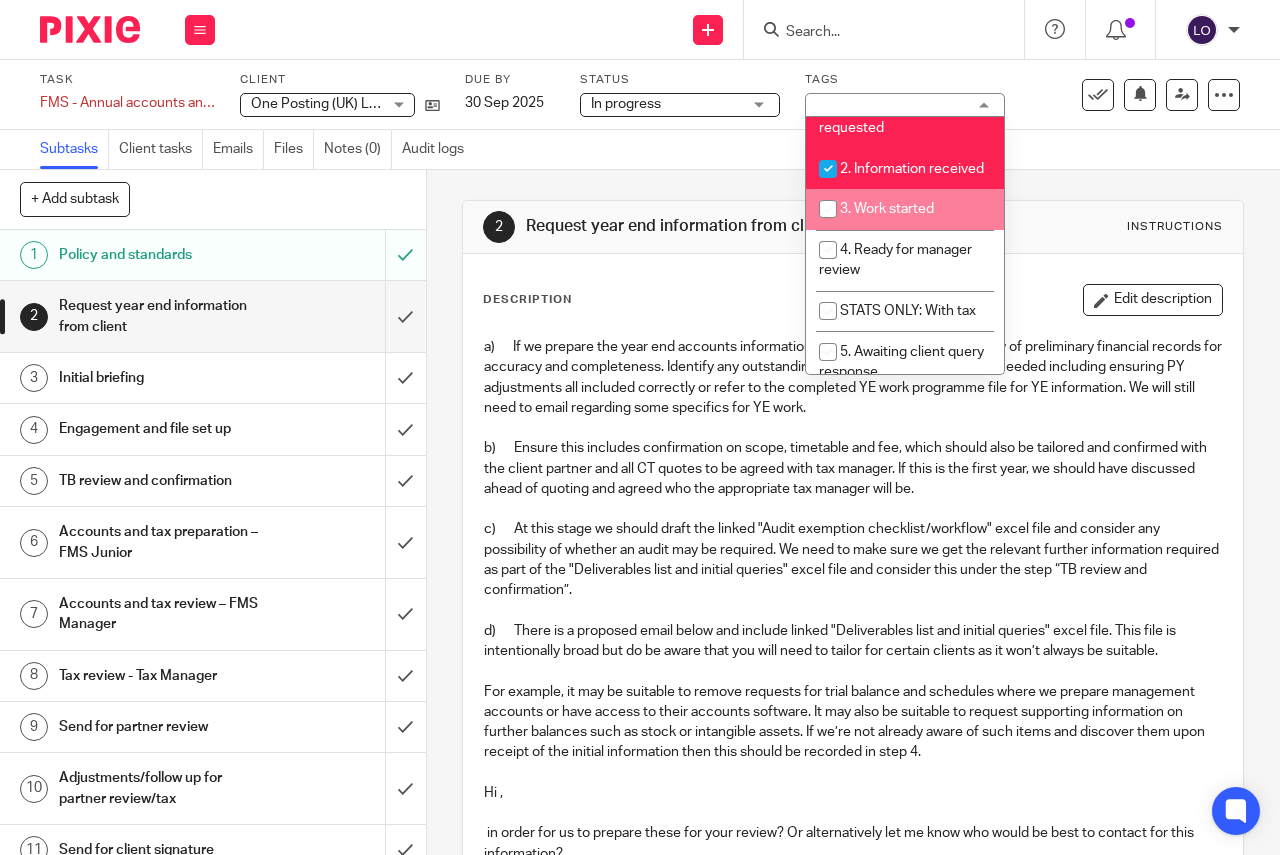 click at bounding box center (828, 209) 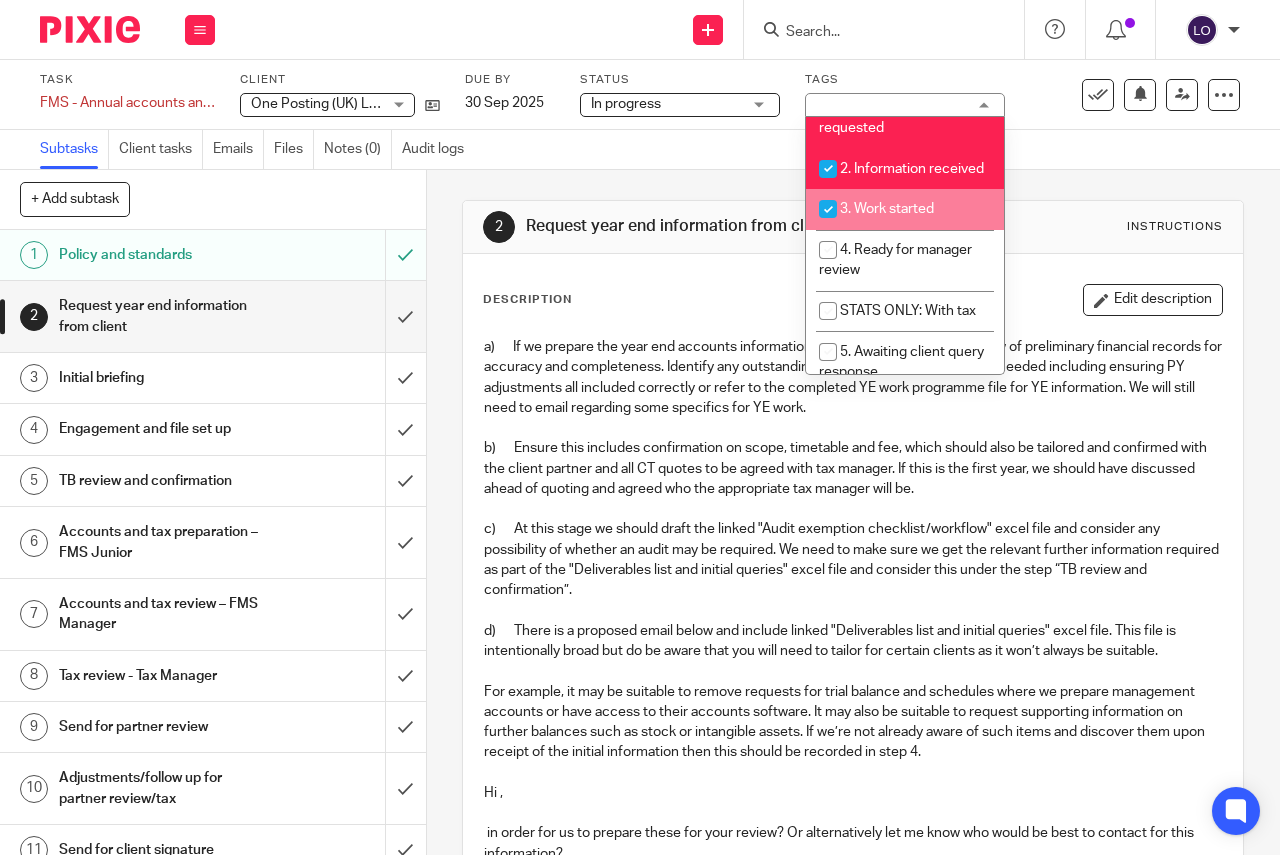 checkbox on "true" 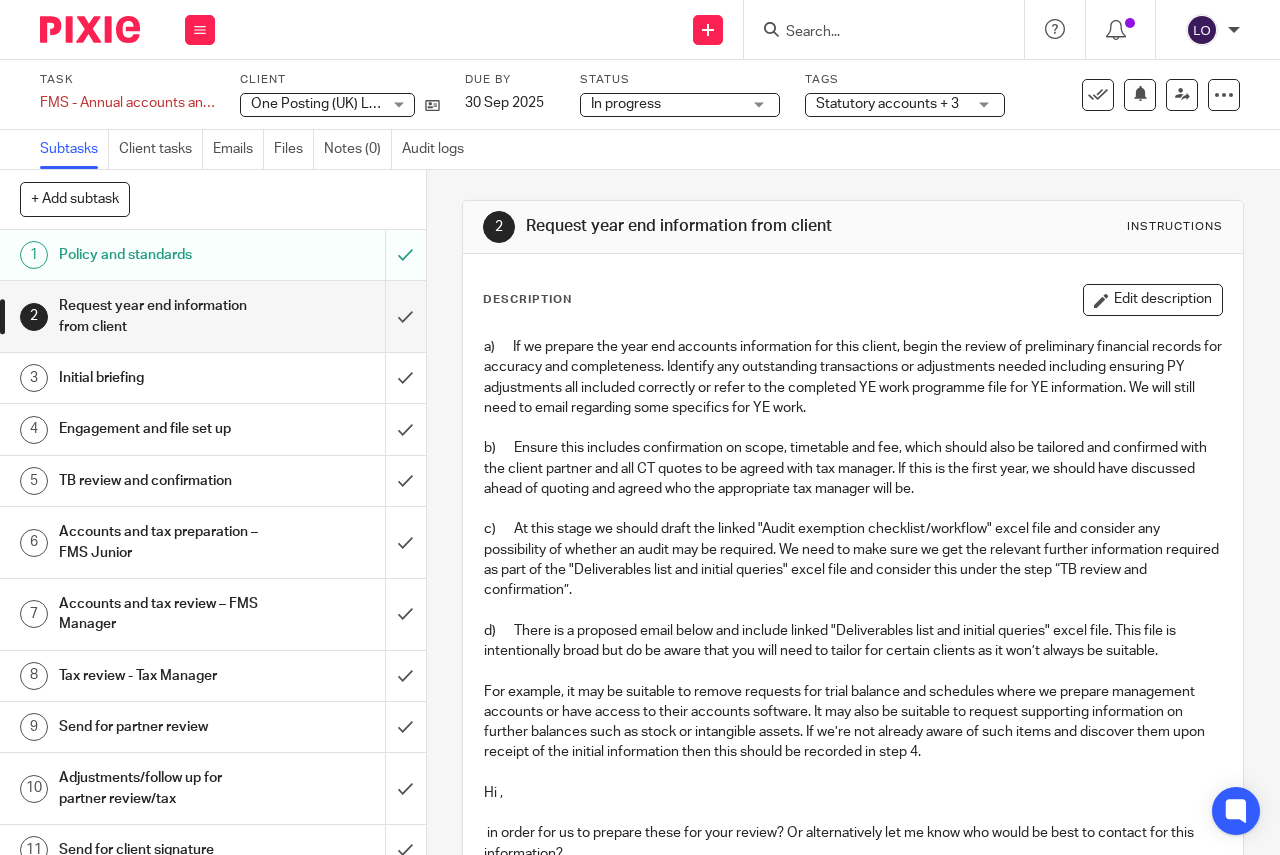 click on "2
Request year end information from client
Instructions
Description
Edit description
a)      If we prepare the year end accounts information for this client, begin the review of preliminary financial records for accuracy and completeness. Identify any outstanding transactions or adjustments needed including ensuring PY adjustments all included correctly or refer to the completed YE work programme file for YE information. We will still need to email regarding some specifics for YE work. b)      Ensure this includes confirmation on scope, timetable and fee, which should also be tailored and confirmed with the client partner and all CT quotes to be agreed with tax manager. If this is the first year, we should have discussed ahead of quoting and agreed who the appropriate tax manager will be.         Hi ,       Total = £xxxx" at bounding box center [853, 849] 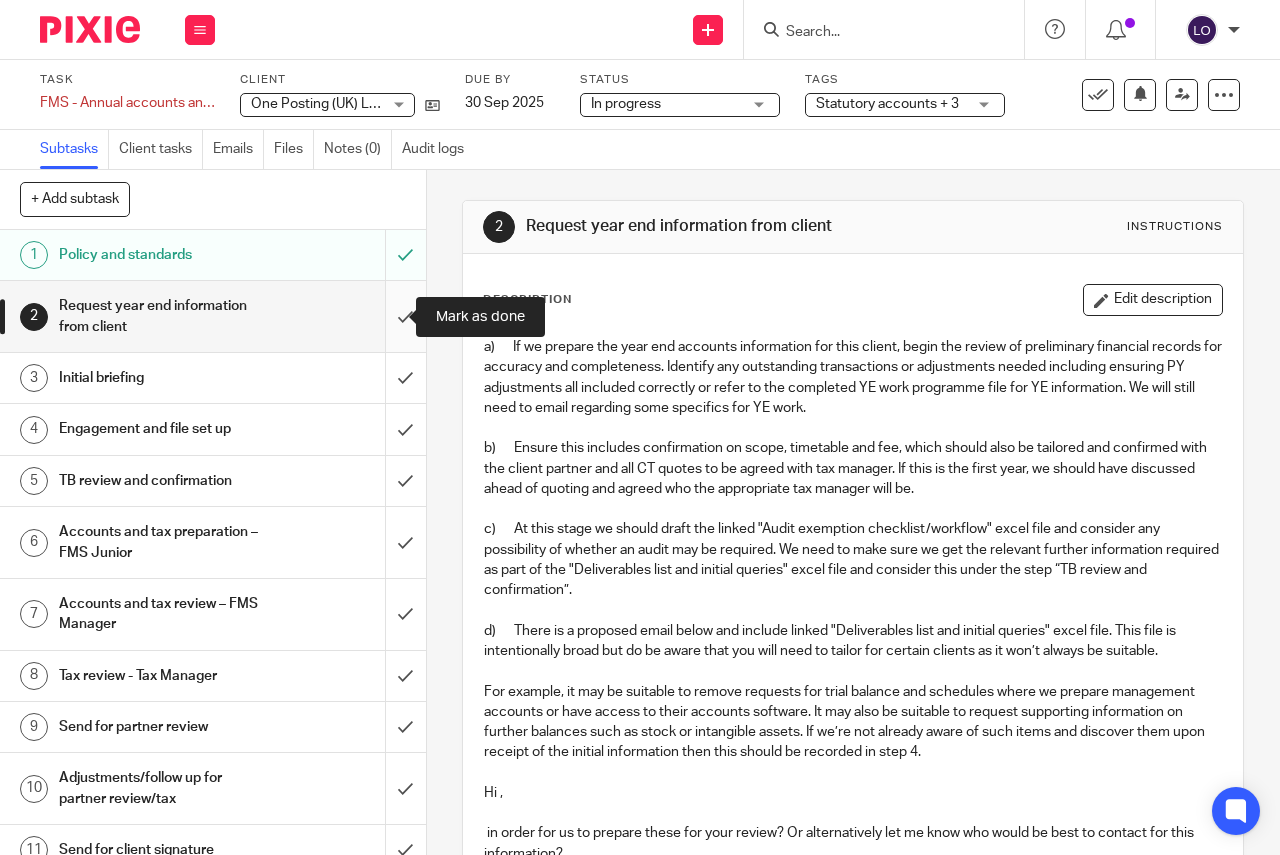 click at bounding box center [213, 316] 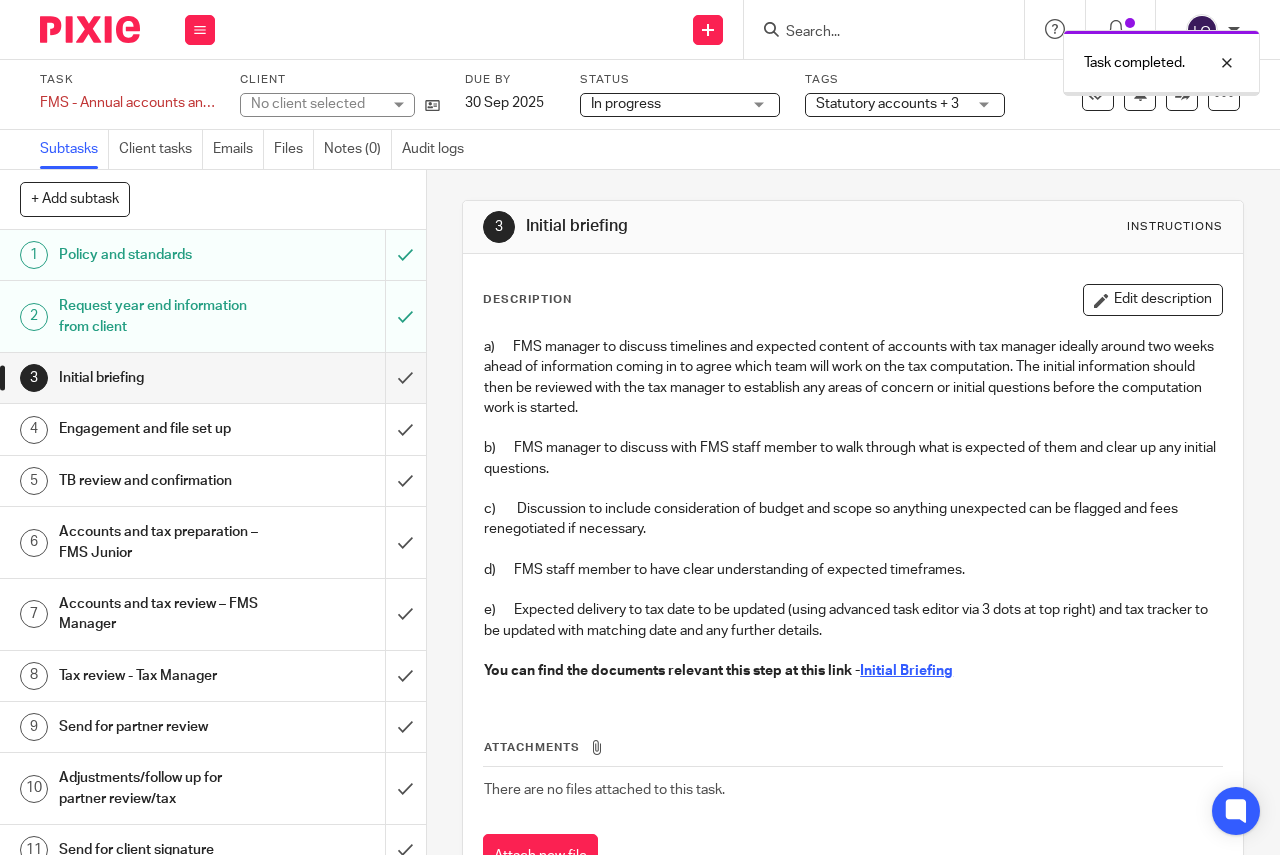 scroll, scrollTop: 0, scrollLeft: 0, axis: both 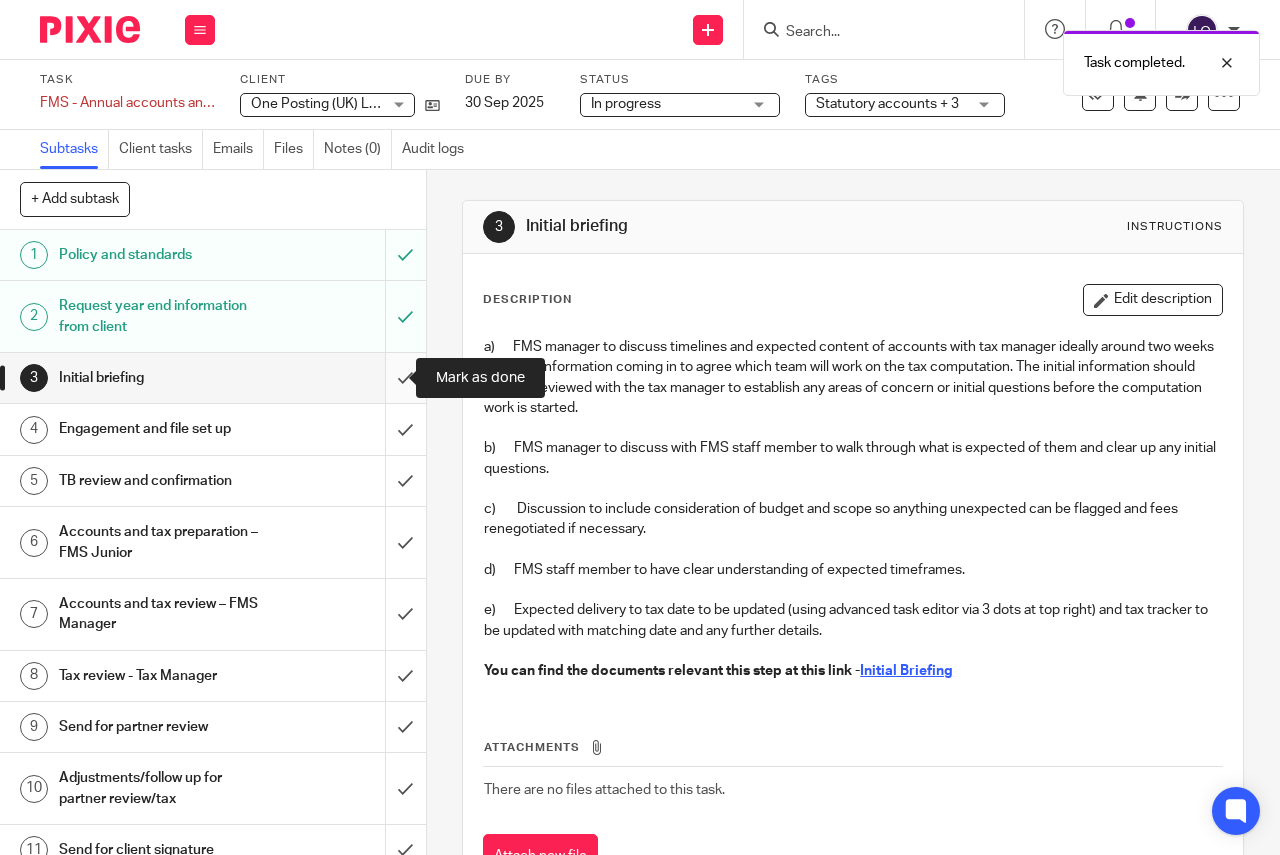 click at bounding box center [213, 378] 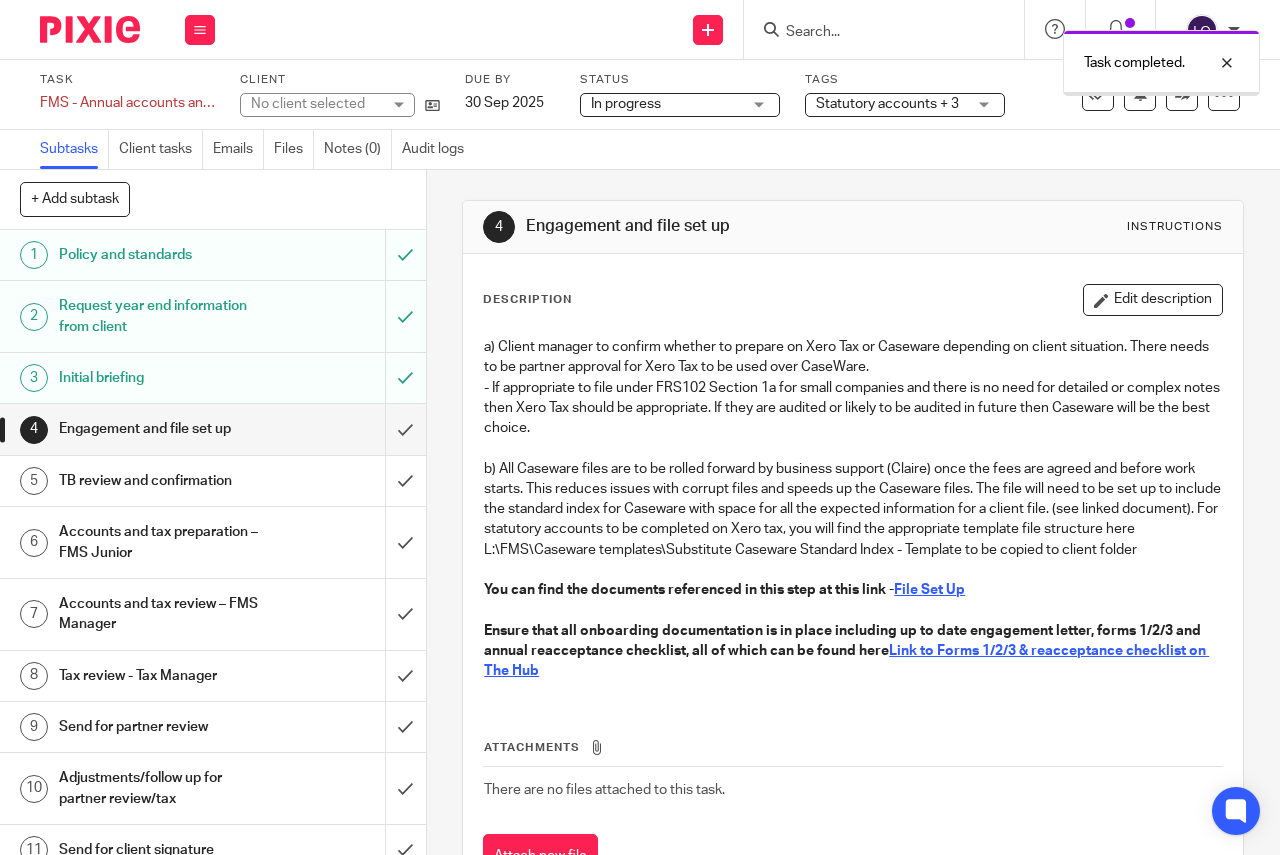scroll, scrollTop: 0, scrollLeft: 0, axis: both 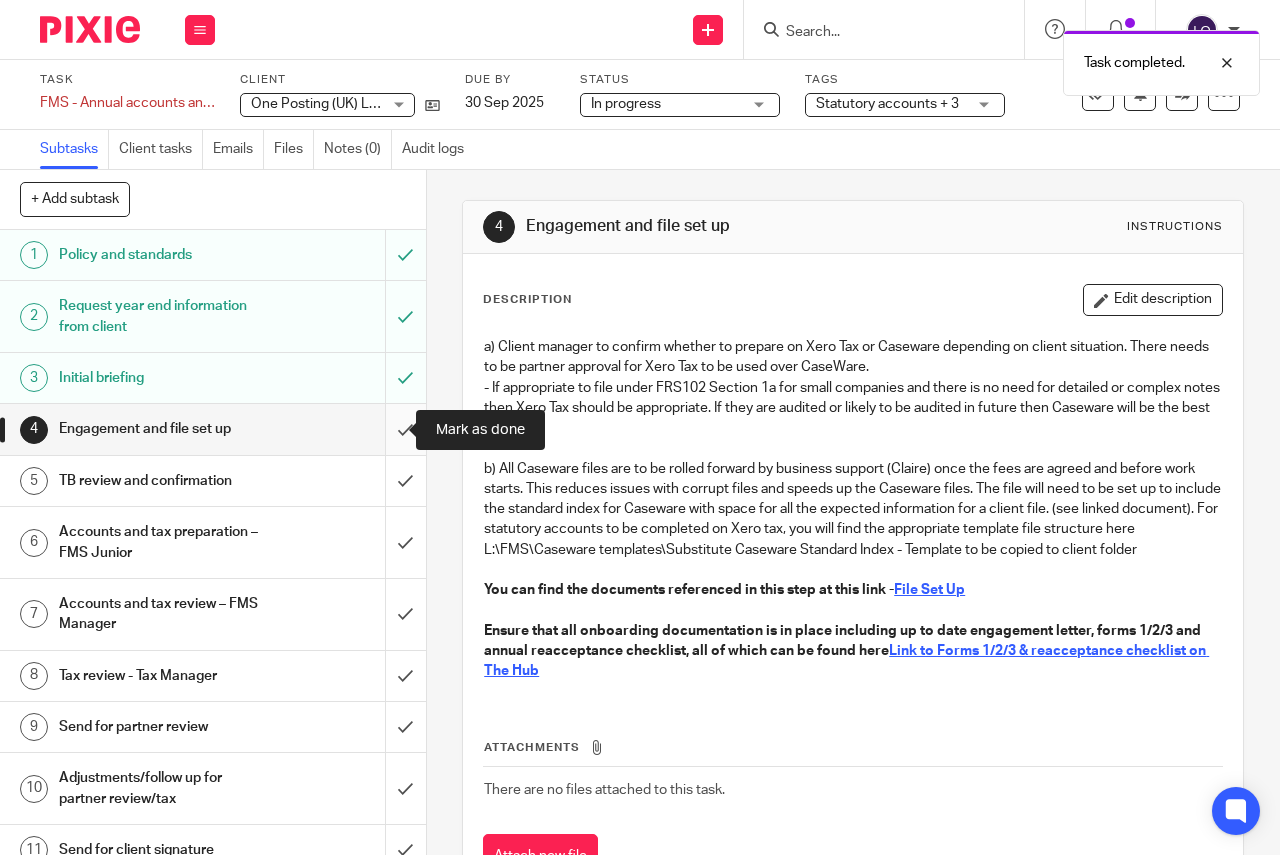 click at bounding box center (213, 429) 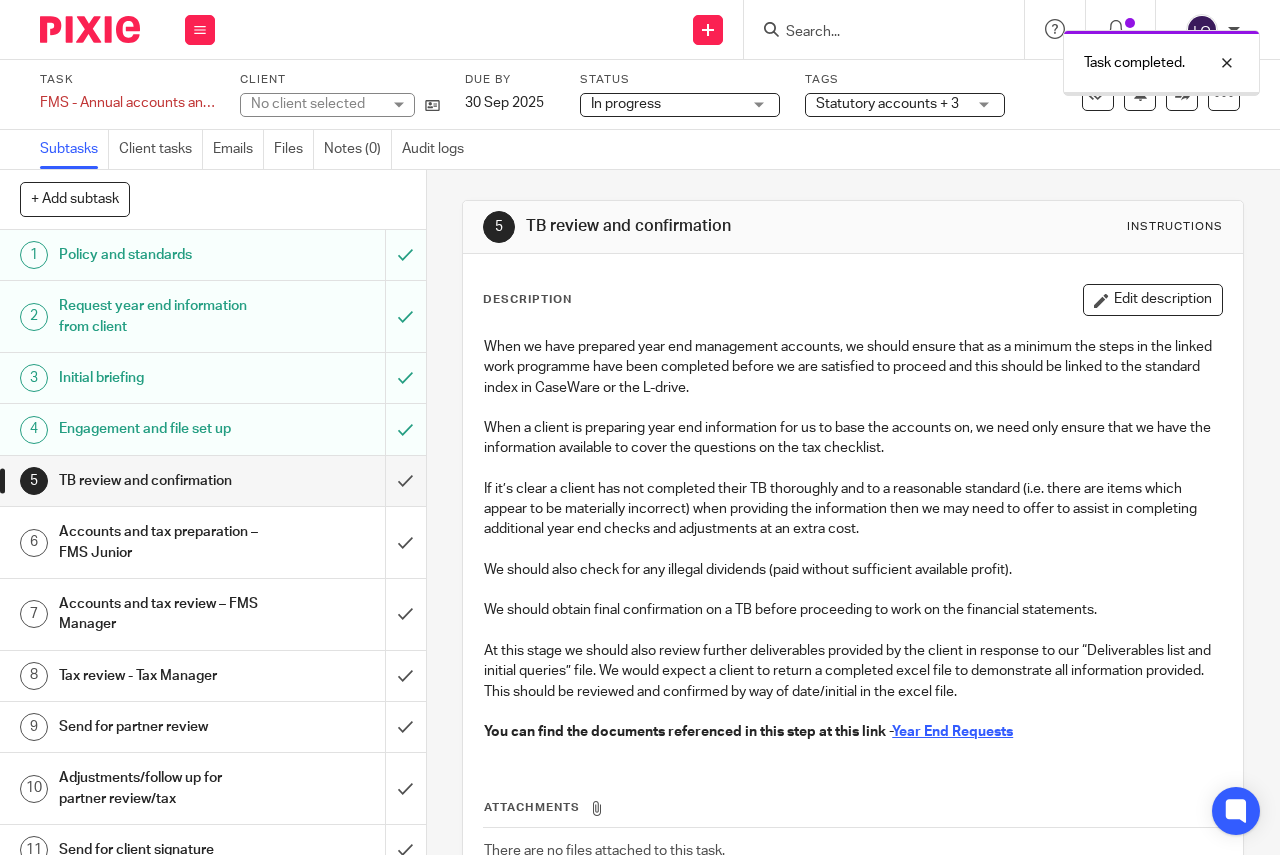 scroll, scrollTop: 0, scrollLeft: 0, axis: both 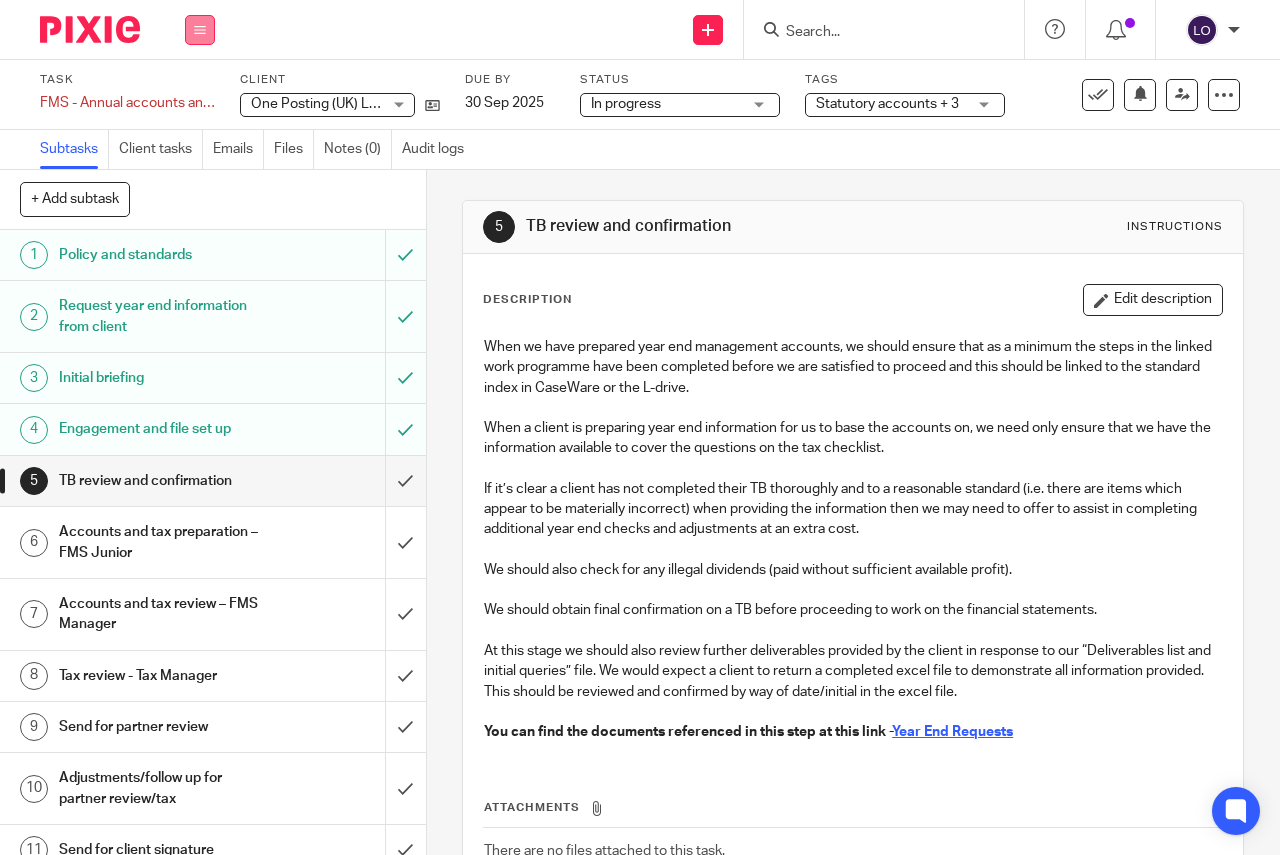 click at bounding box center [200, 30] 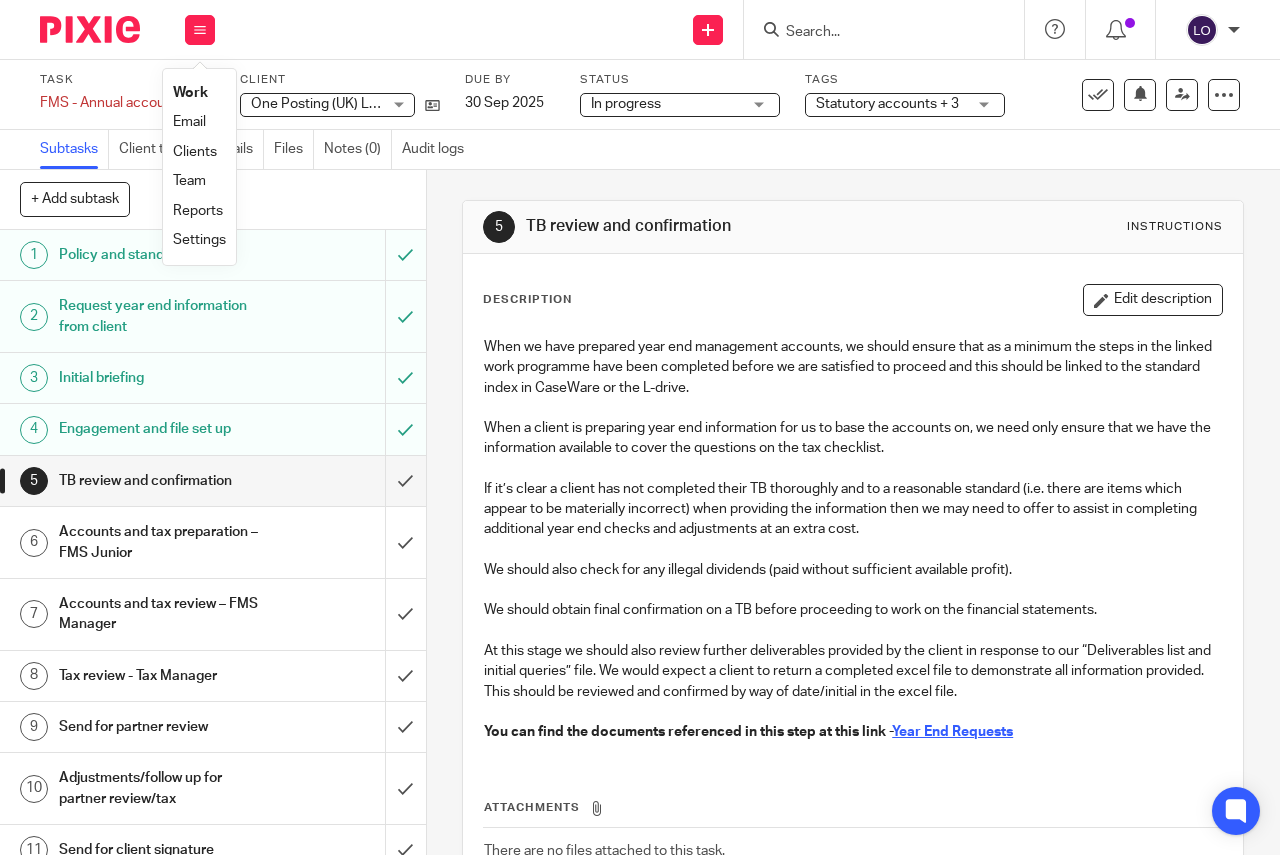 click on "Work" at bounding box center (190, 93) 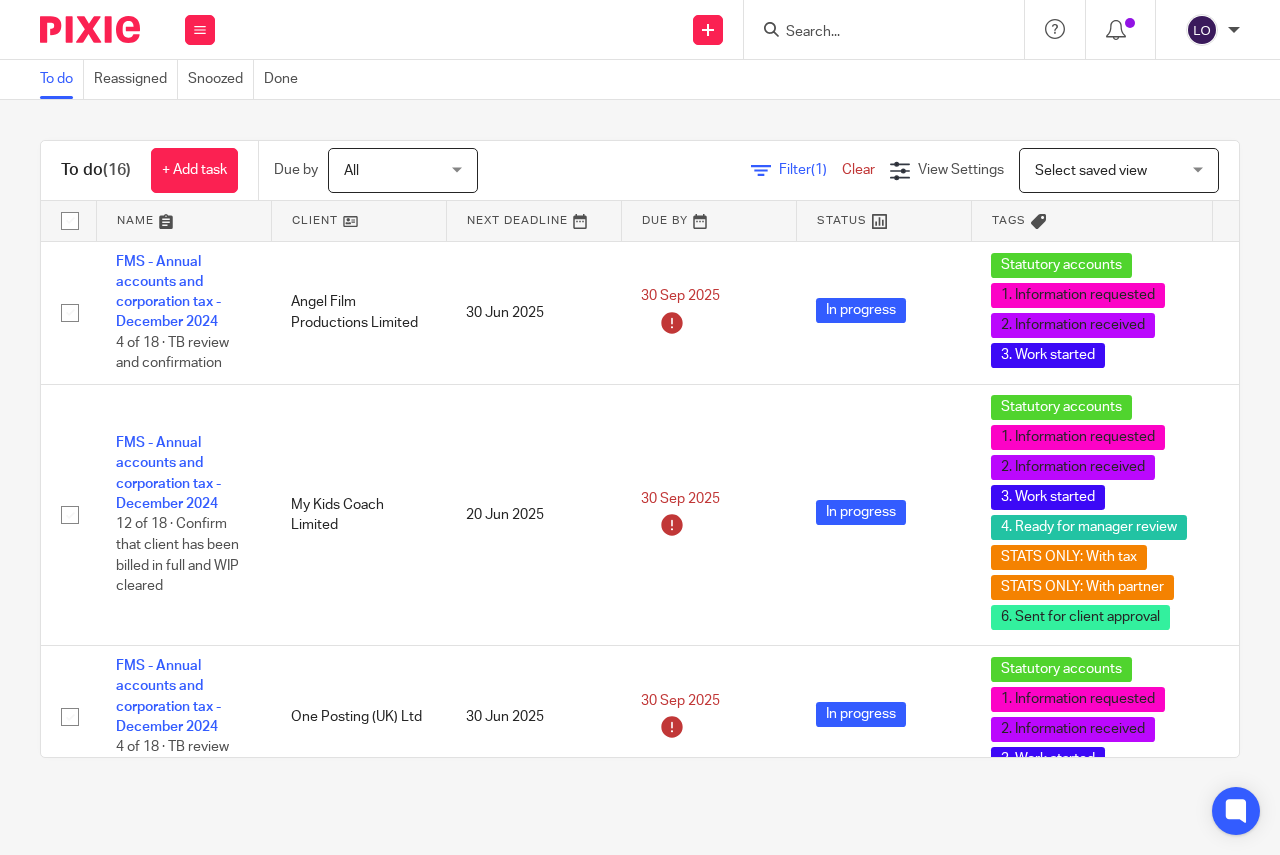 scroll, scrollTop: 0, scrollLeft: 0, axis: both 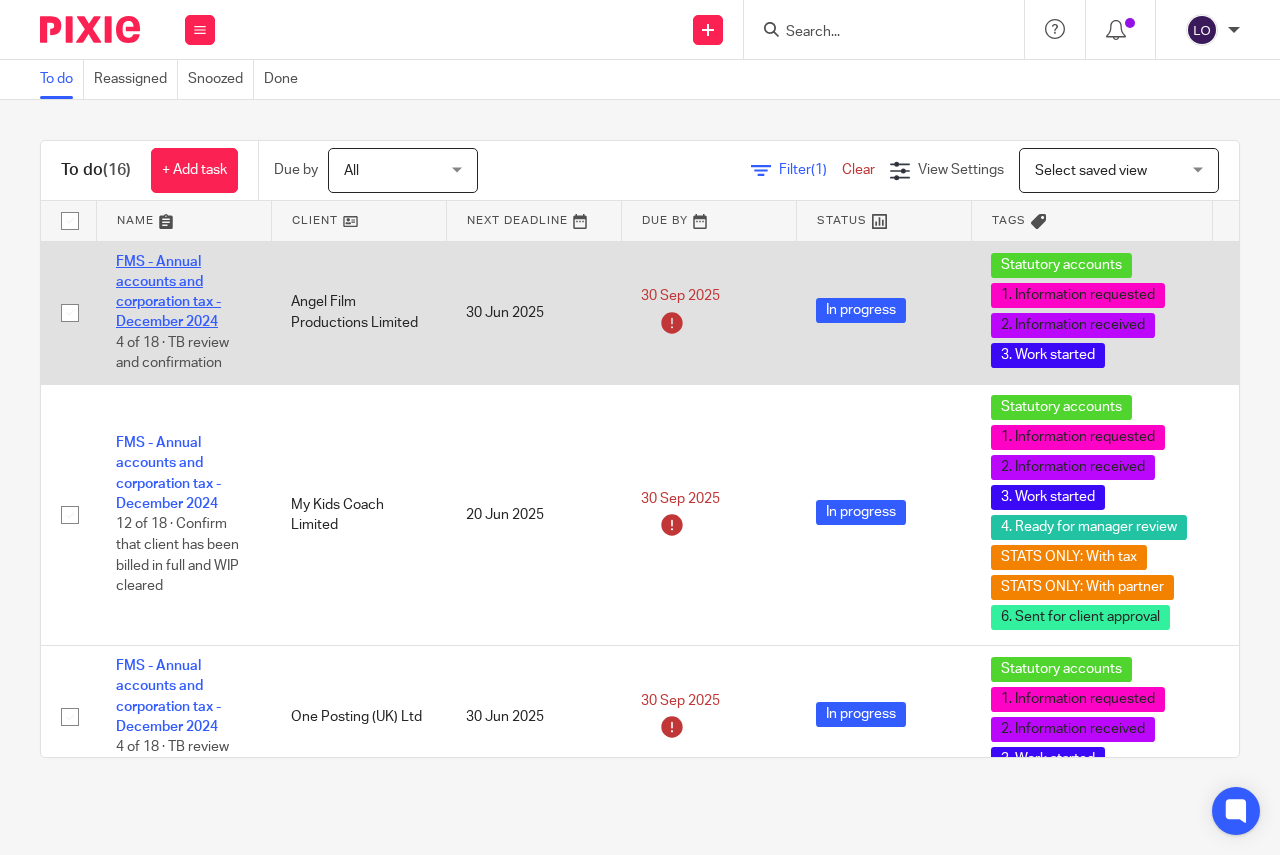 click on "FMS - Annual accounts and corporation tax - December 2024" at bounding box center (168, 292) 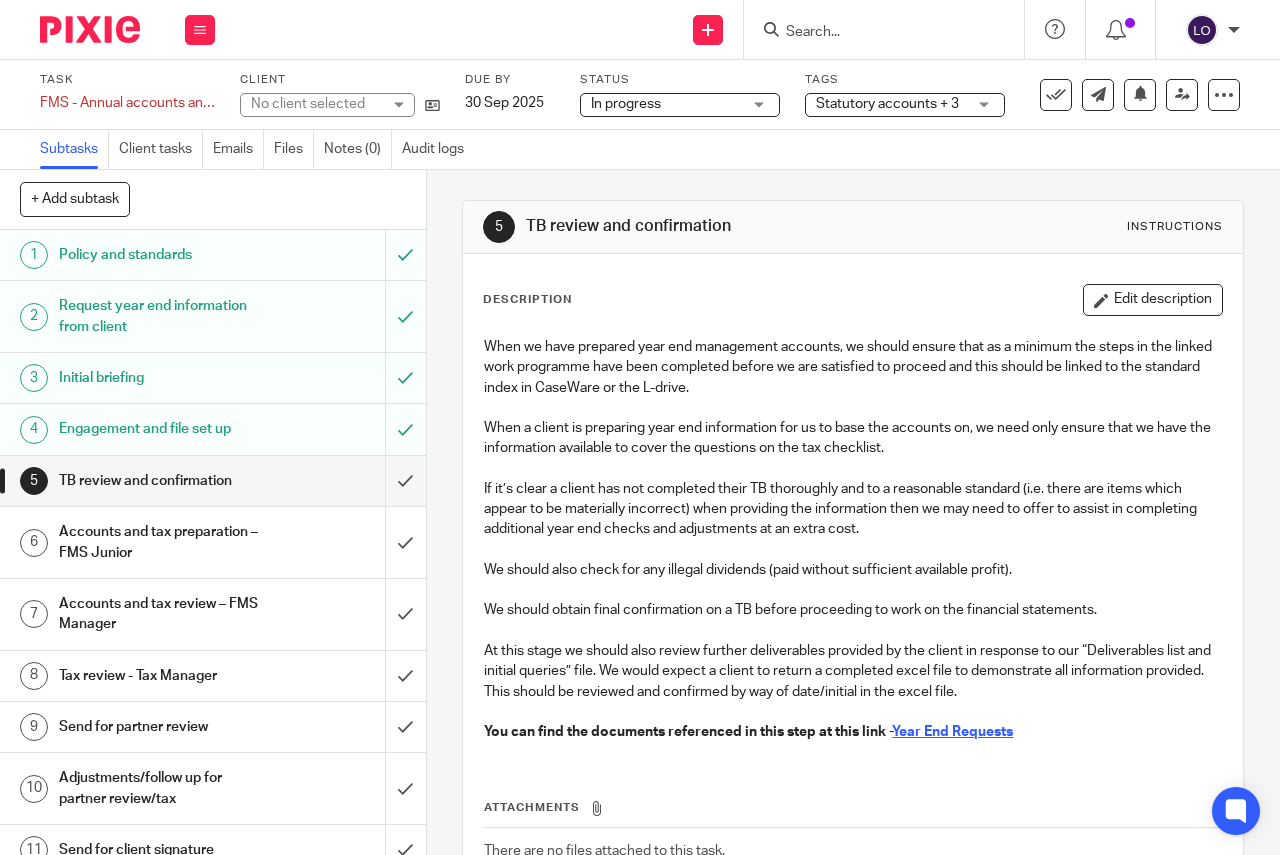scroll, scrollTop: 0, scrollLeft: 0, axis: both 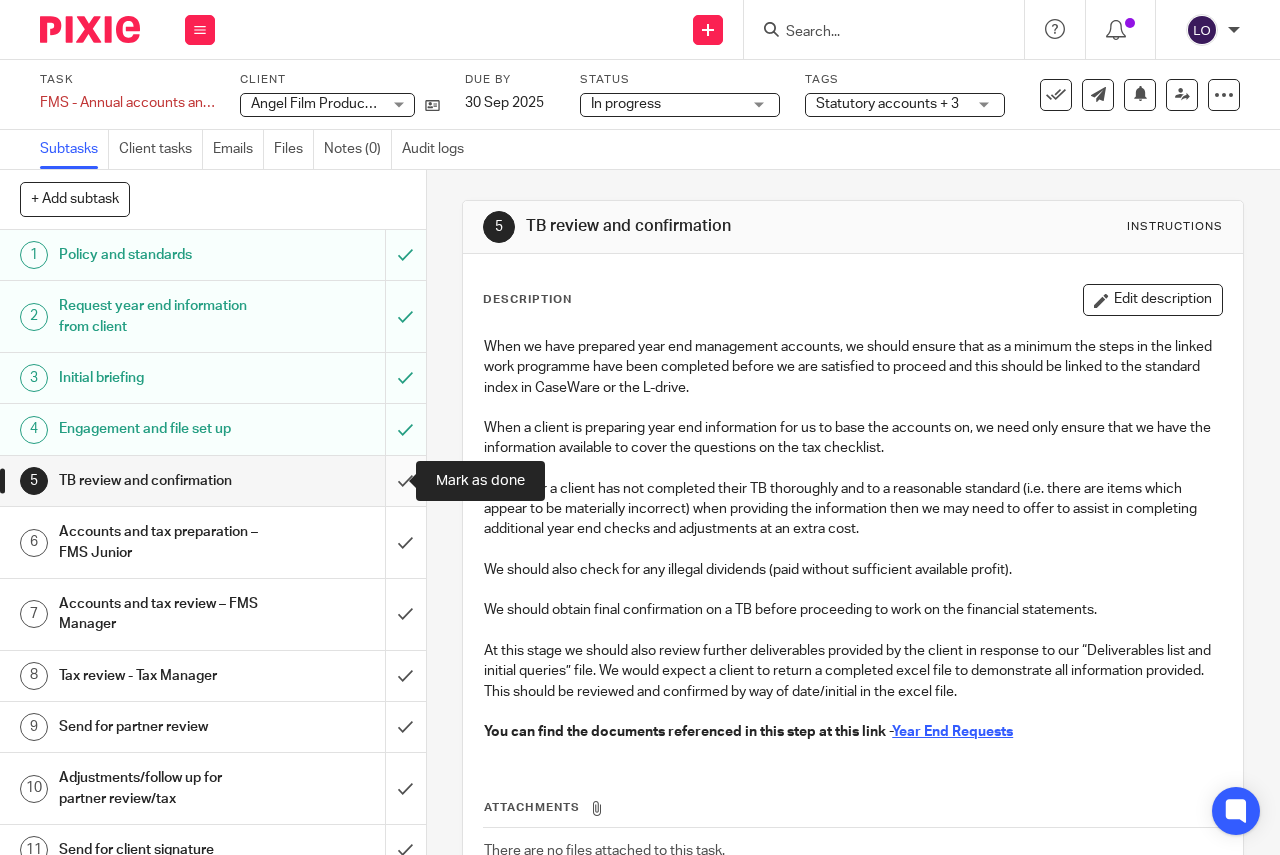 click at bounding box center [213, 481] 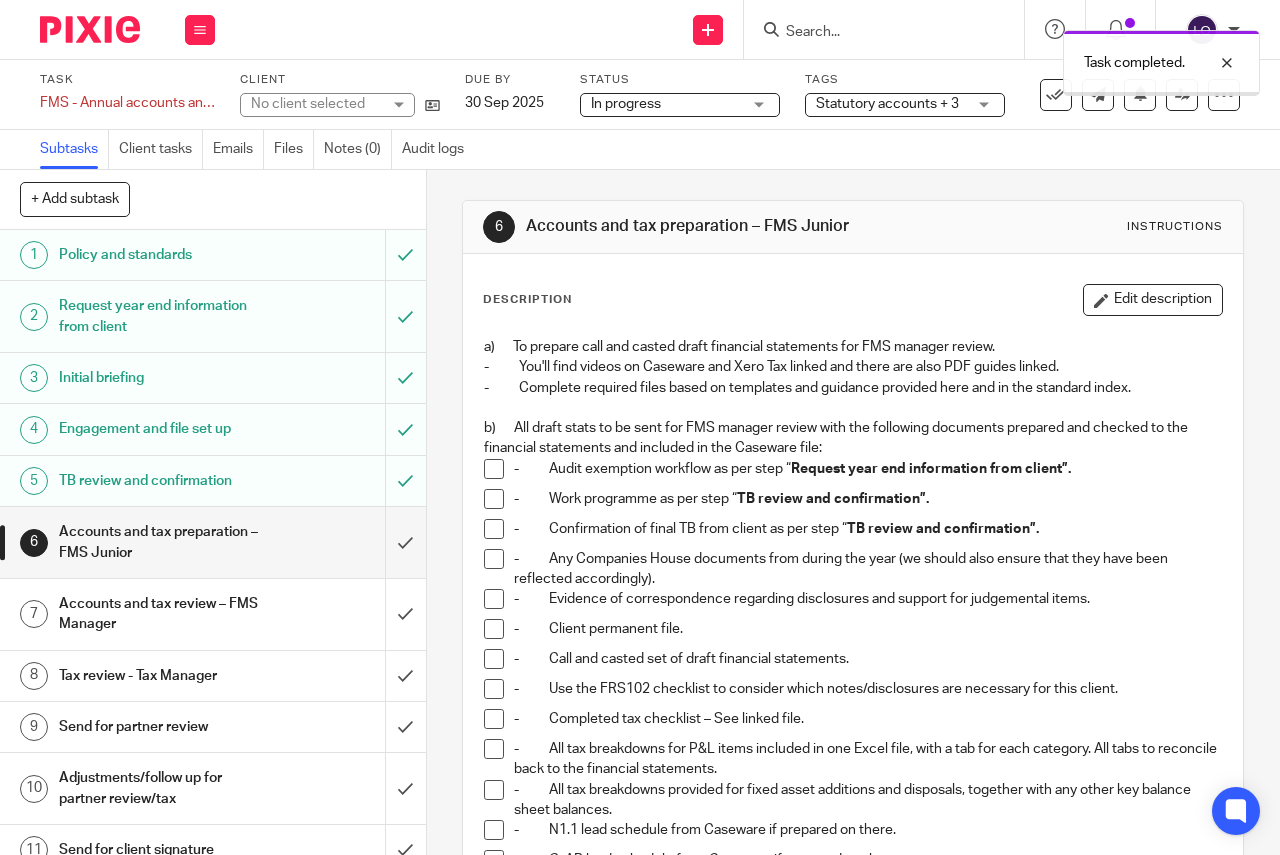 scroll, scrollTop: 0, scrollLeft: 0, axis: both 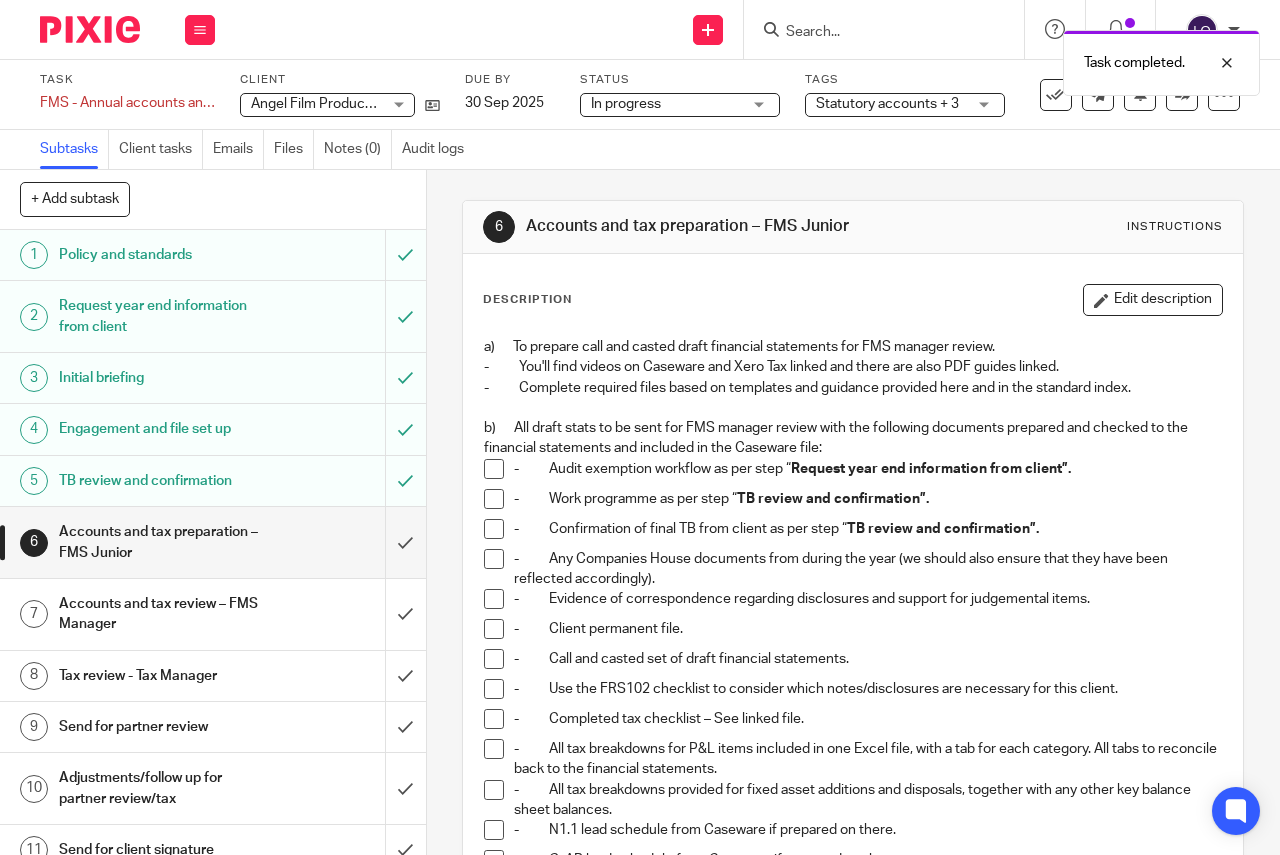 click at bounding box center (494, 469) 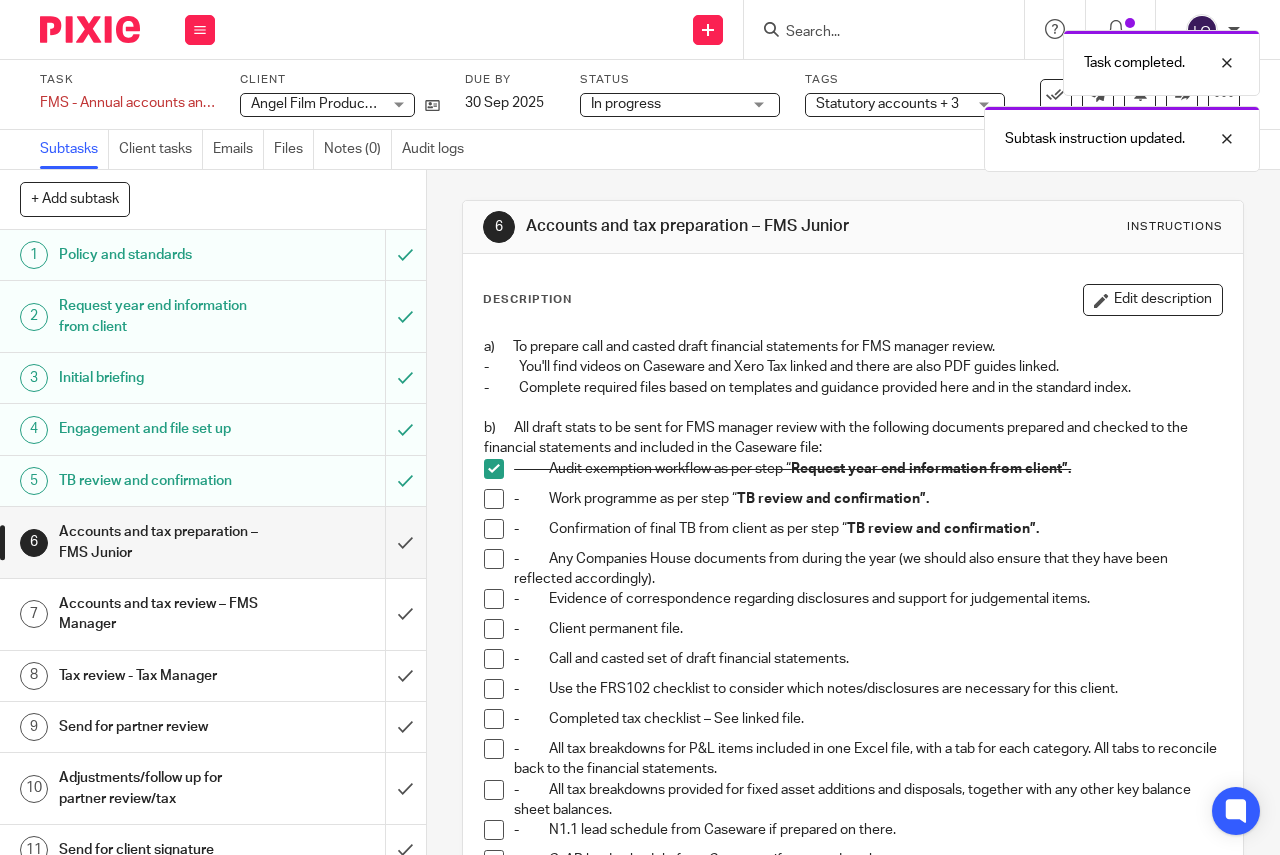 click at bounding box center [494, 499] 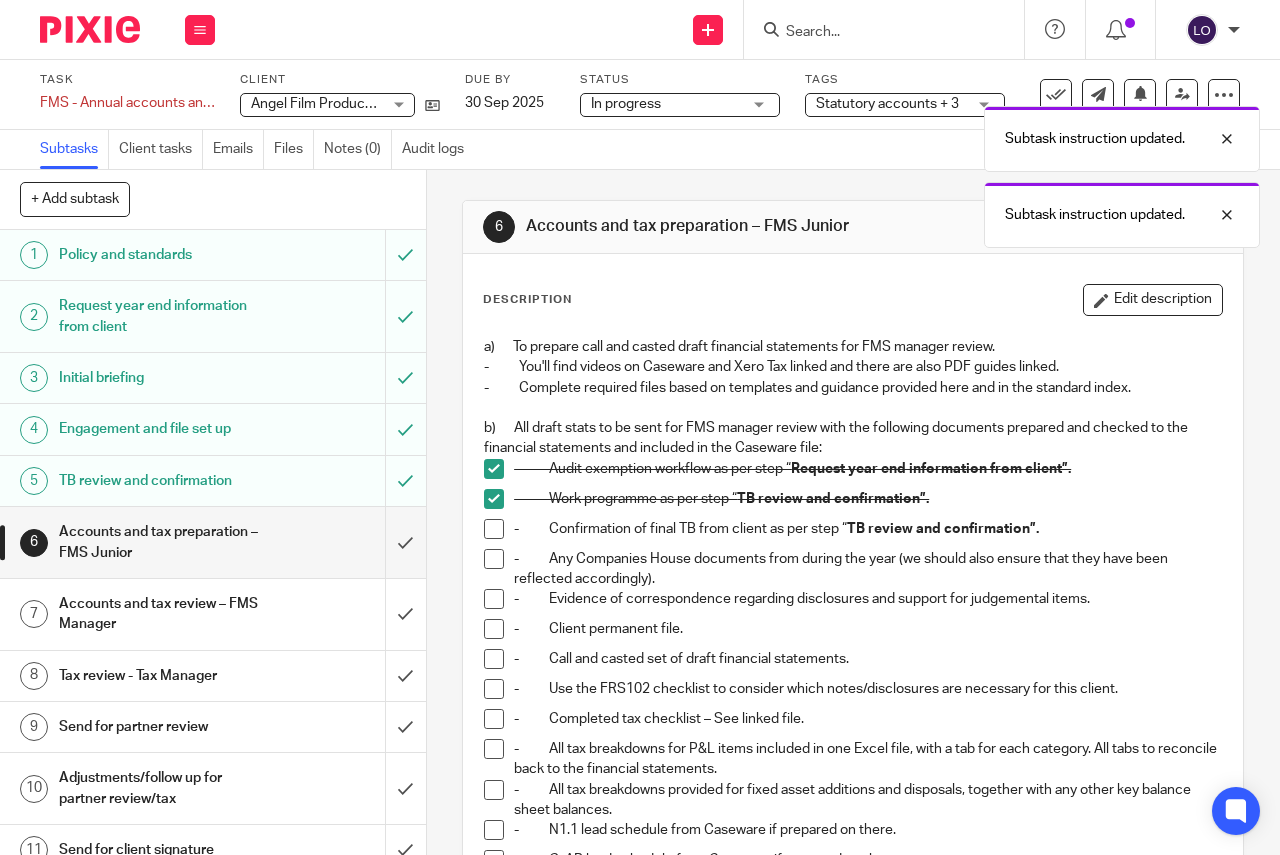 click at bounding box center [494, 529] 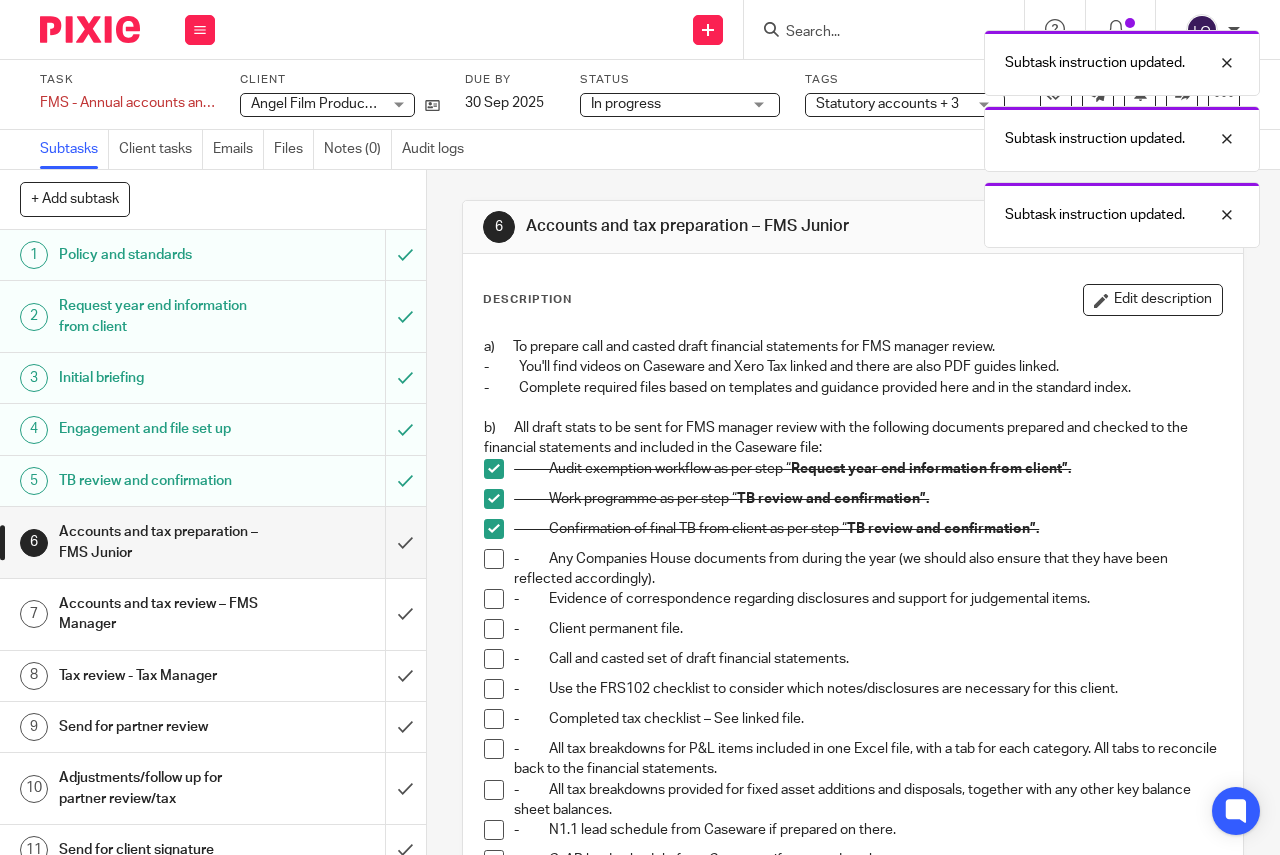 click at bounding box center (494, 559) 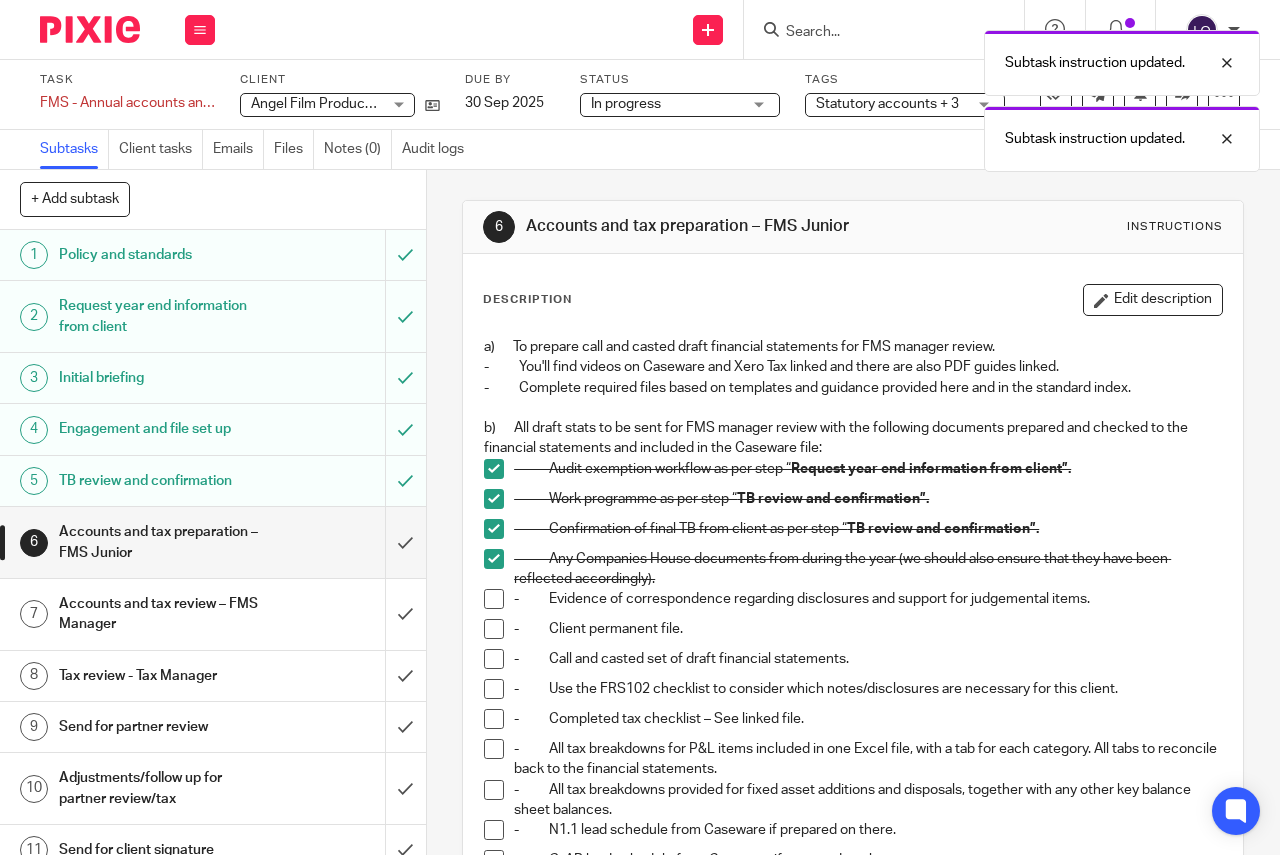 click at bounding box center (494, 599) 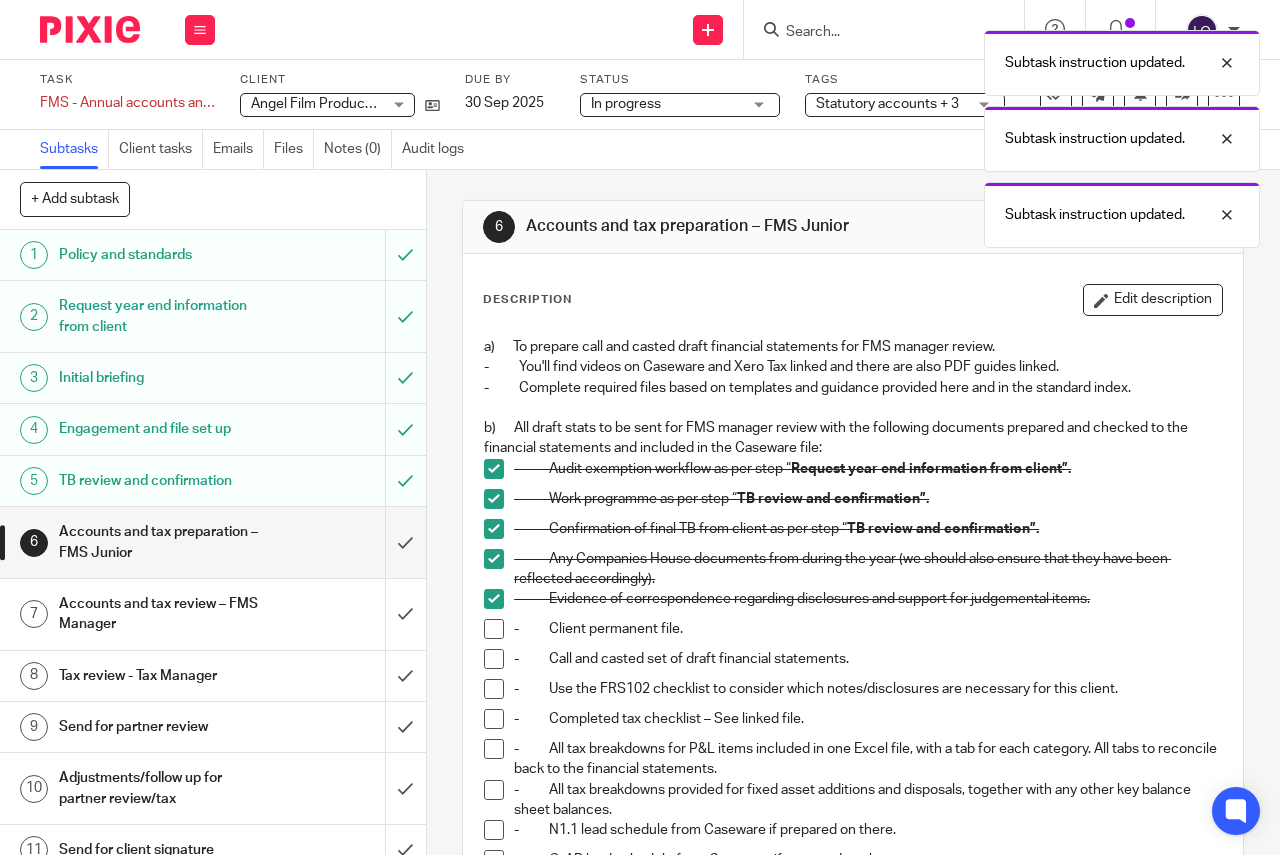 click at bounding box center [494, 629] 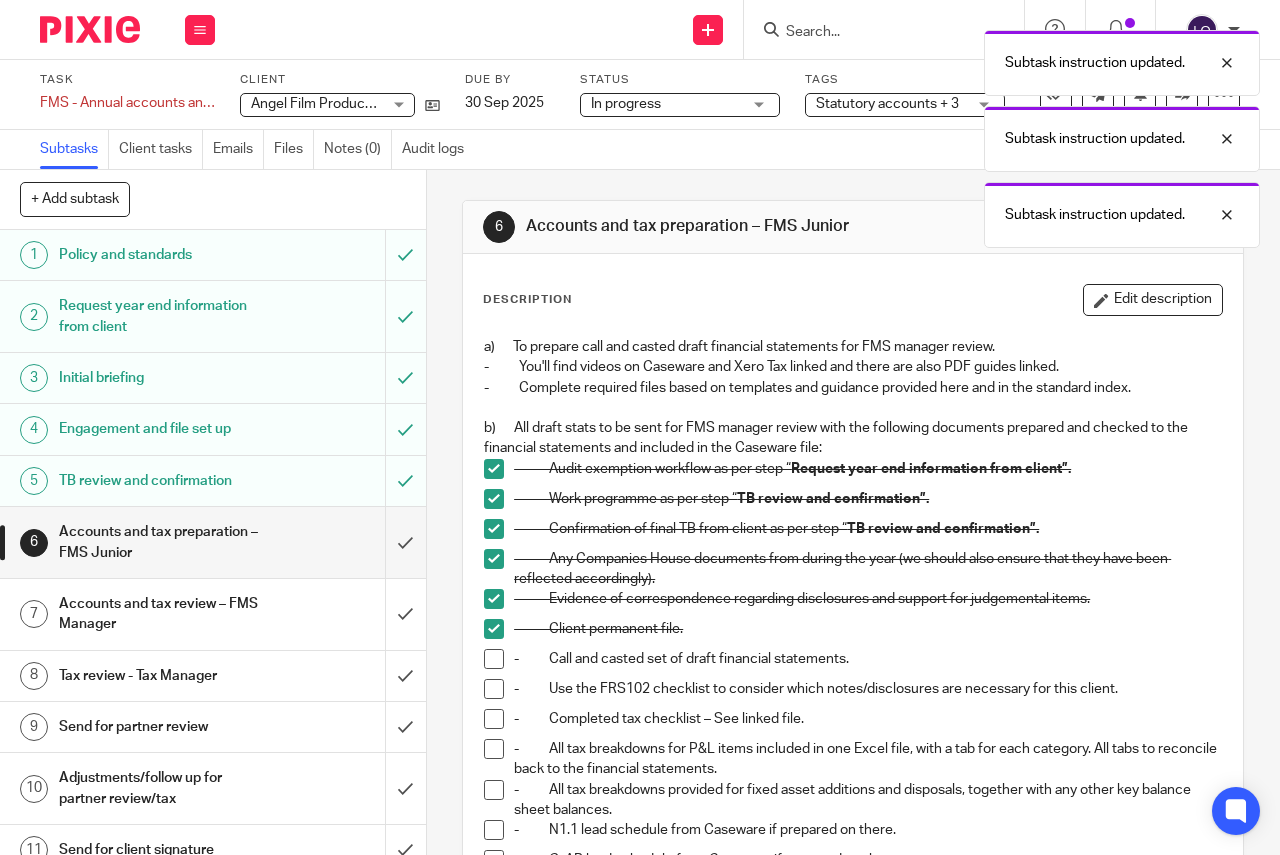 click at bounding box center (494, 659) 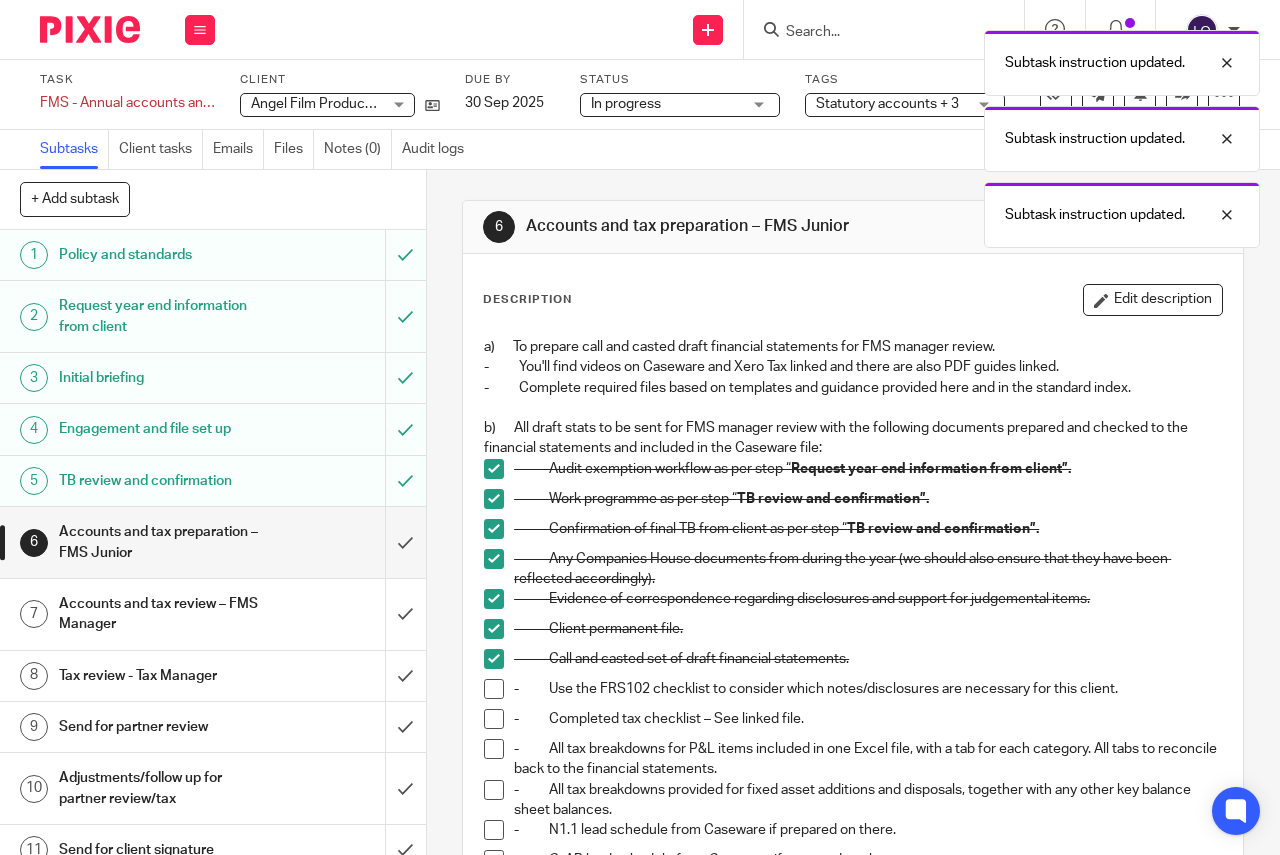 click at bounding box center [494, 689] 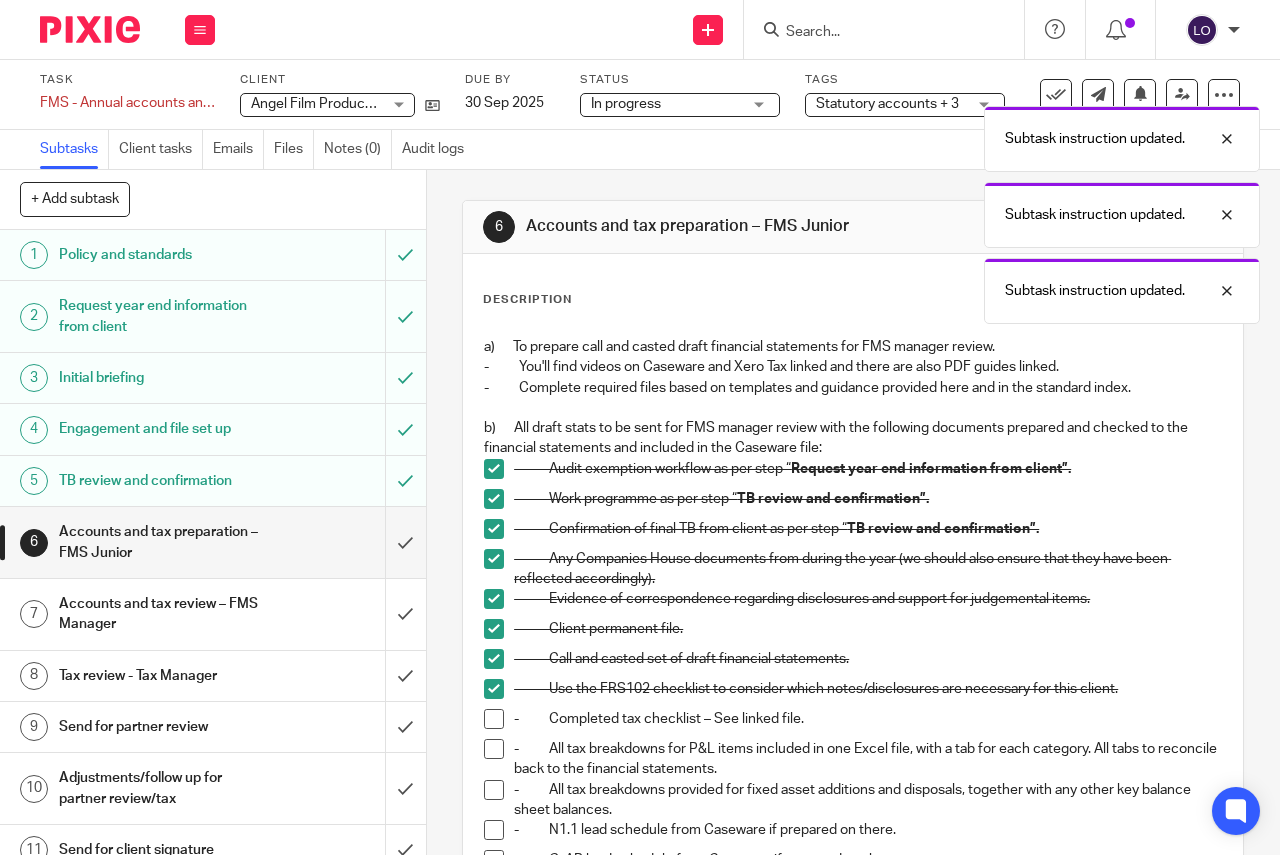 click at bounding box center (494, 719) 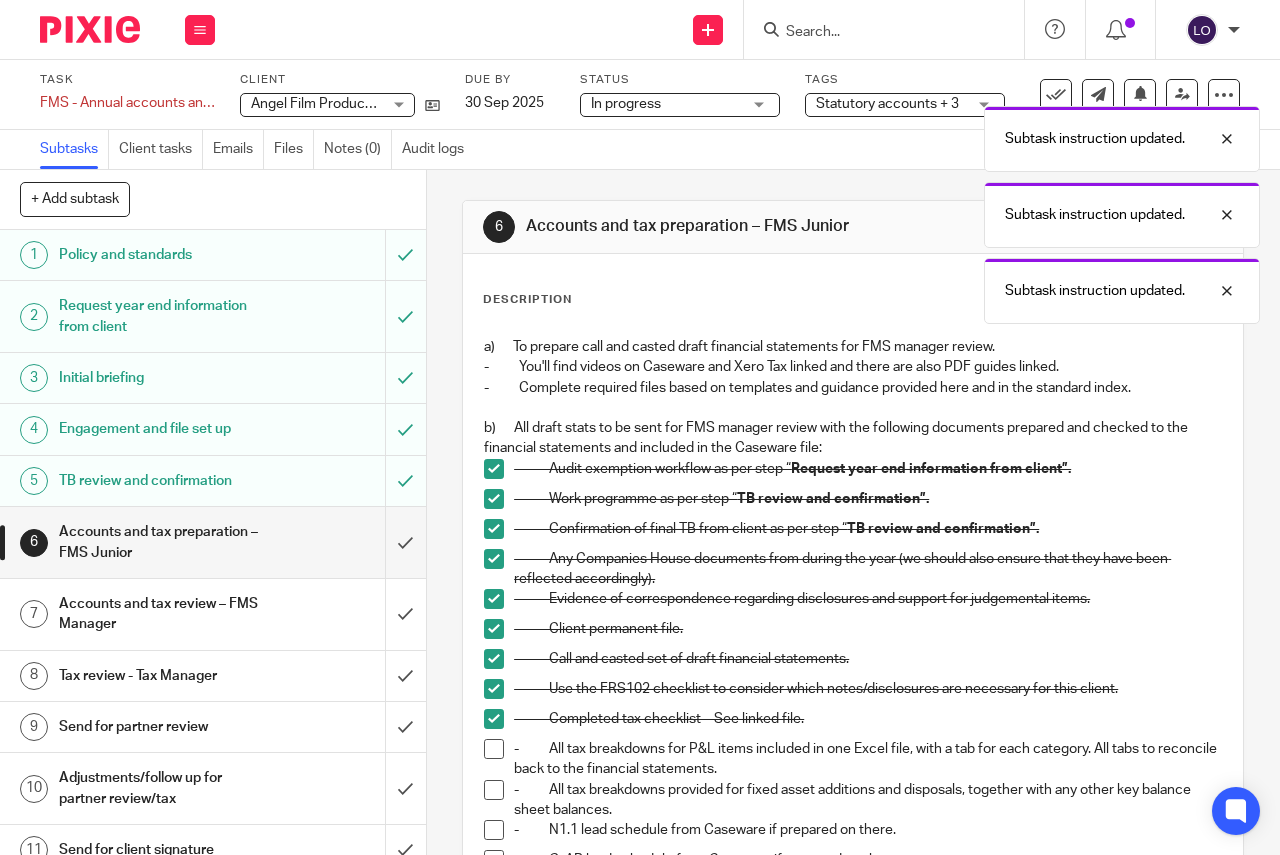 scroll, scrollTop: 225, scrollLeft: 0, axis: vertical 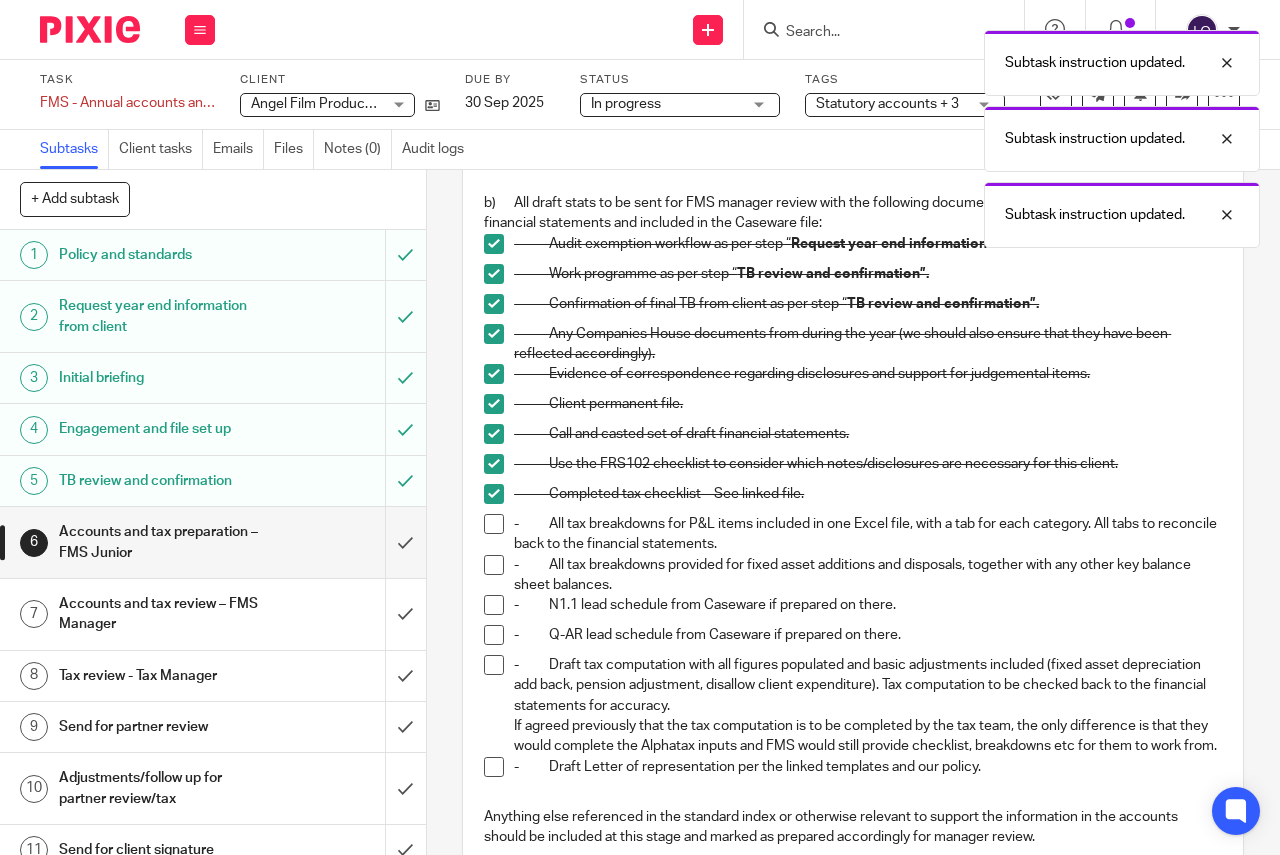 click at bounding box center [494, 524] 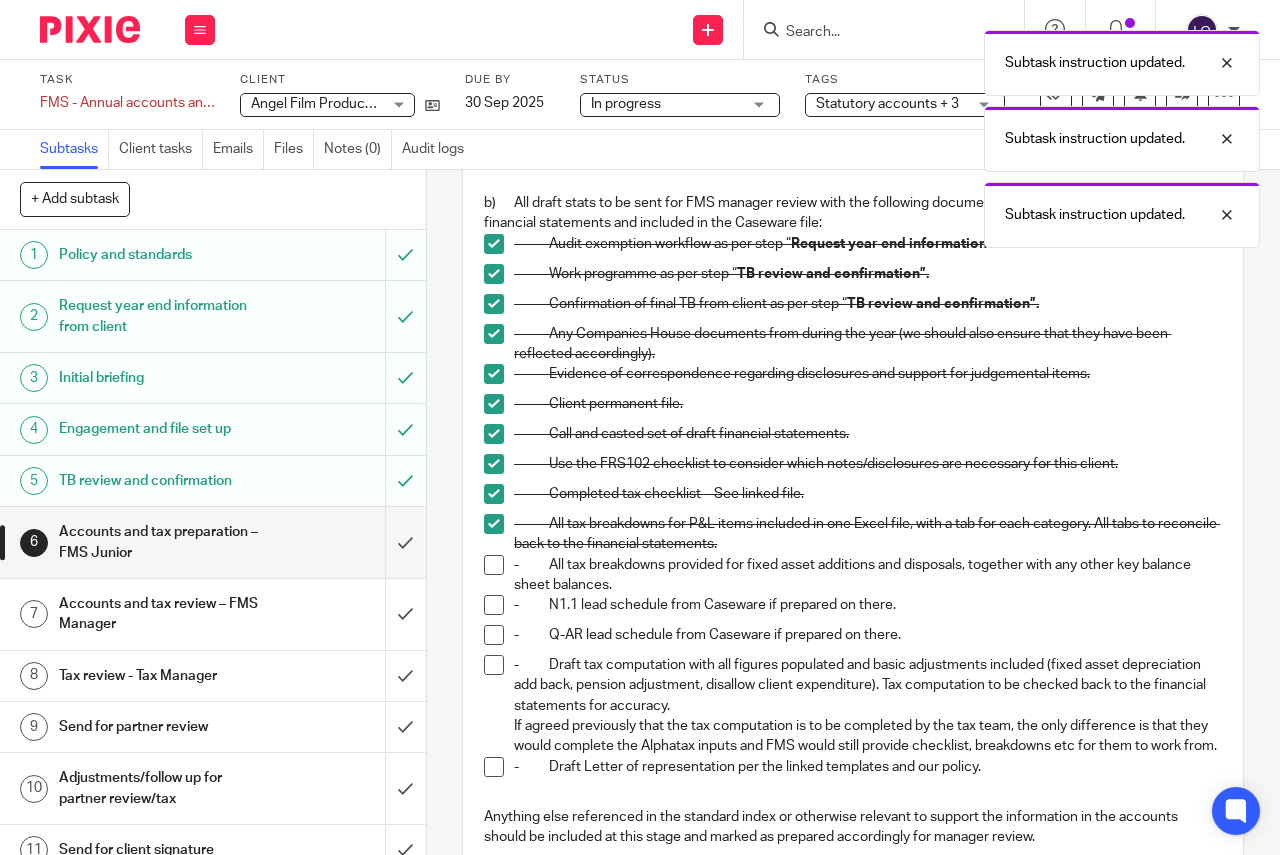 click at bounding box center [494, 565] 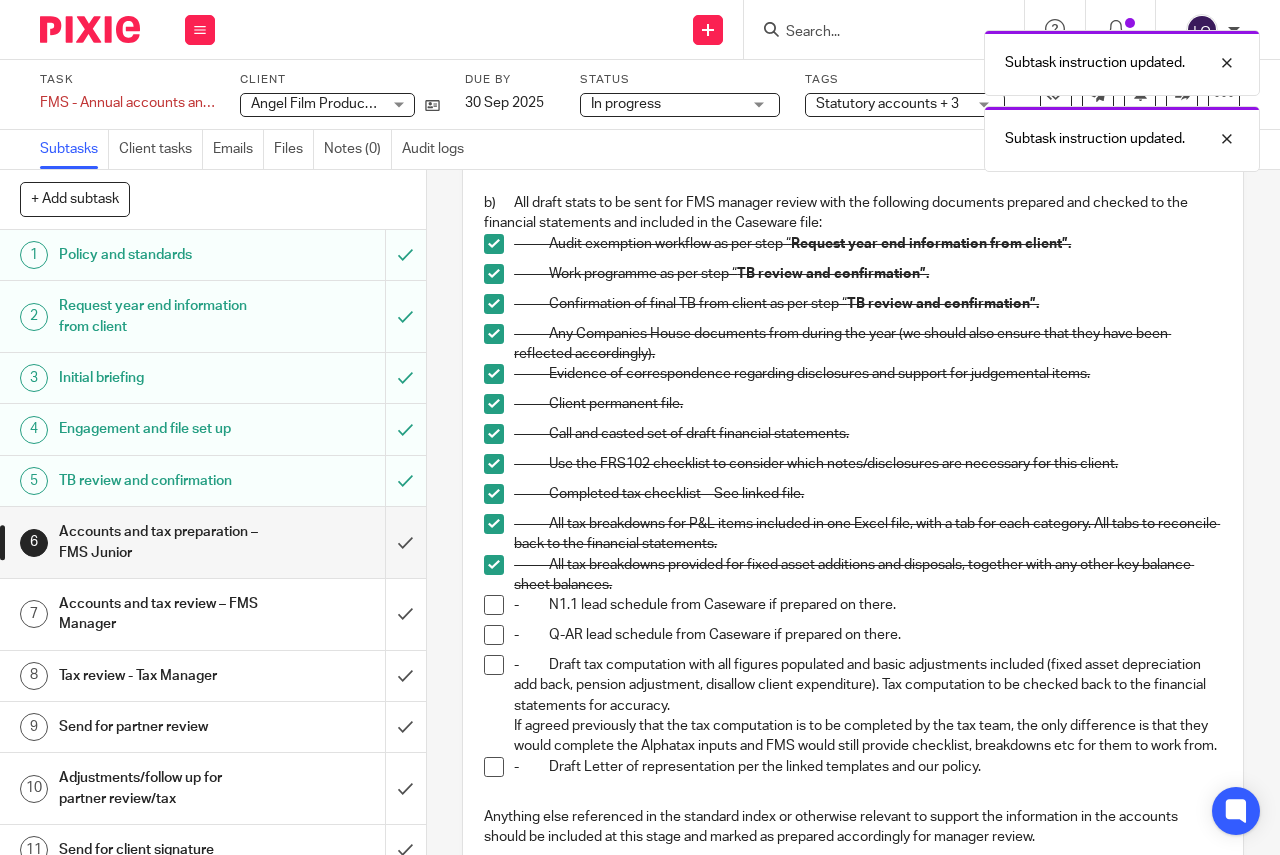 click at bounding box center [494, 605] 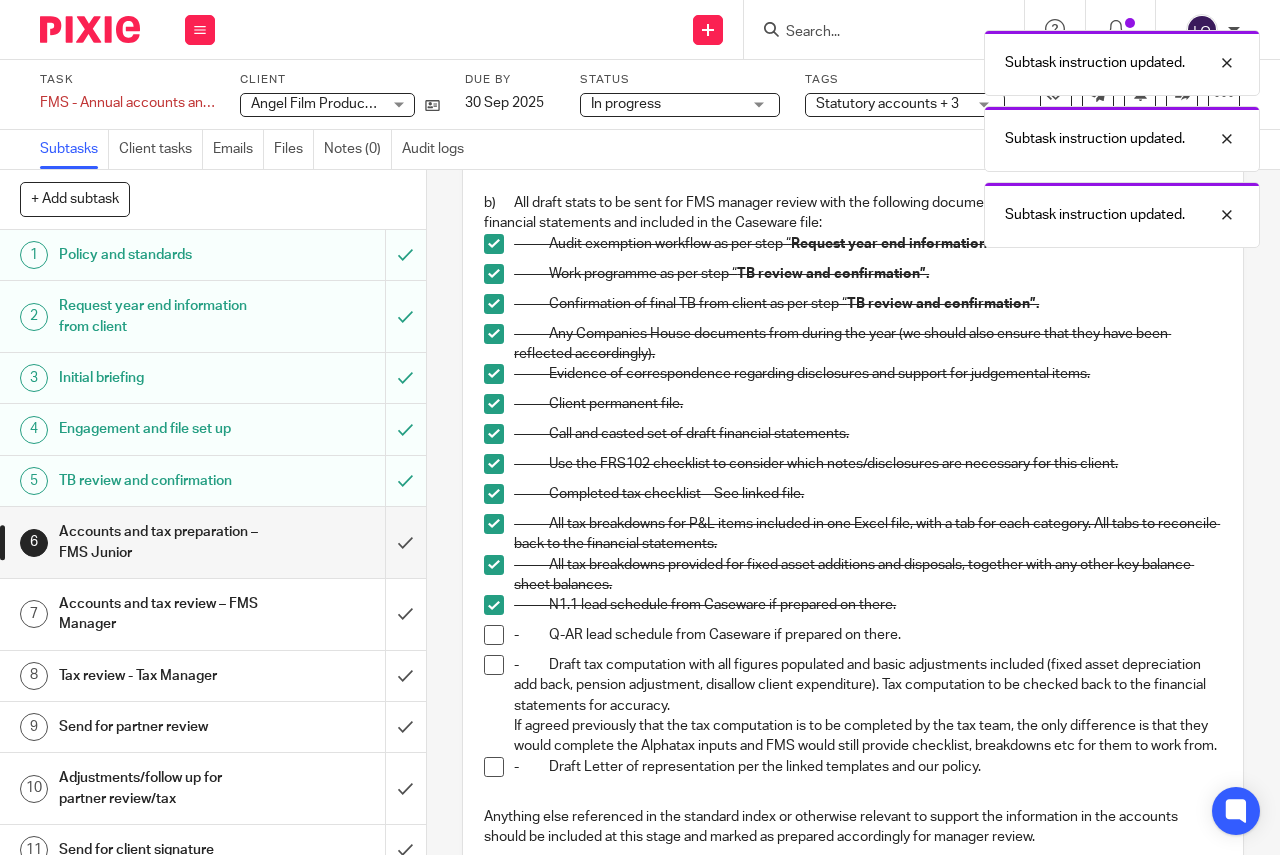 click at bounding box center (494, 635) 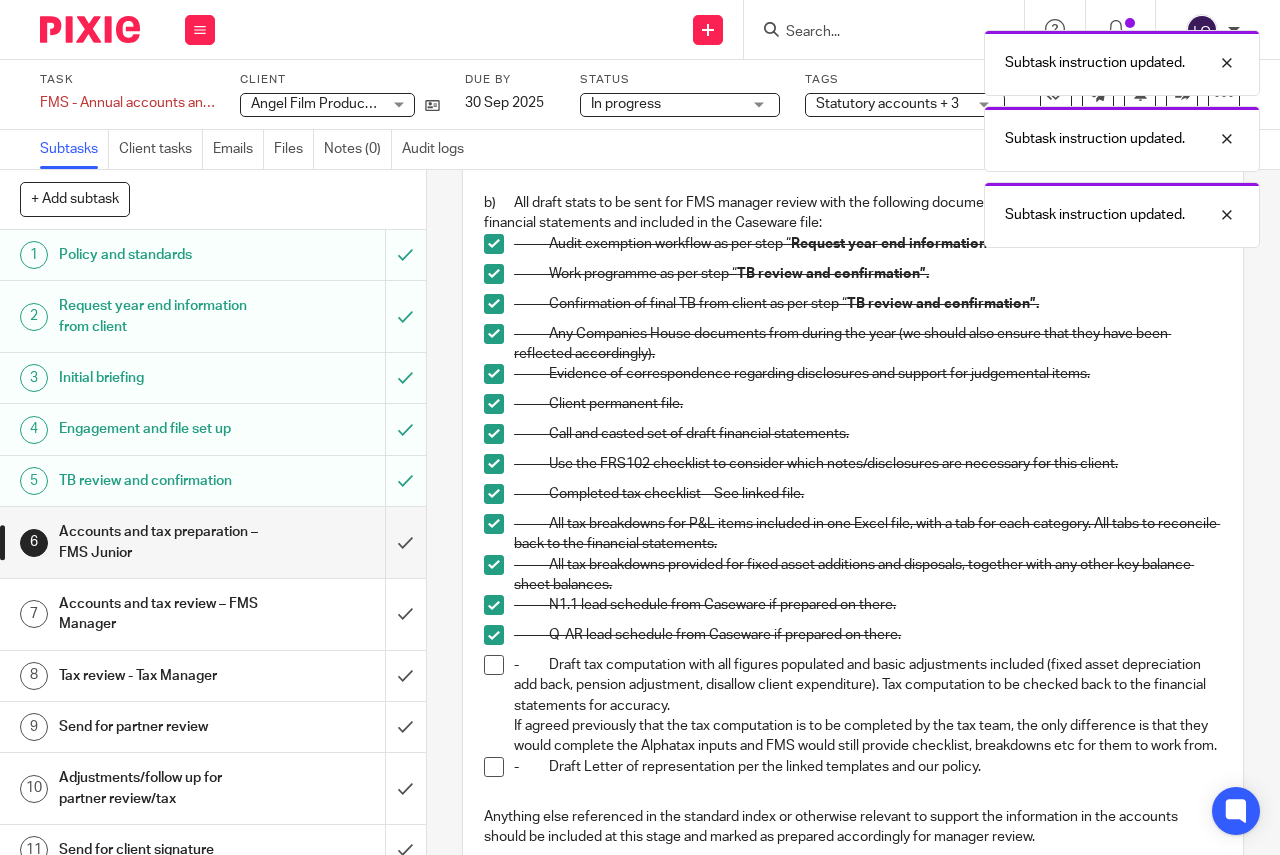 click at bounding box center [494, 665] 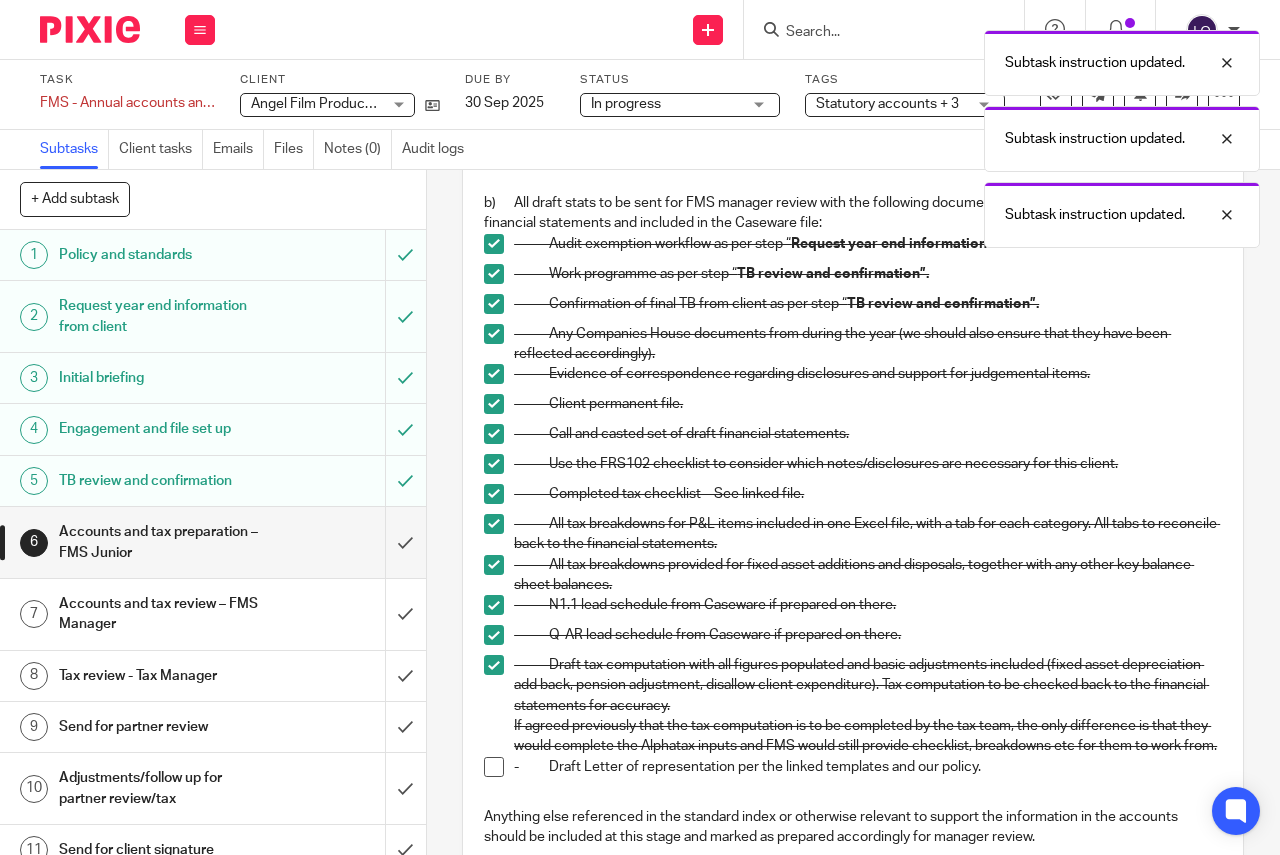 click at bounding box center [494, 767] 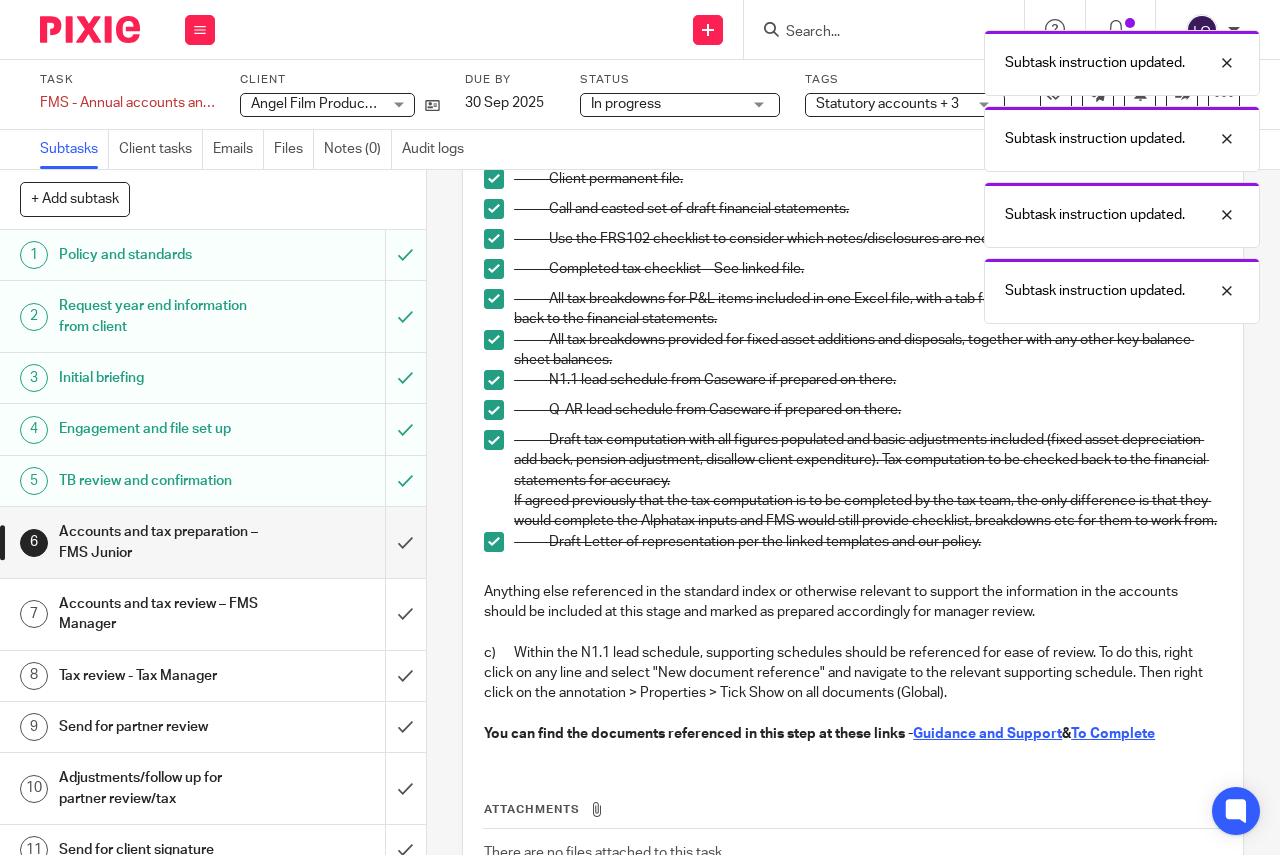 scroll, scrollTop: 475, scrollLeft: 0, axis: vertical 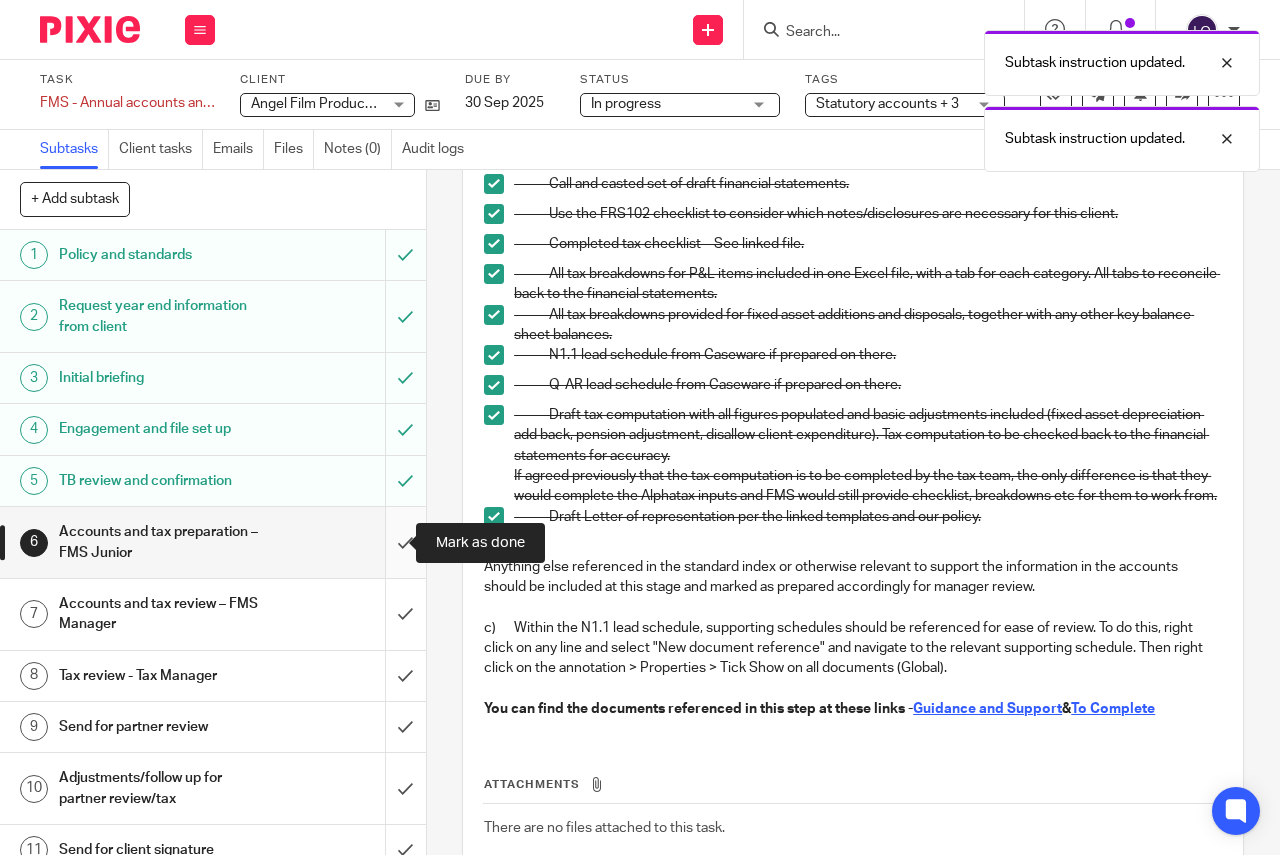 click at bounding box center [213, 542] 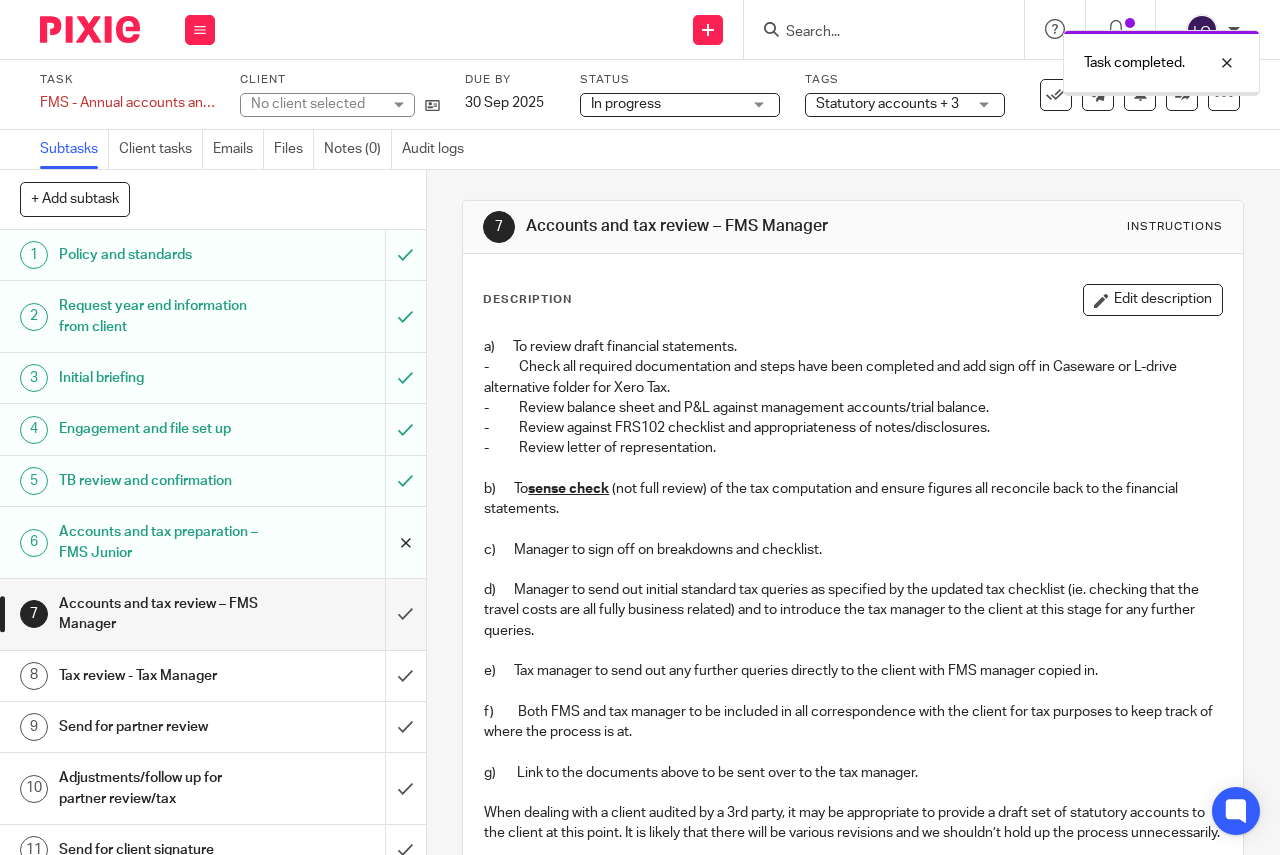 scroll, scrollTop: 0, scrollLeft: 0, axis: both 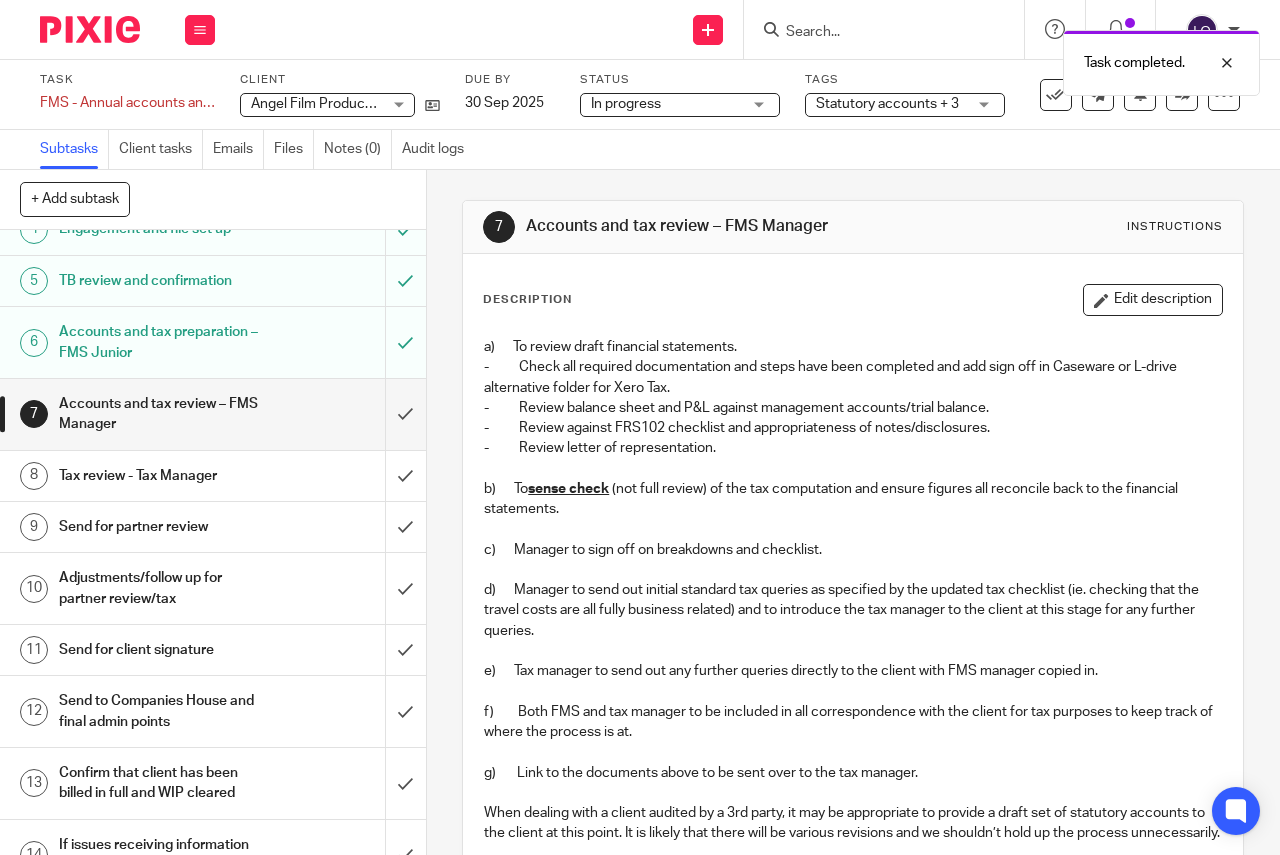 click on "Accounts and tax review – FMS Manager" at bounding box center (212, 414) 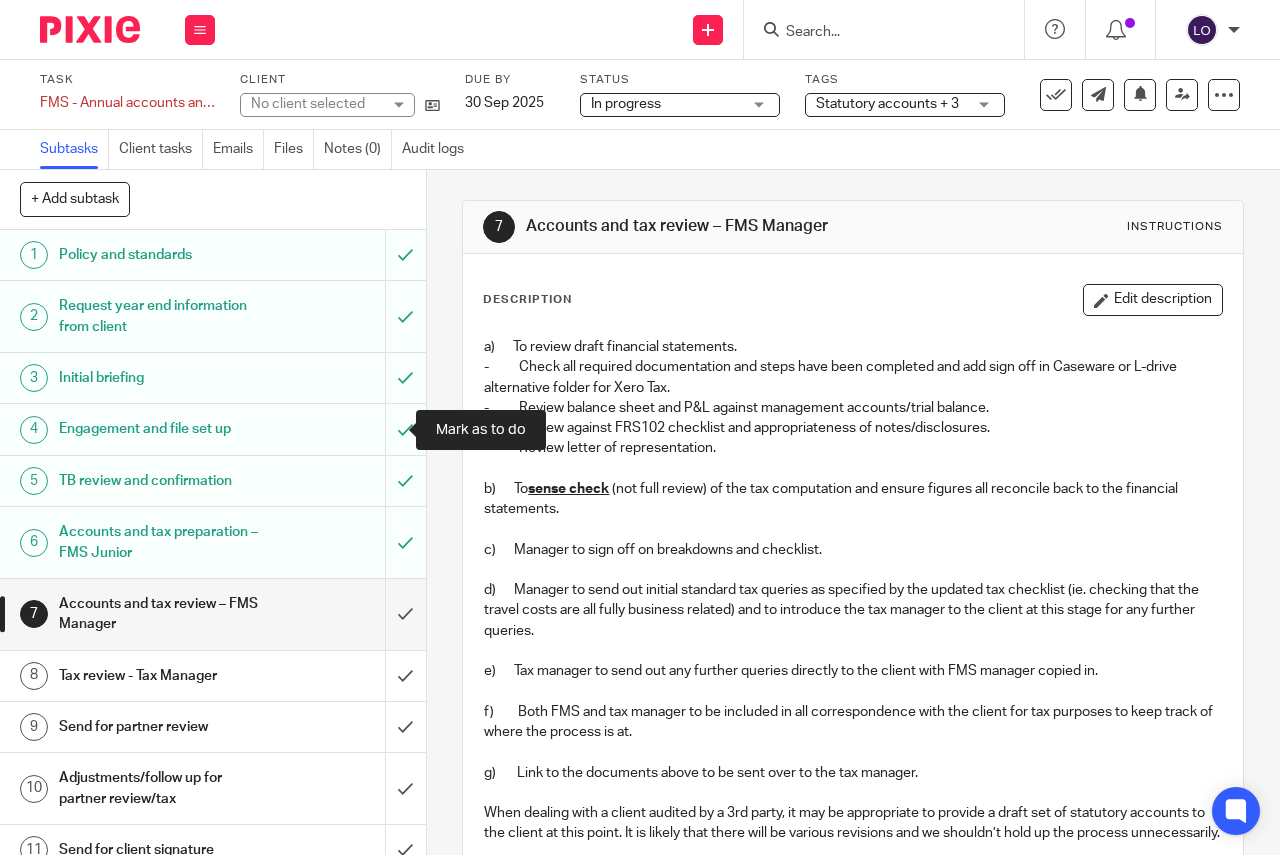 scroll, scrollTop: 0, scrollLeft: 0, axis: both 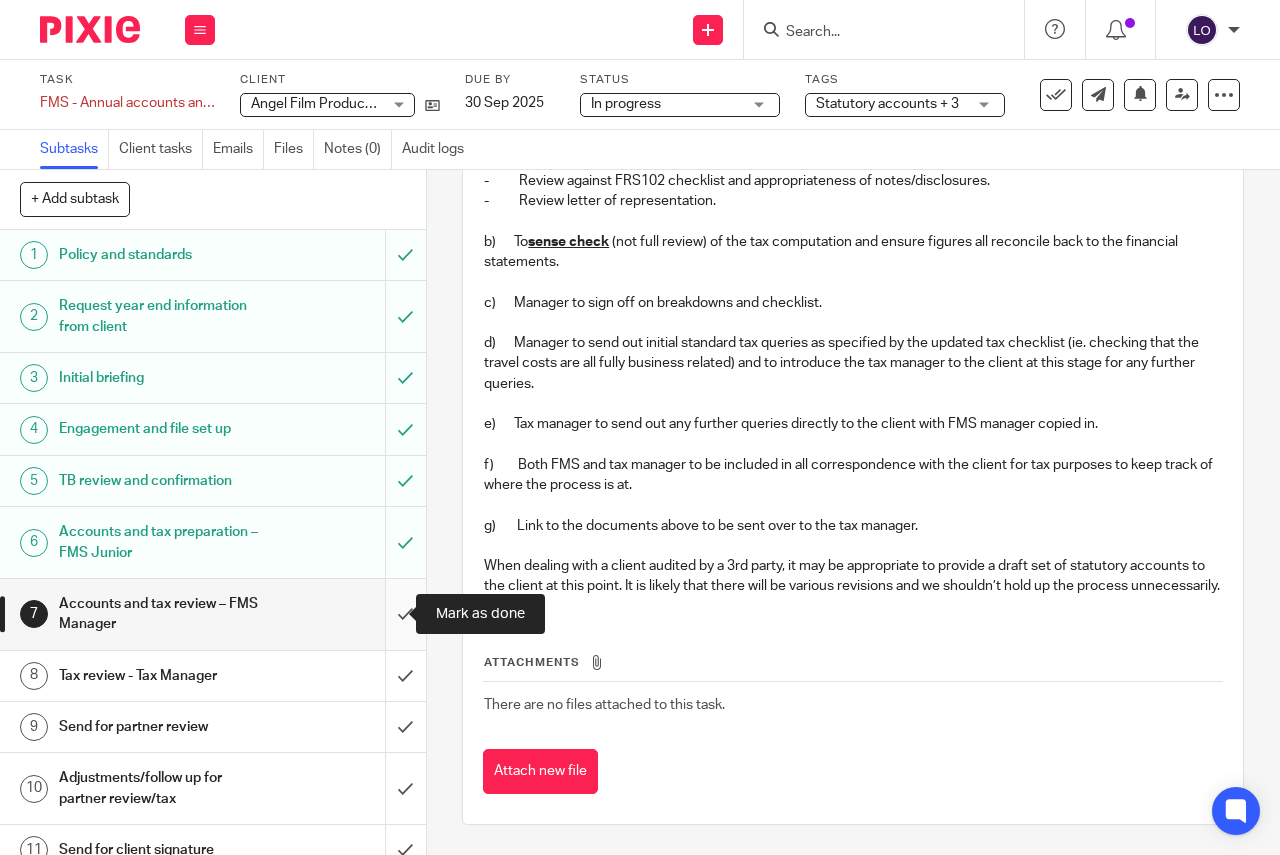 click at bounding box center [213, 614] 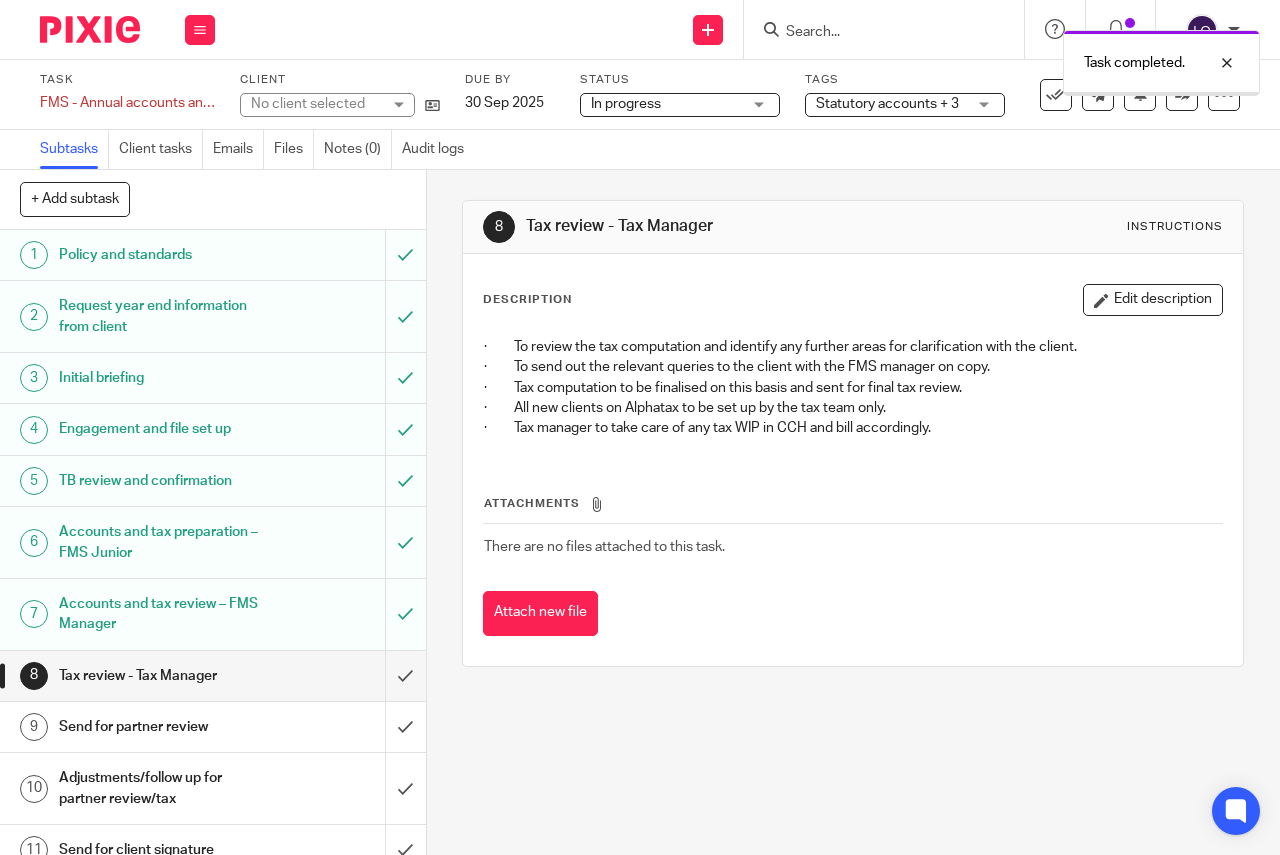 scroll, scrollTop: 0, scrollLeft: 0, axis: both 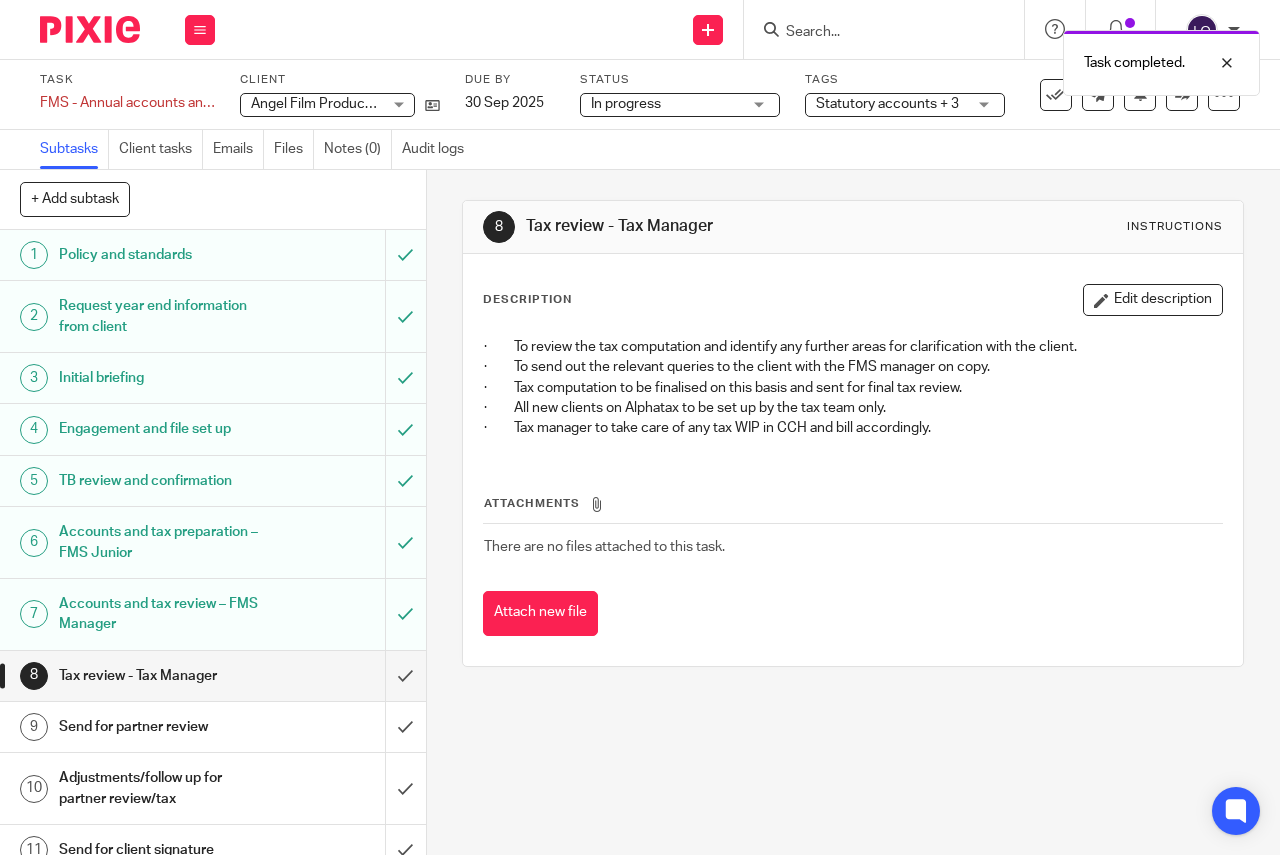 click on "Statutory accounts + 3" at bounding box center (887, 104) 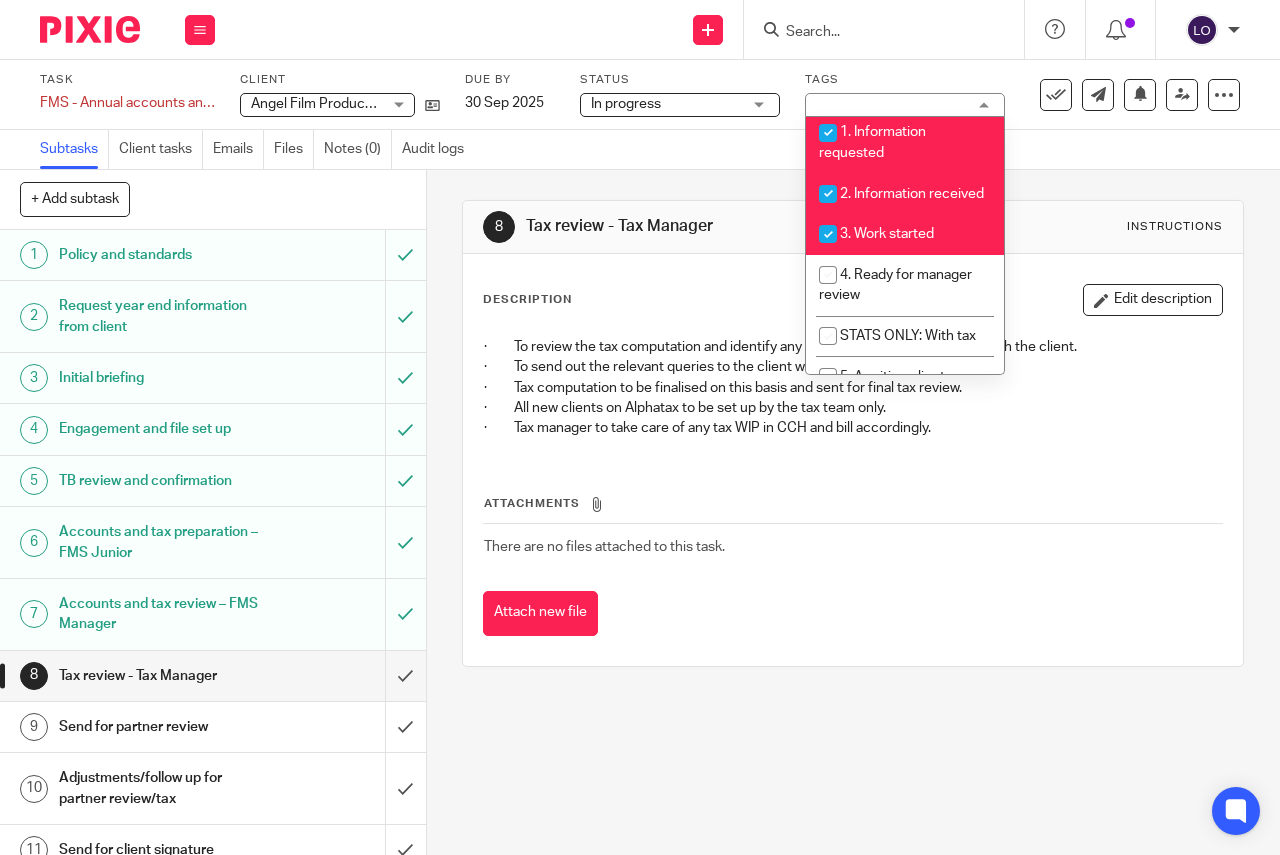 scroll, scrollTop: 425, scrollLeft: 0, axis: vertical 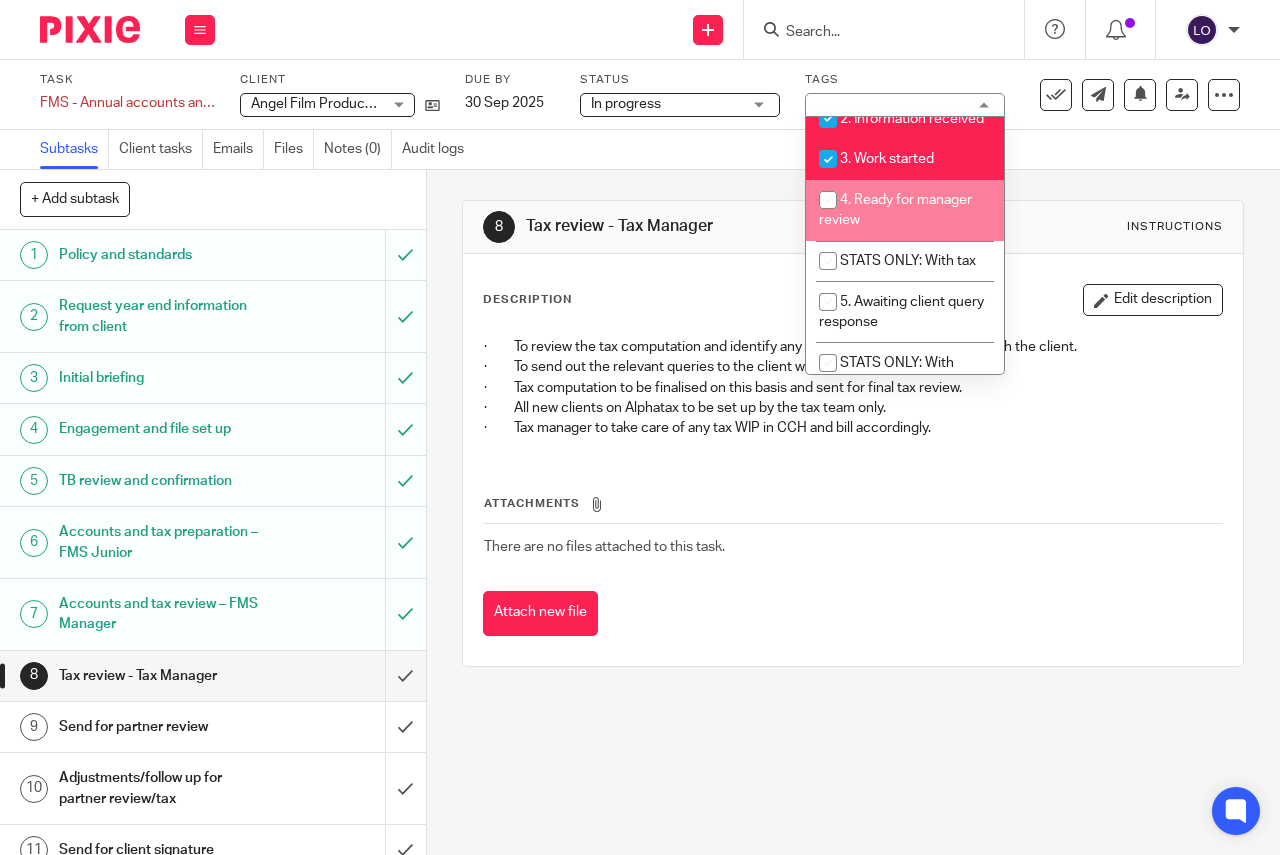 click on "4. Ready for manager review" at bounding box center (895, 210) 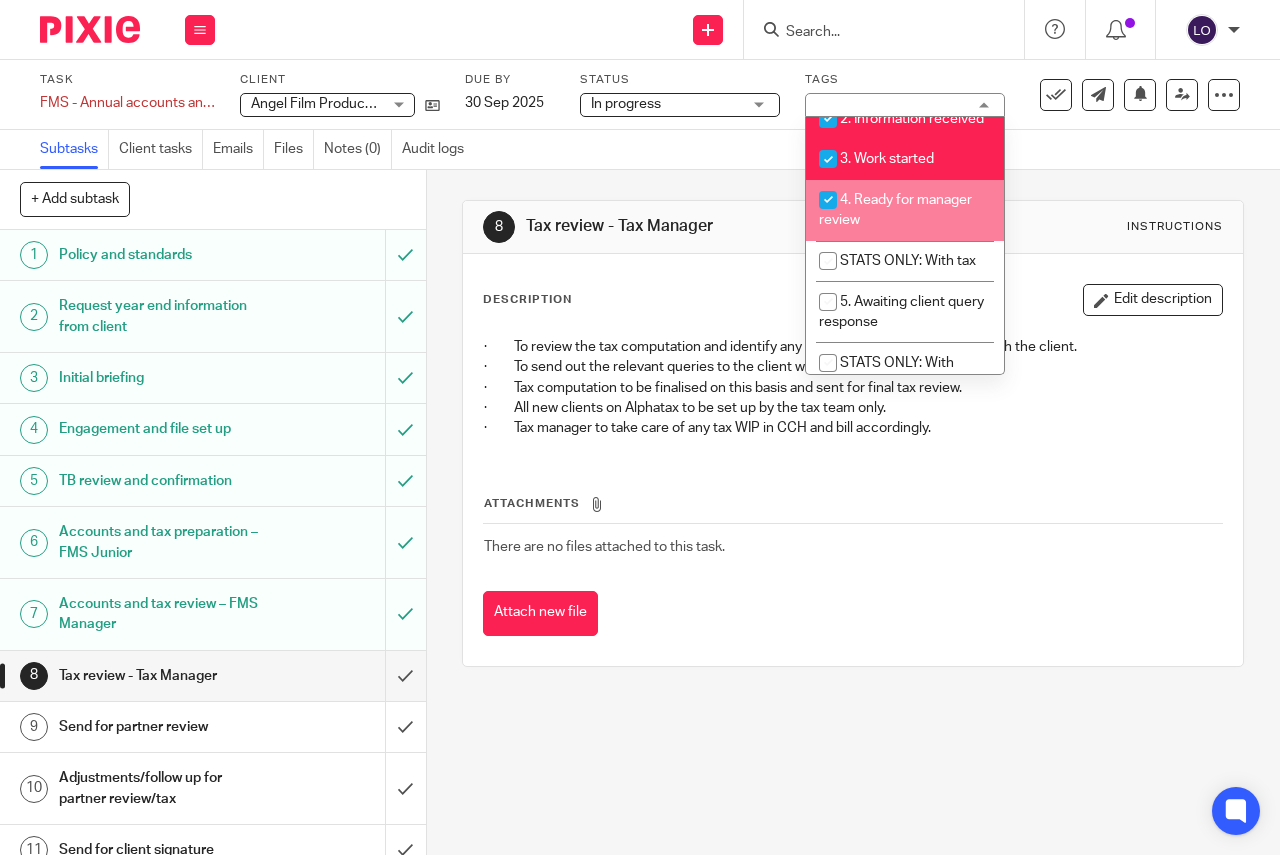 checkbox on "true" 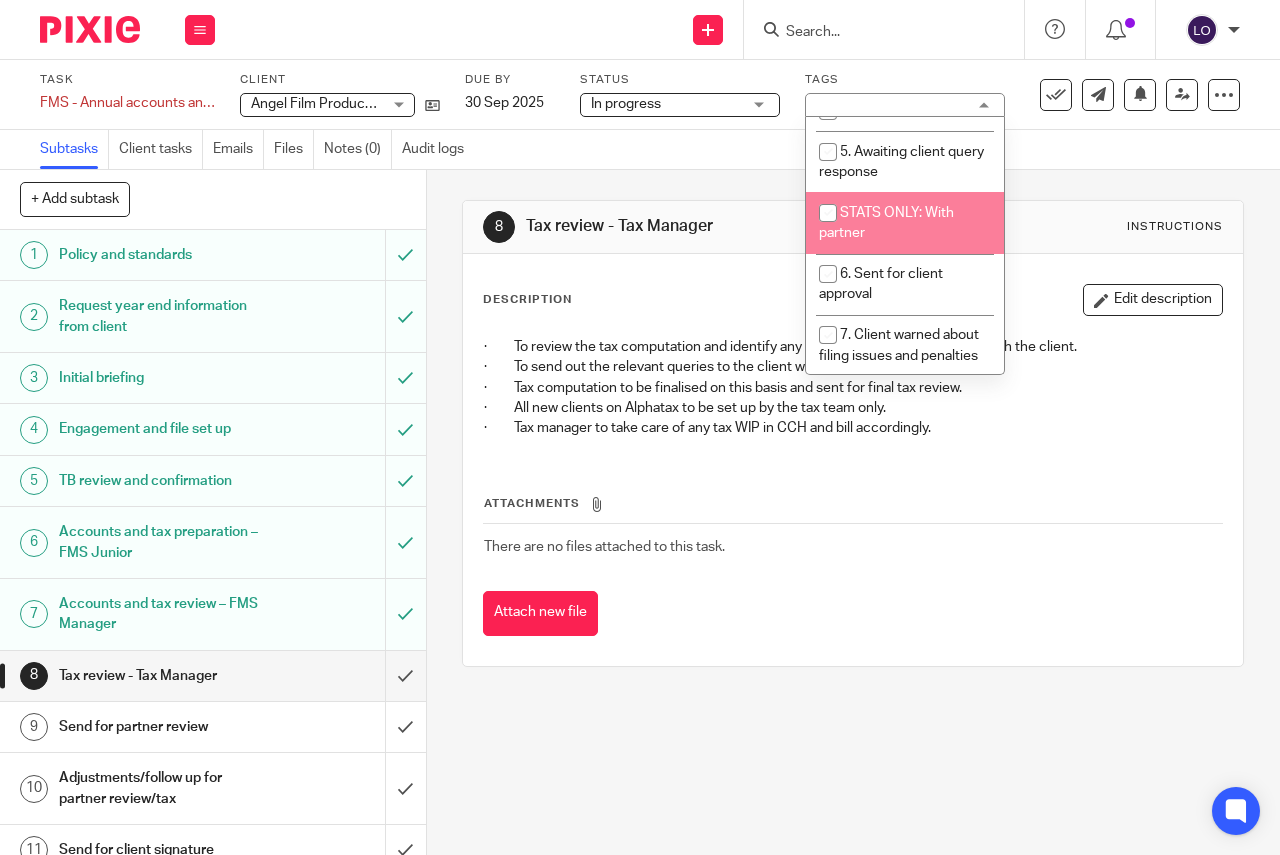 scroll, scrollTop: 500, scrollLeft: 0, axis: vertical 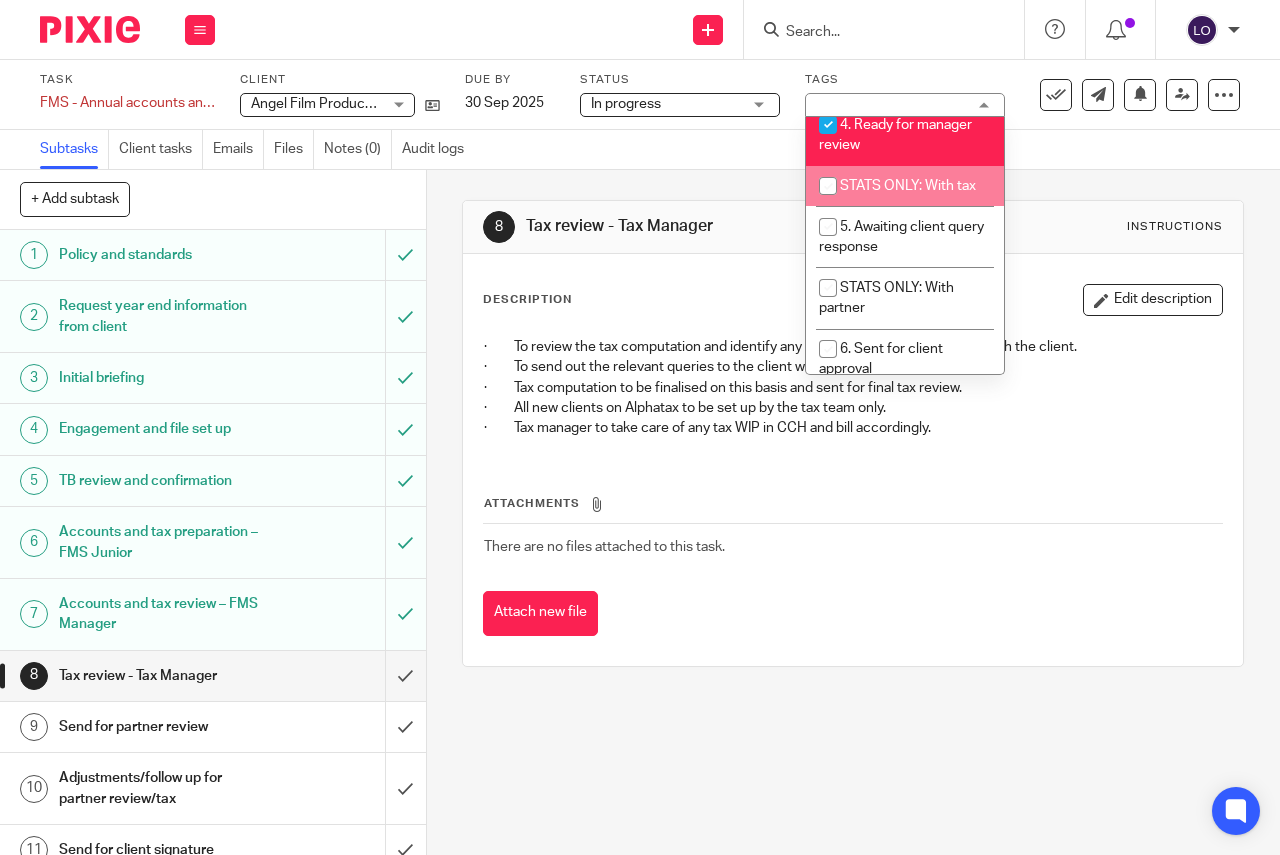 click on "STATS ONLY: With tax" at bounding box center (905, 186) 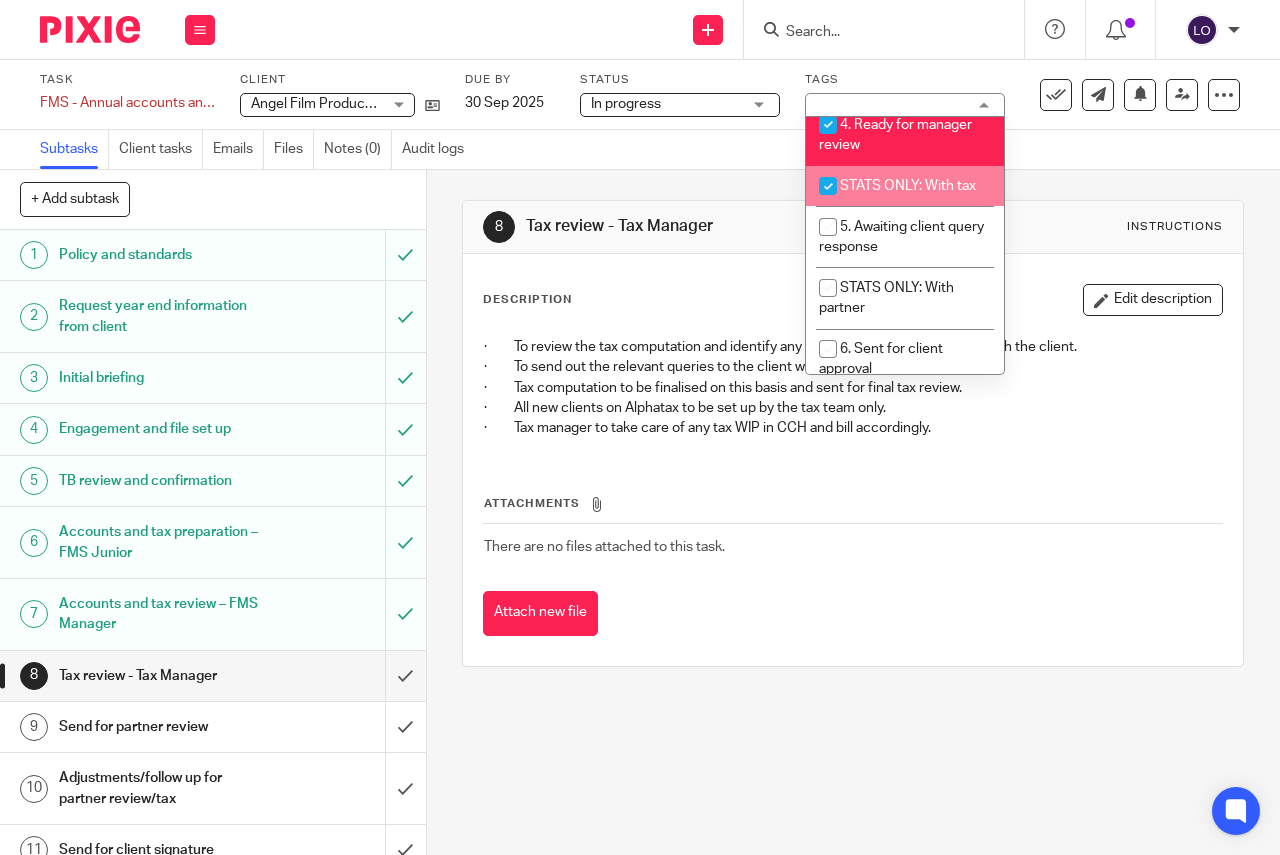 checkbox on "true" 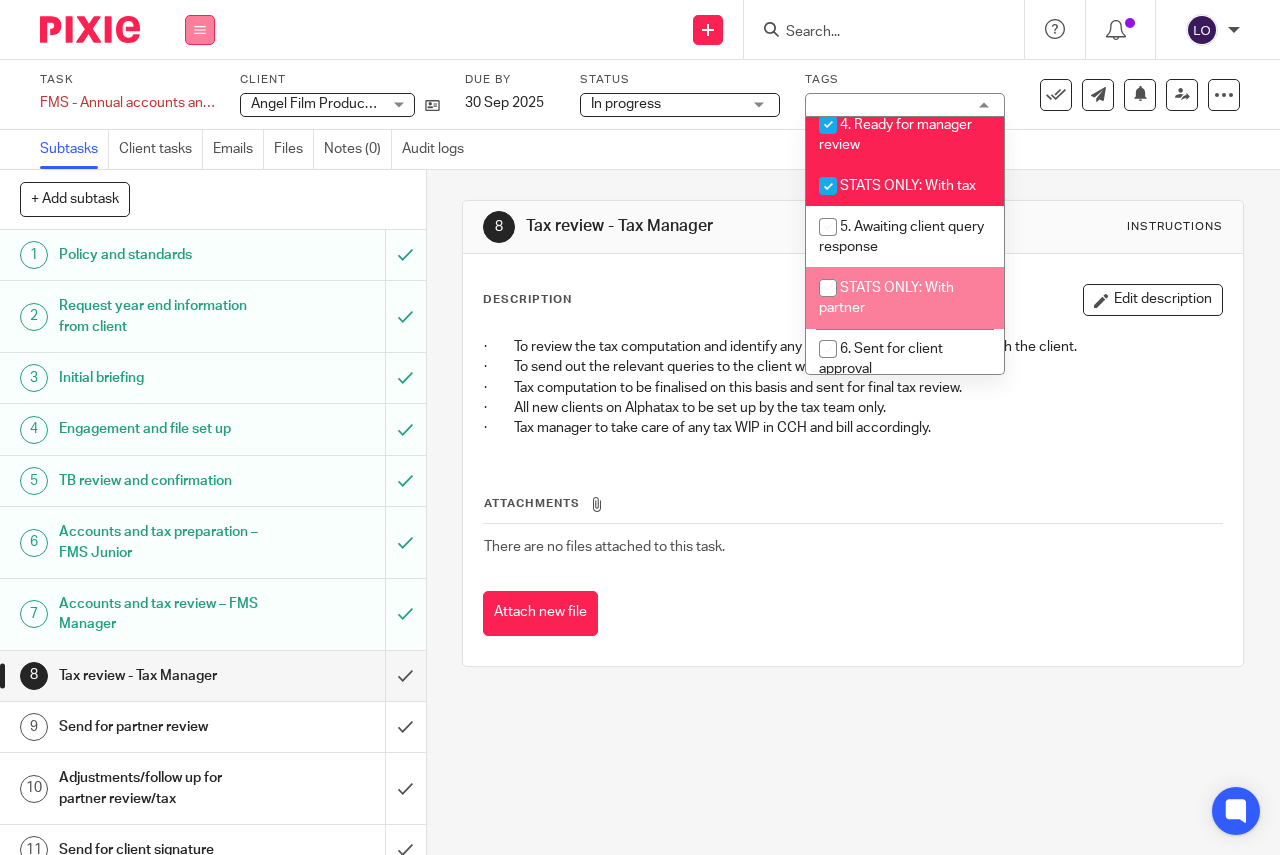 click at bounding box center [200, 30] 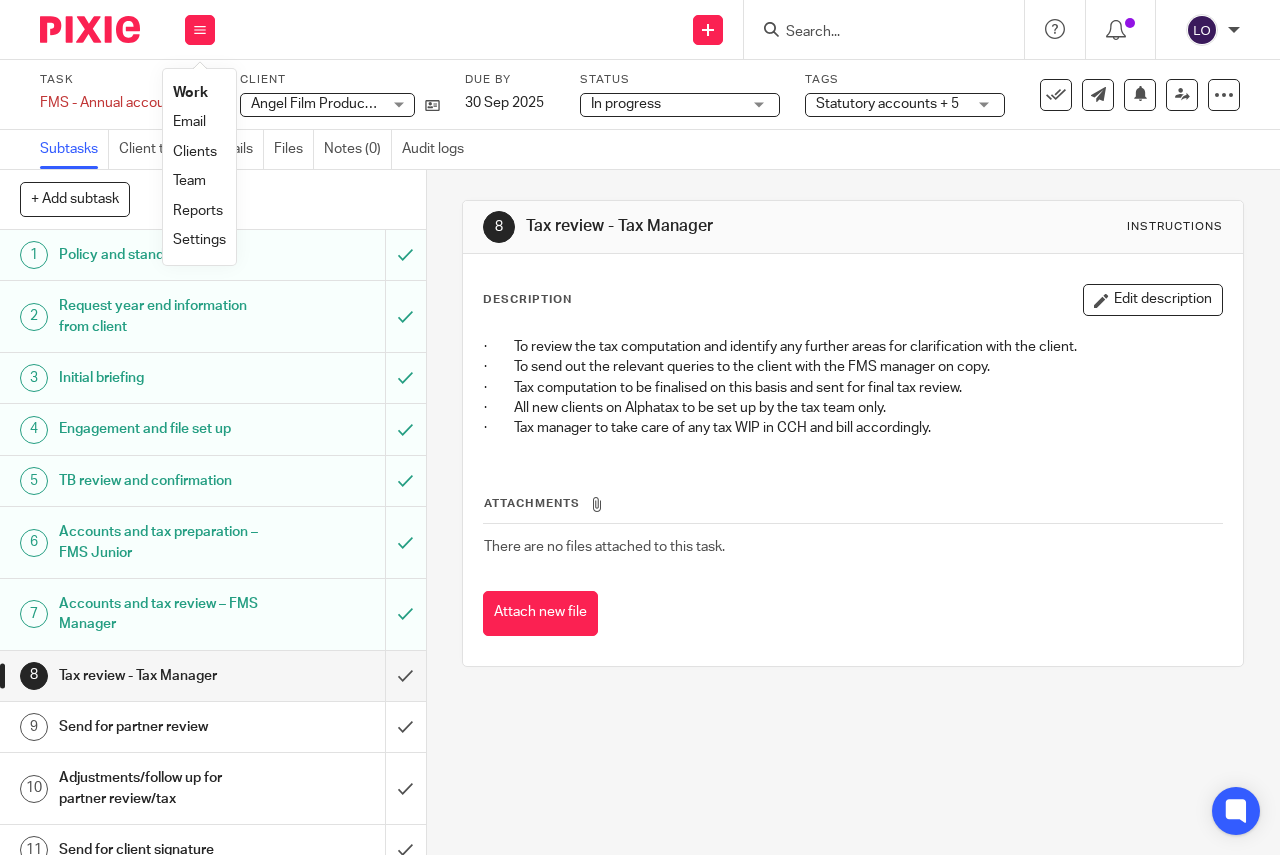 click on "Work" at bounding box center [199, 93] 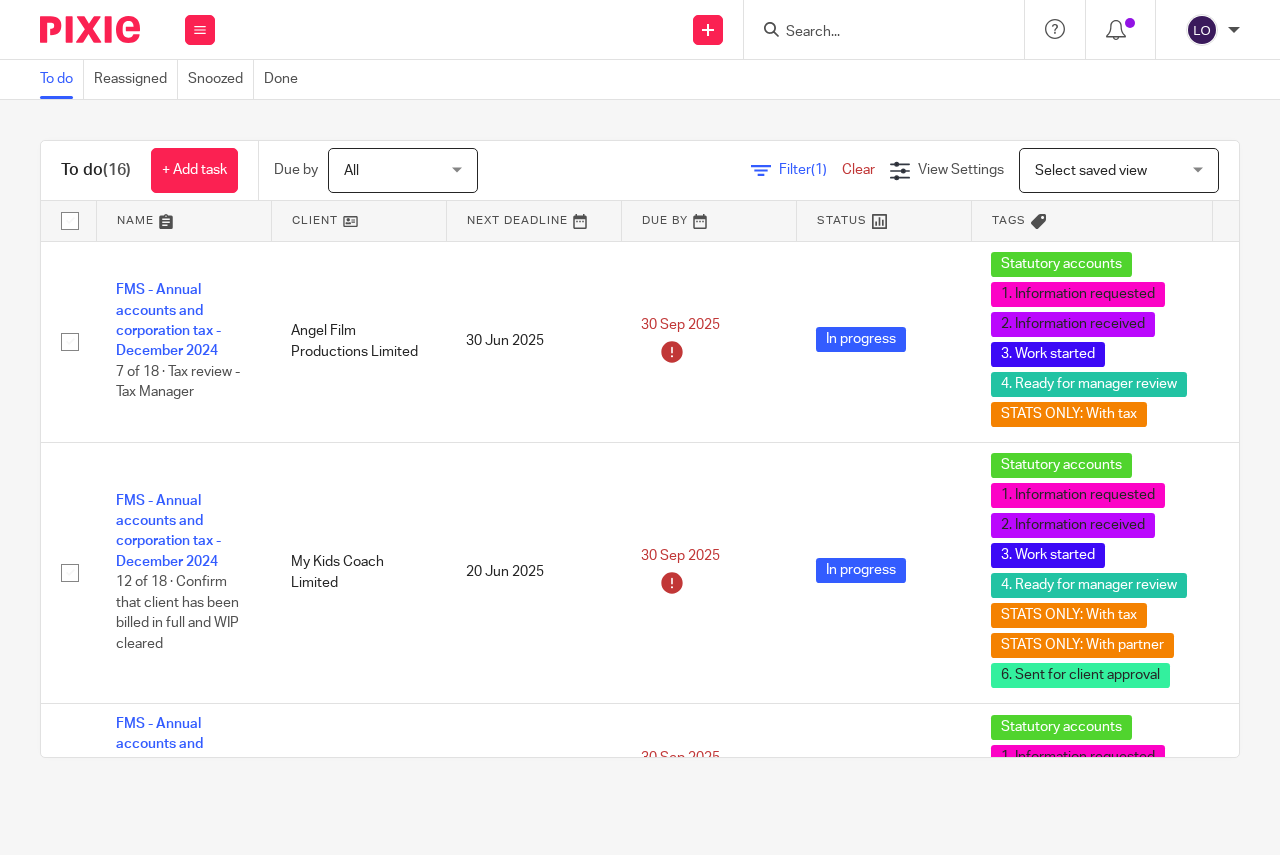 scroll, scrollTop: 0, scrollLeft: 0, axis: both 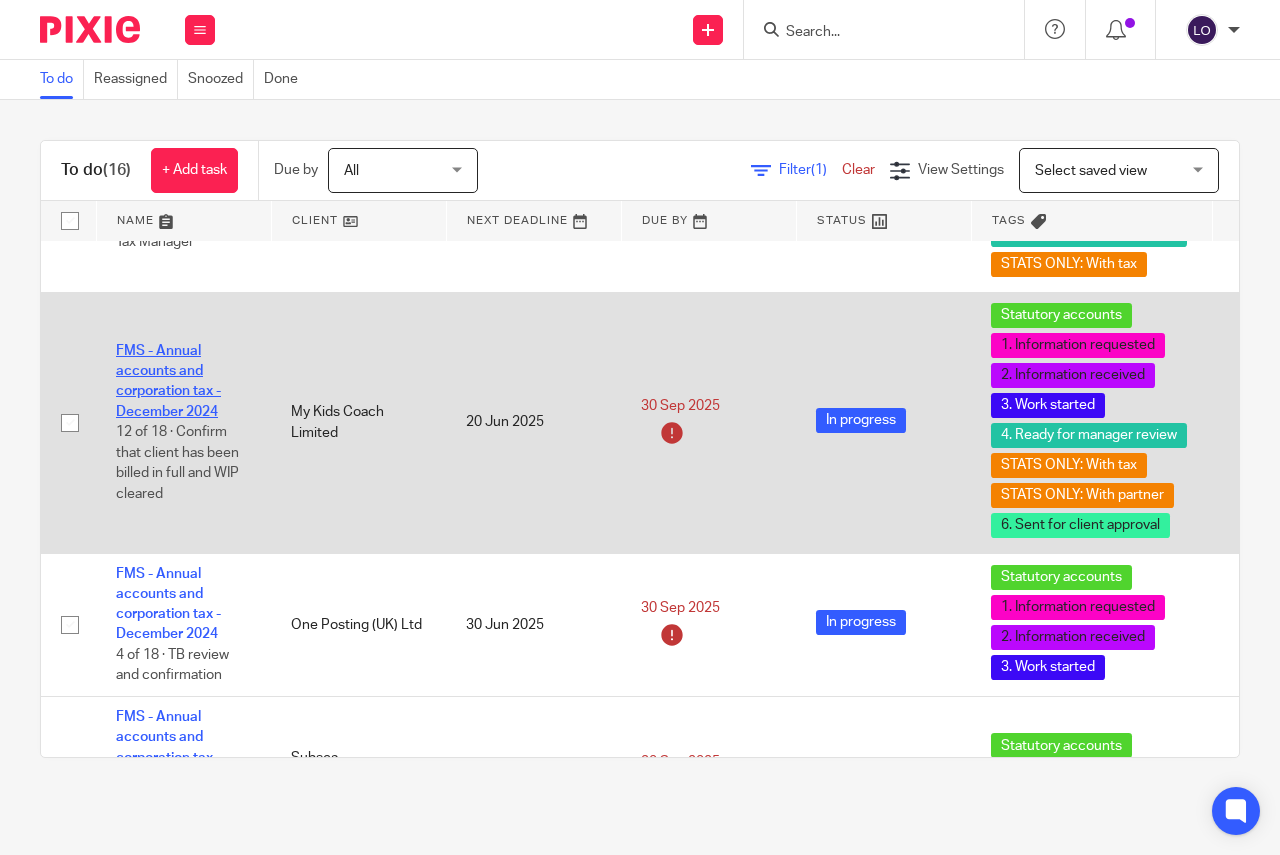 click on "FMS - Annual accounts and corporation tax - December 2024" at bounding box center (168, 381) 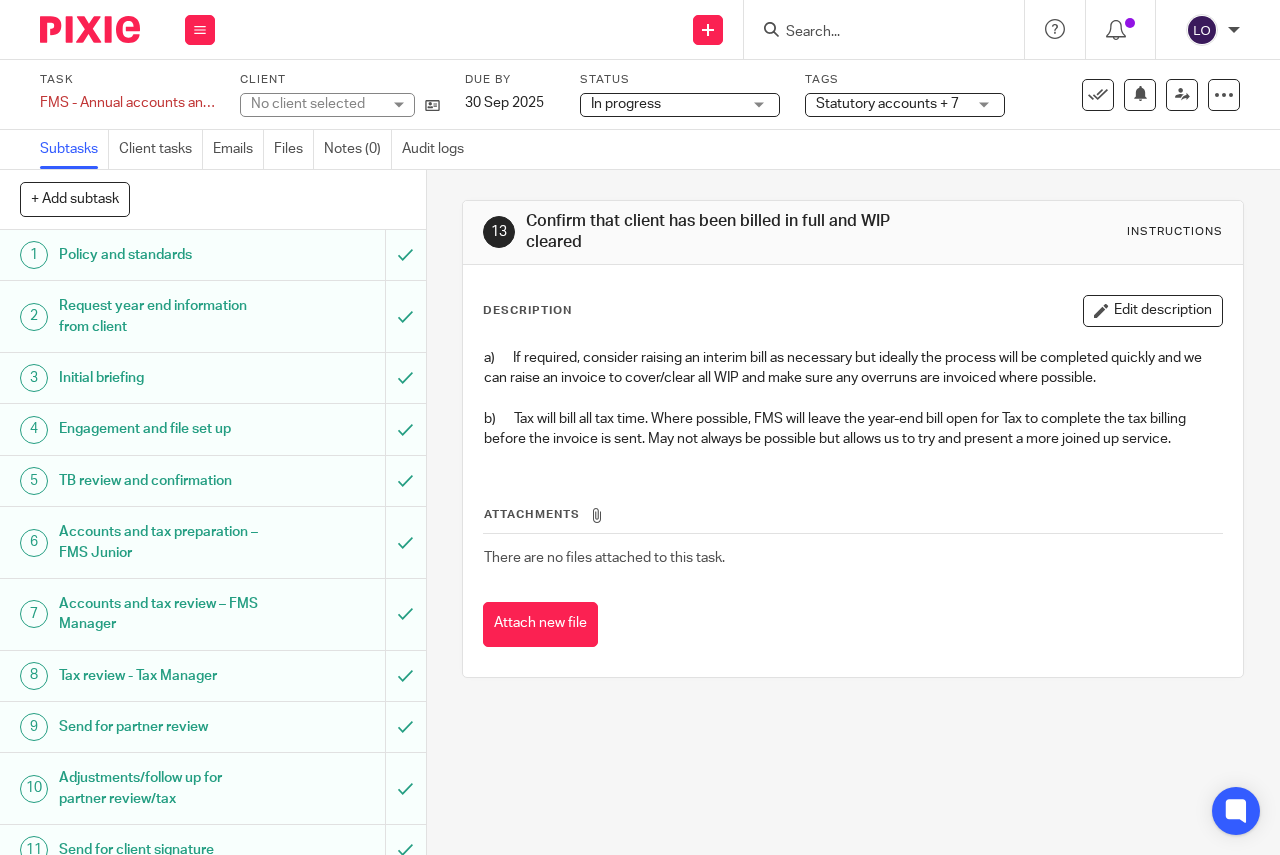 scroll, scrollTop: 0, scrollLeft: 0, axis: both 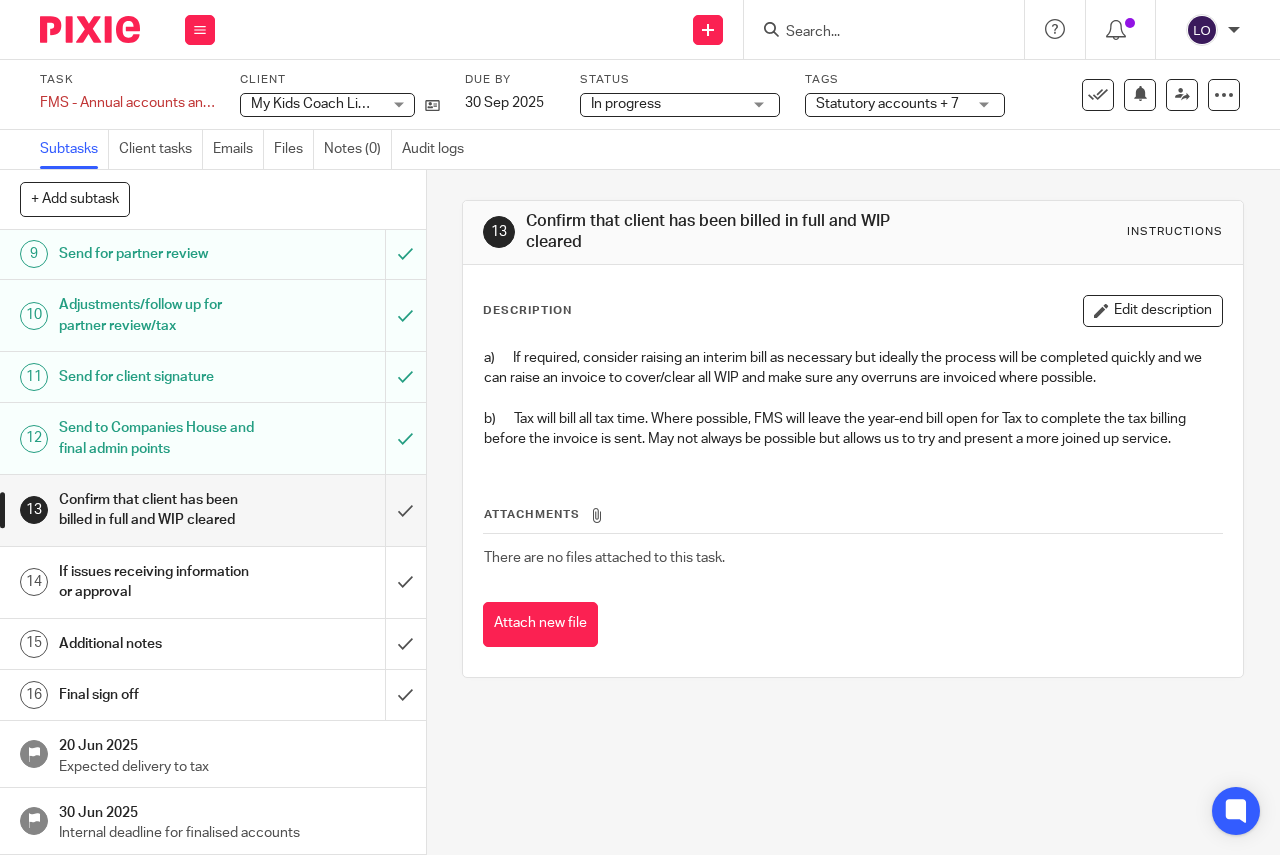 click on "Statutory accounts + 7" at bounding box center [887, 104] 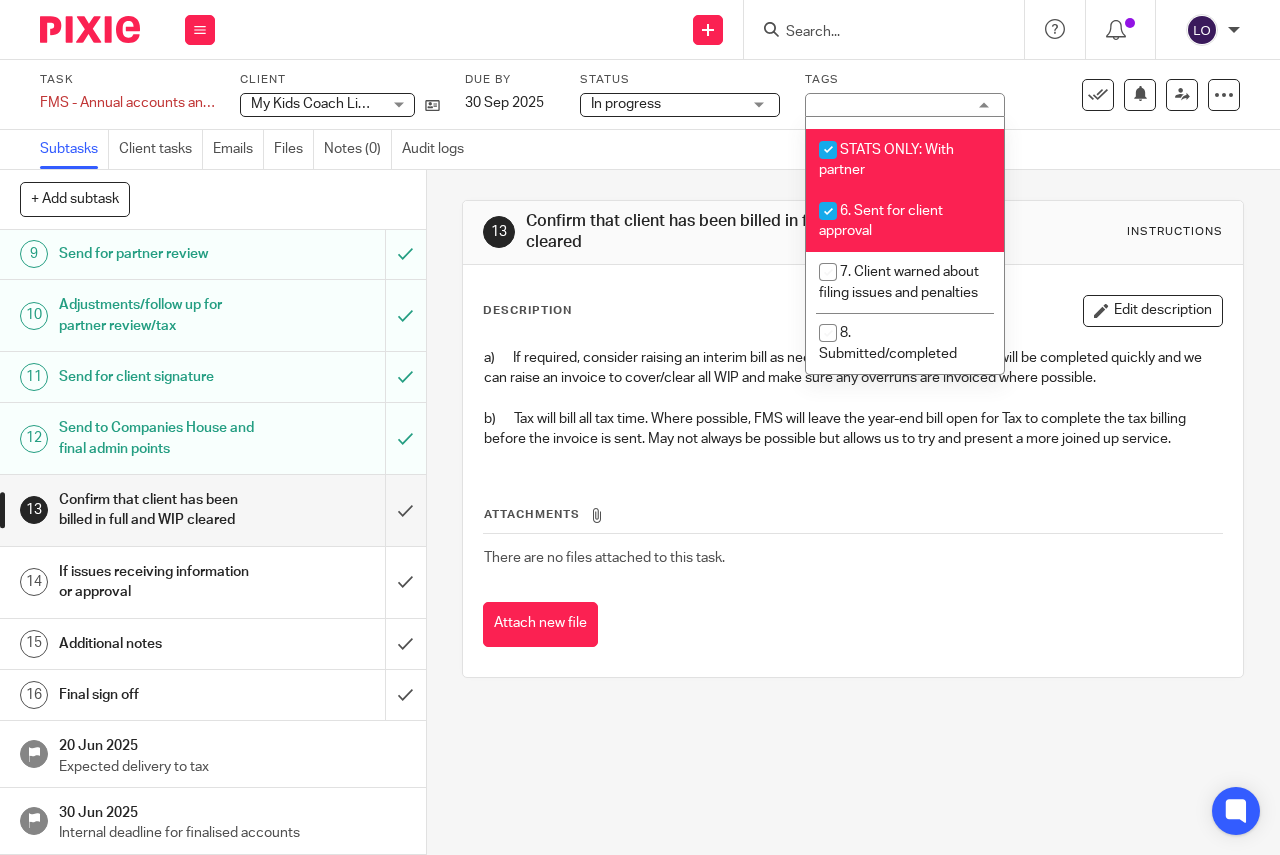 scroll, scrollTop: 679, scrollLeft: 0, axis: vertical 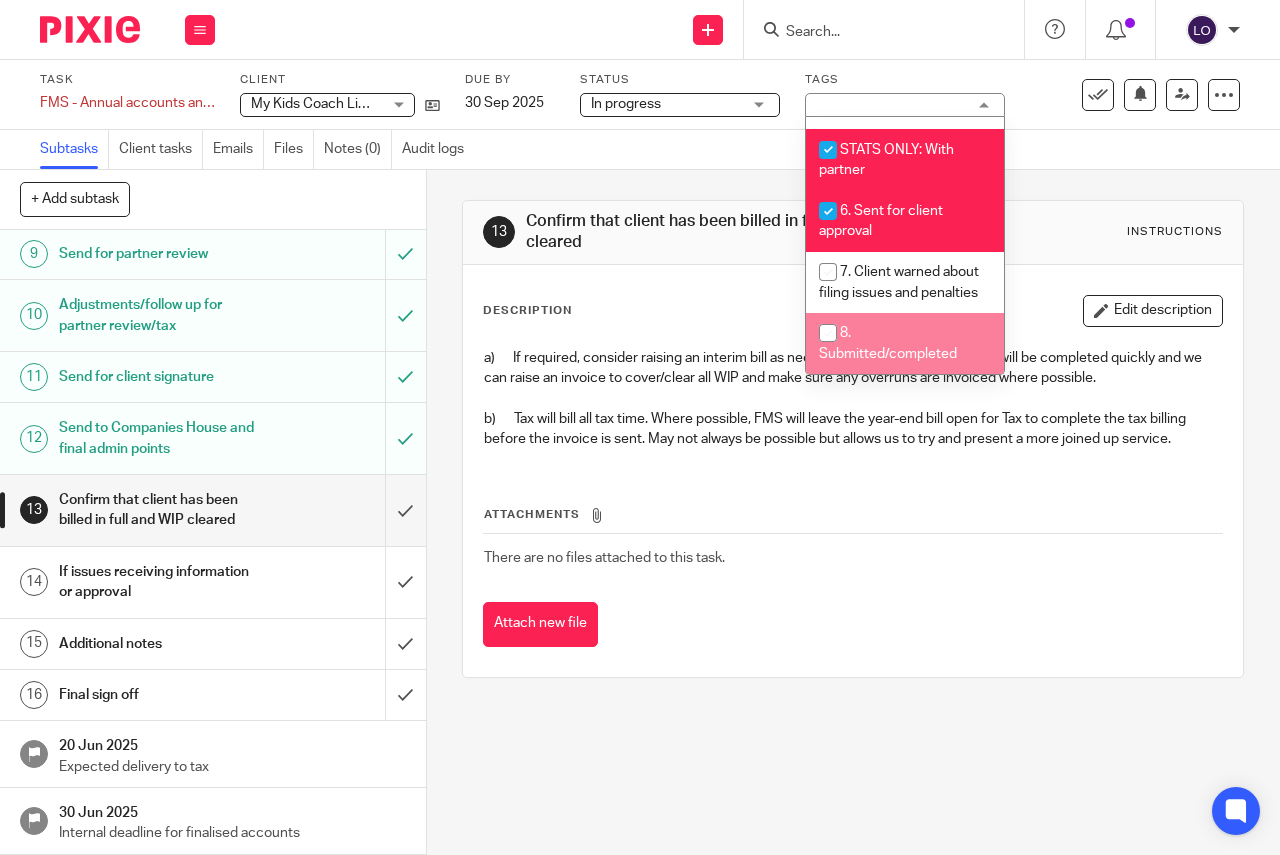 click at bounding box center [828, 333] 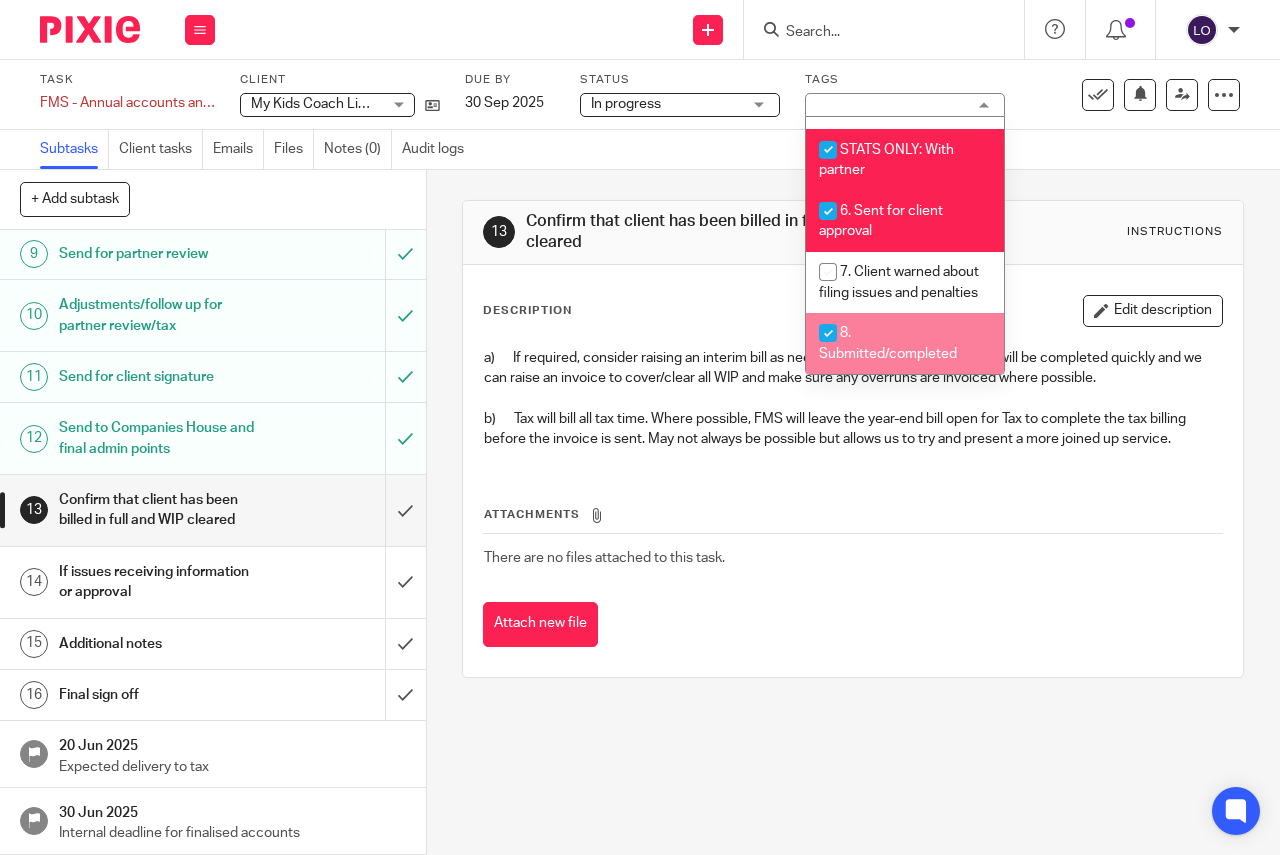 checkbox on "true" 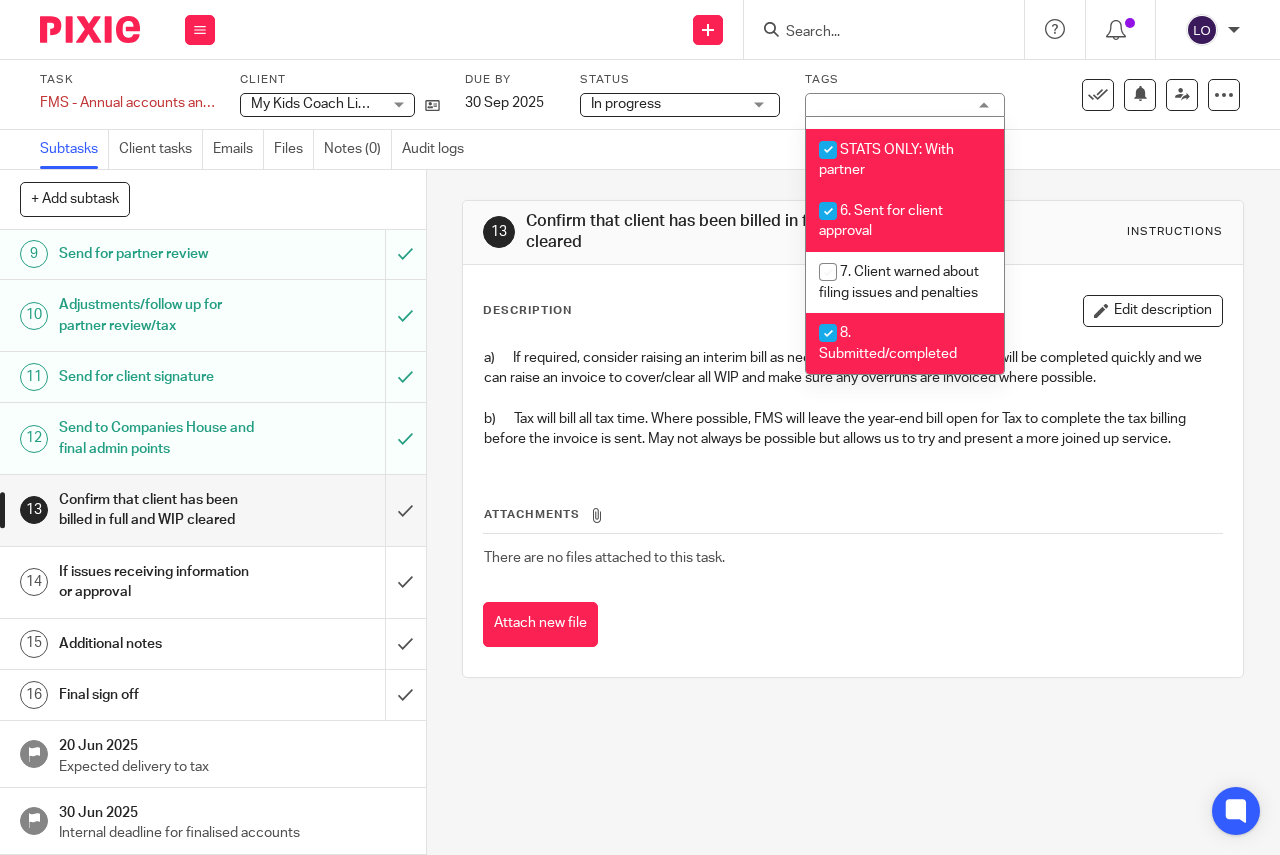click on "13
Confirm that client has been billed in full and WIP cleared
Instructions
Description
Edit description
a)      If required, consider raising an interim bill as necessary but ideally the process will be completed quickly and we can raise an invoice to cover/clear all WIP and make sure any overruns are invoiced where possible. b)      Tax will bill all tax time. Where possible, FMS will leave the year-end bill open for Tax to complete the tax billing before the invoice is sent. May not always be possible but allows us to try and present a more joined up service.           Attachments     There are no files attached to this task.   Attach new file" at bounding box center [853, 512] 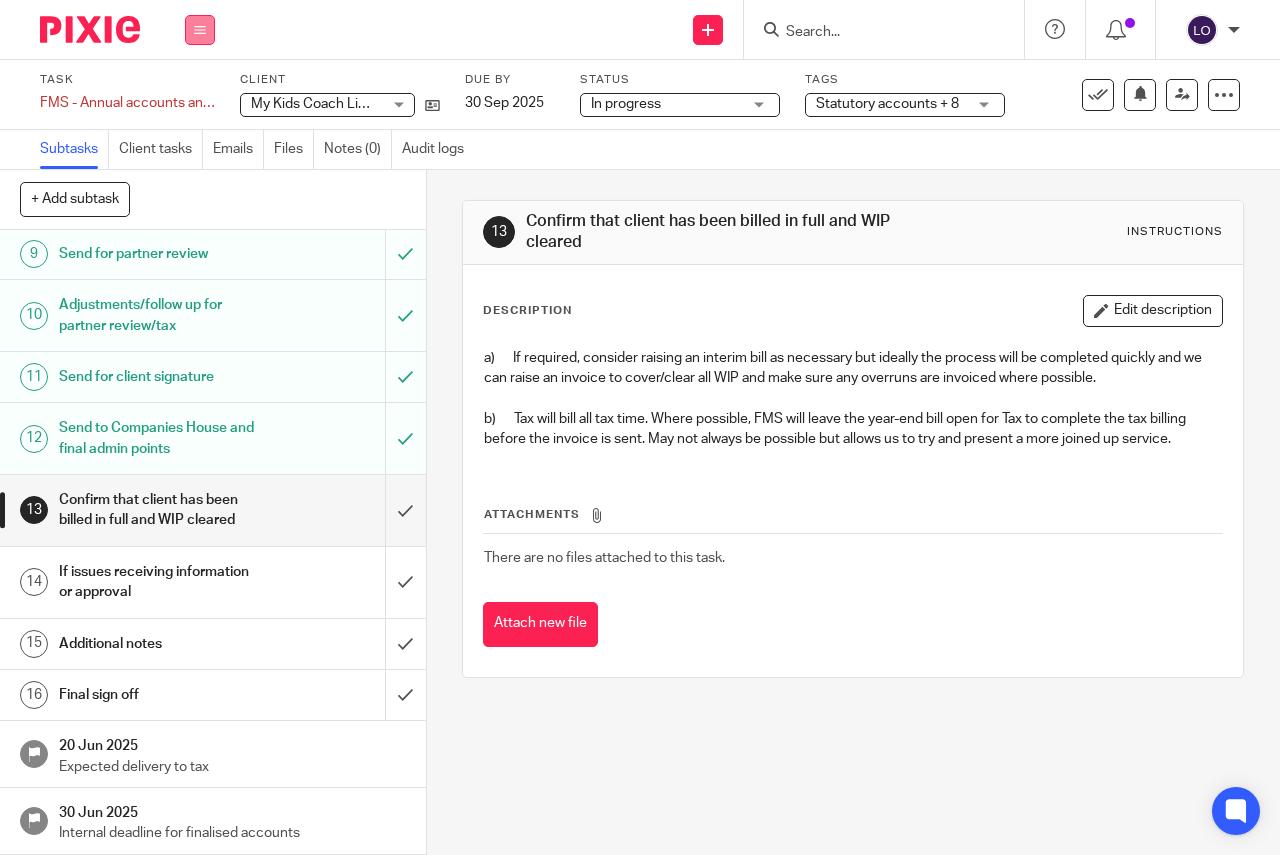 click at bounding box center [200, 30] 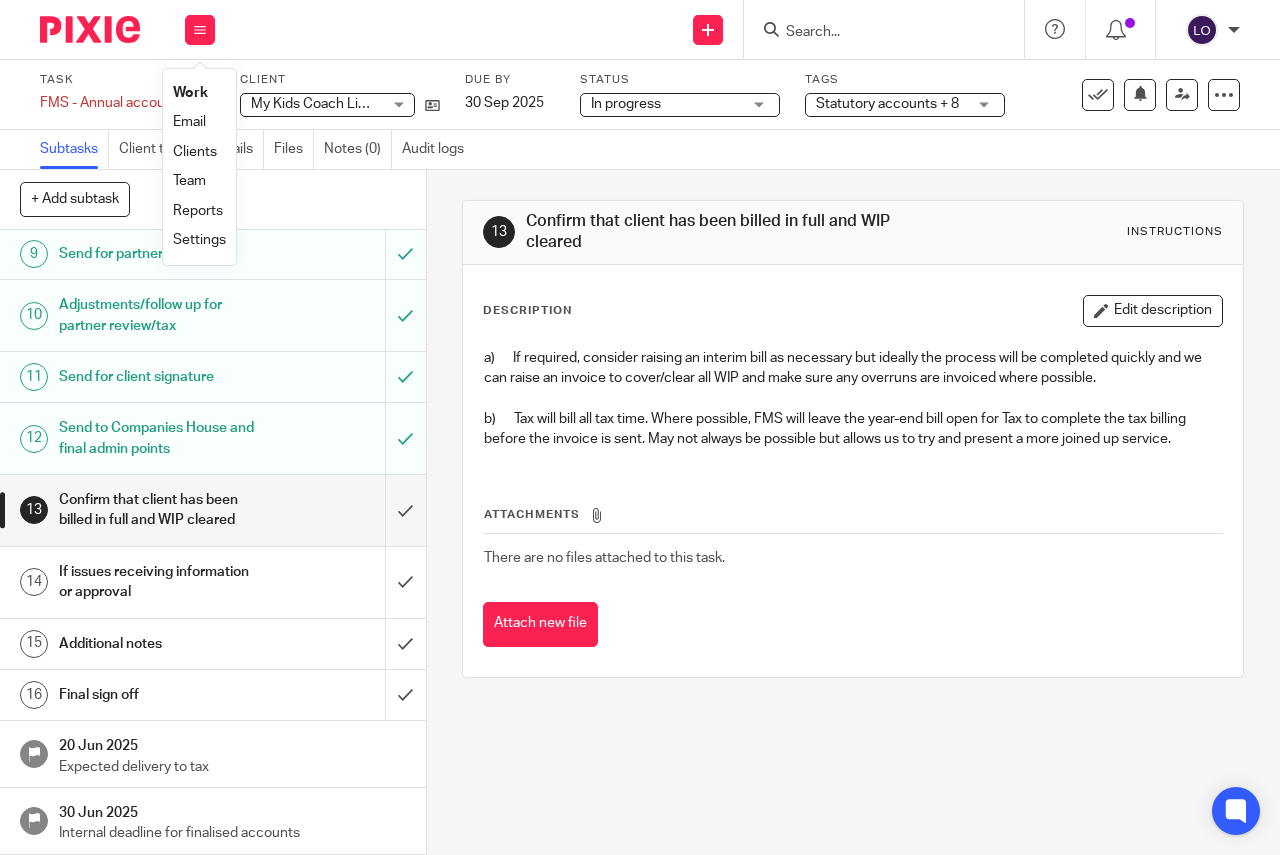 click on "Work" at bounding box center (199, 93) 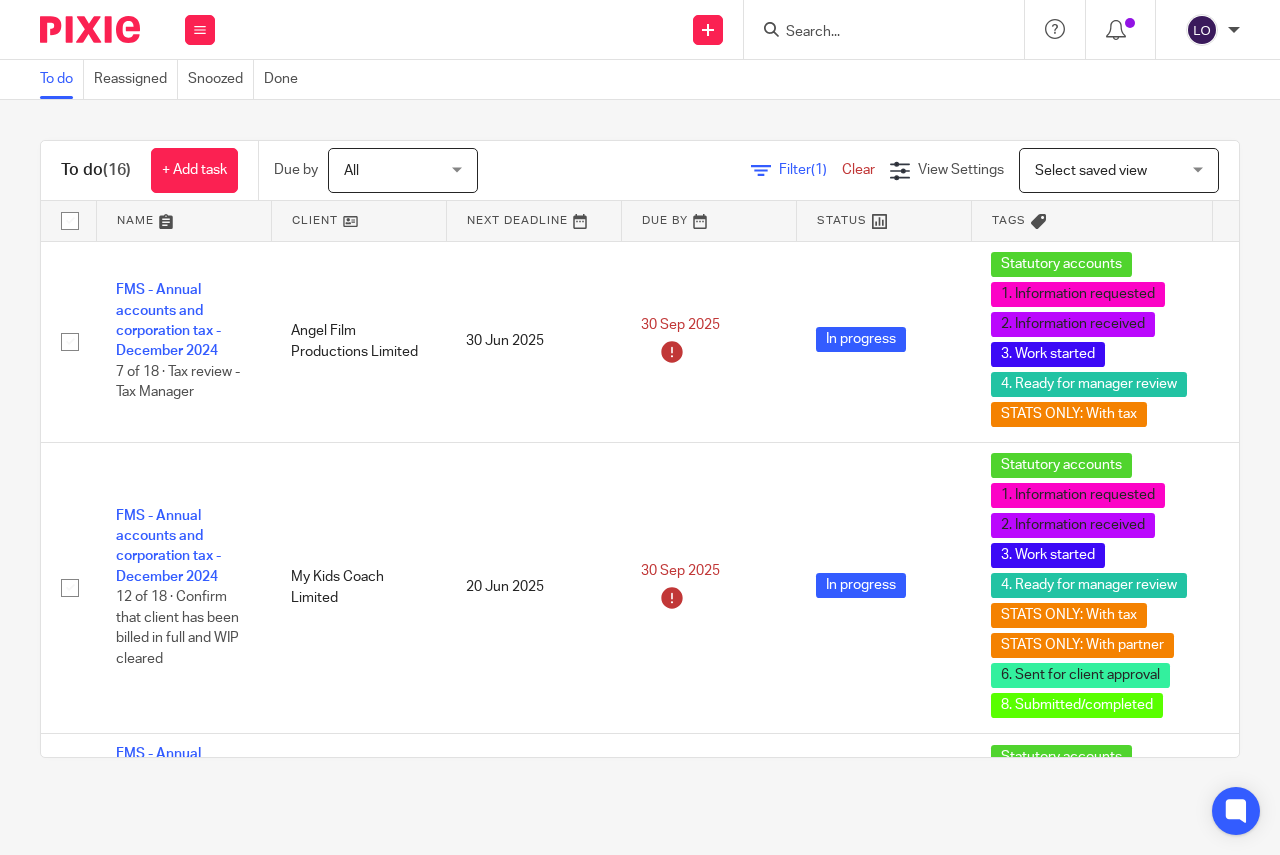 scroll, scrollTop: 0, scrollLeft: 0, axis: both 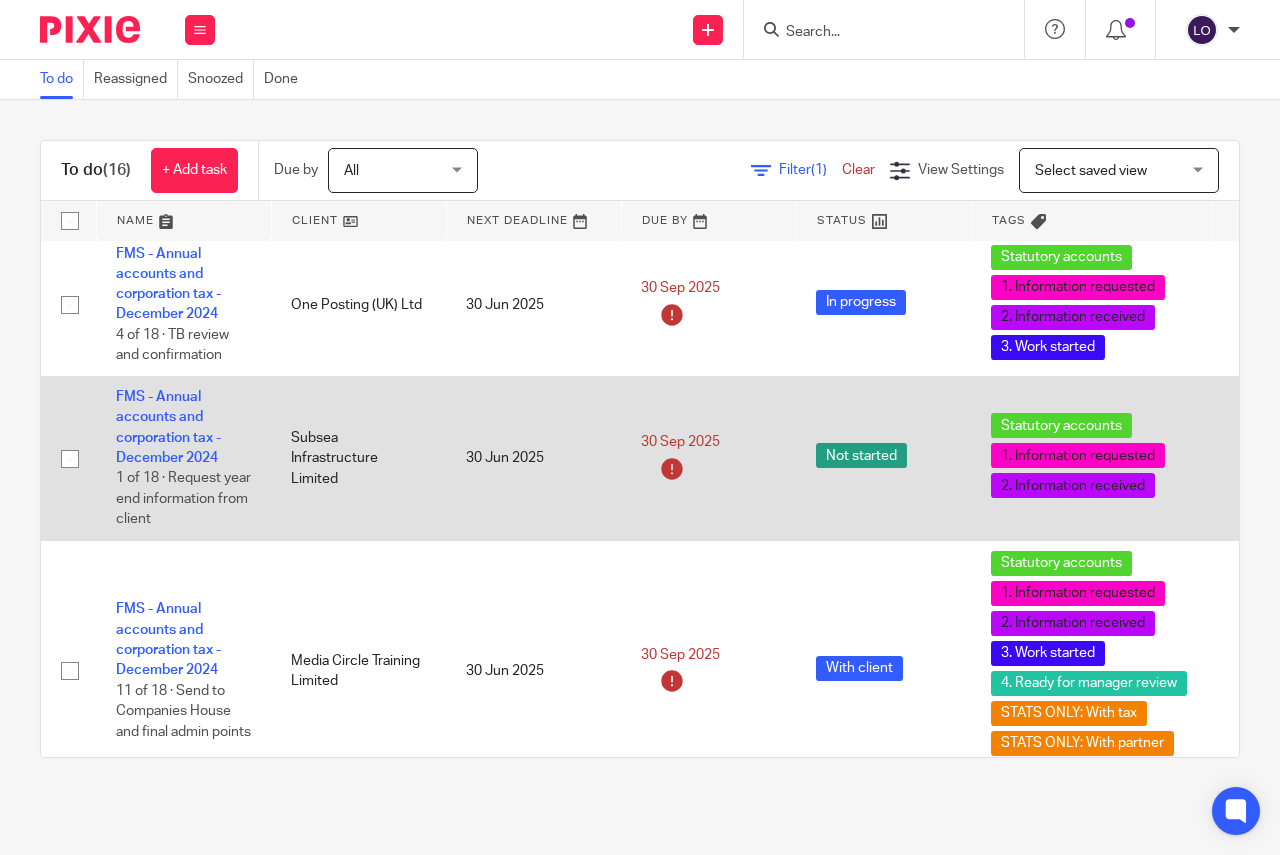click on "FMS - Annual accounts and corporation tax - December 2024
1
of
18 ·
Request year end information from client" at bounding box center [183, 458] 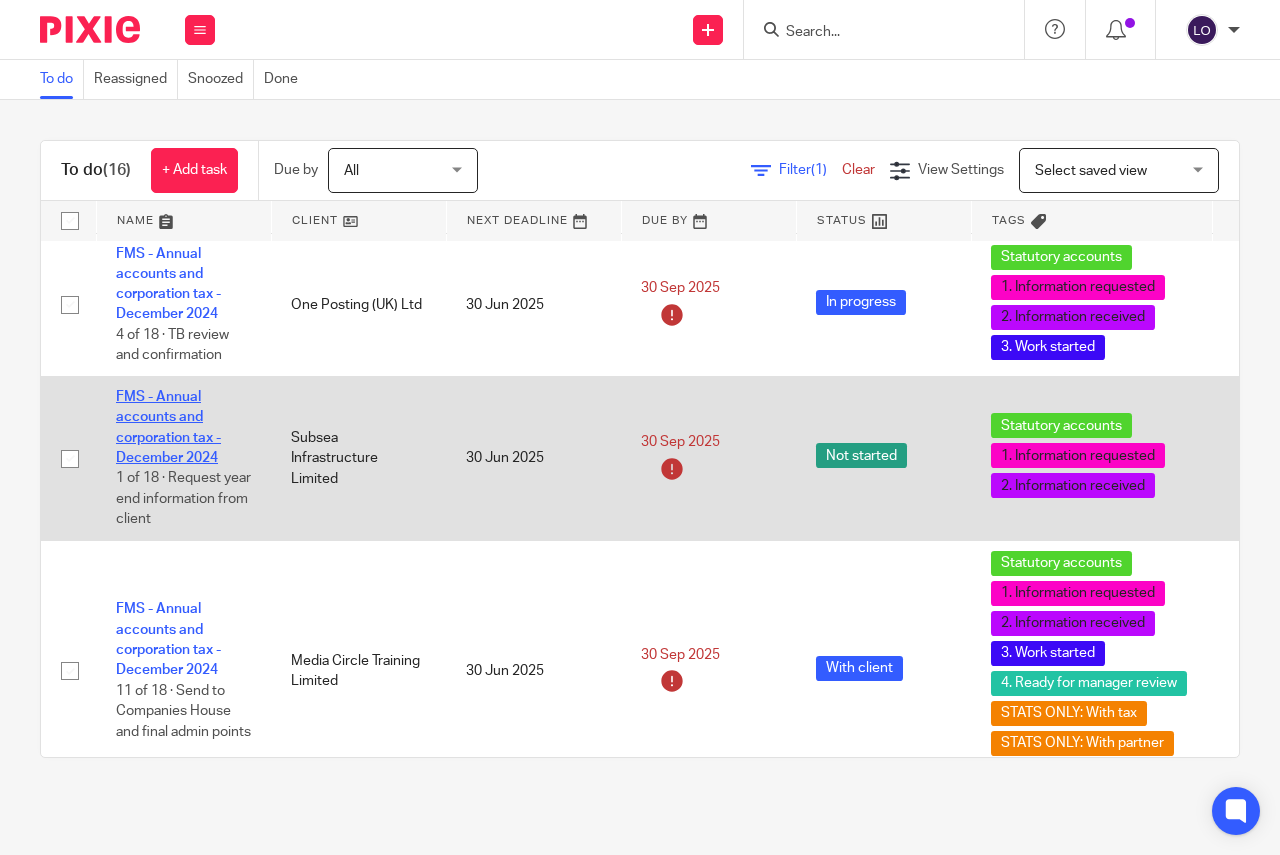 click on "FMS - Annual accounts and corporation tax - December 2024" at bounding box center (168, 427) 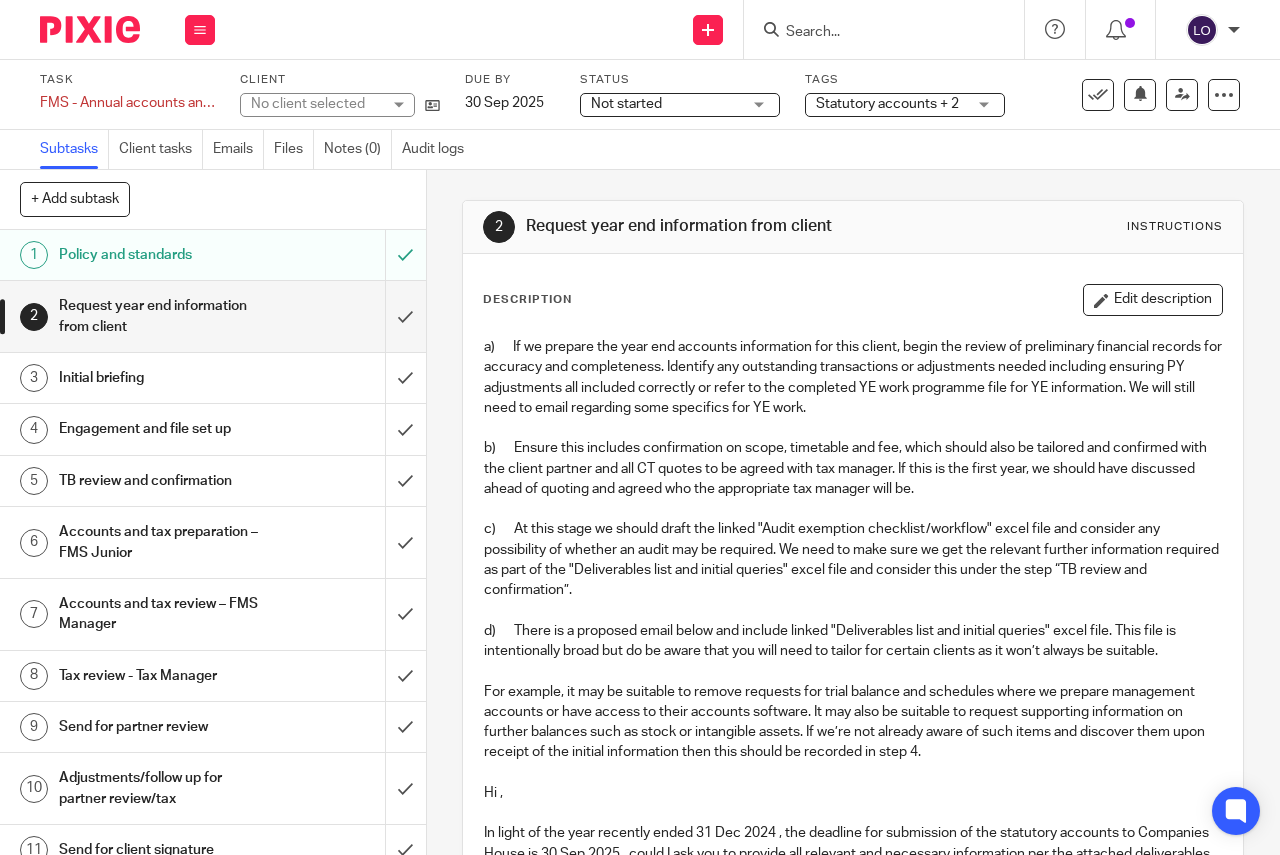 scroll, scrollTop: 0, scrollLeft: 0, axis: both 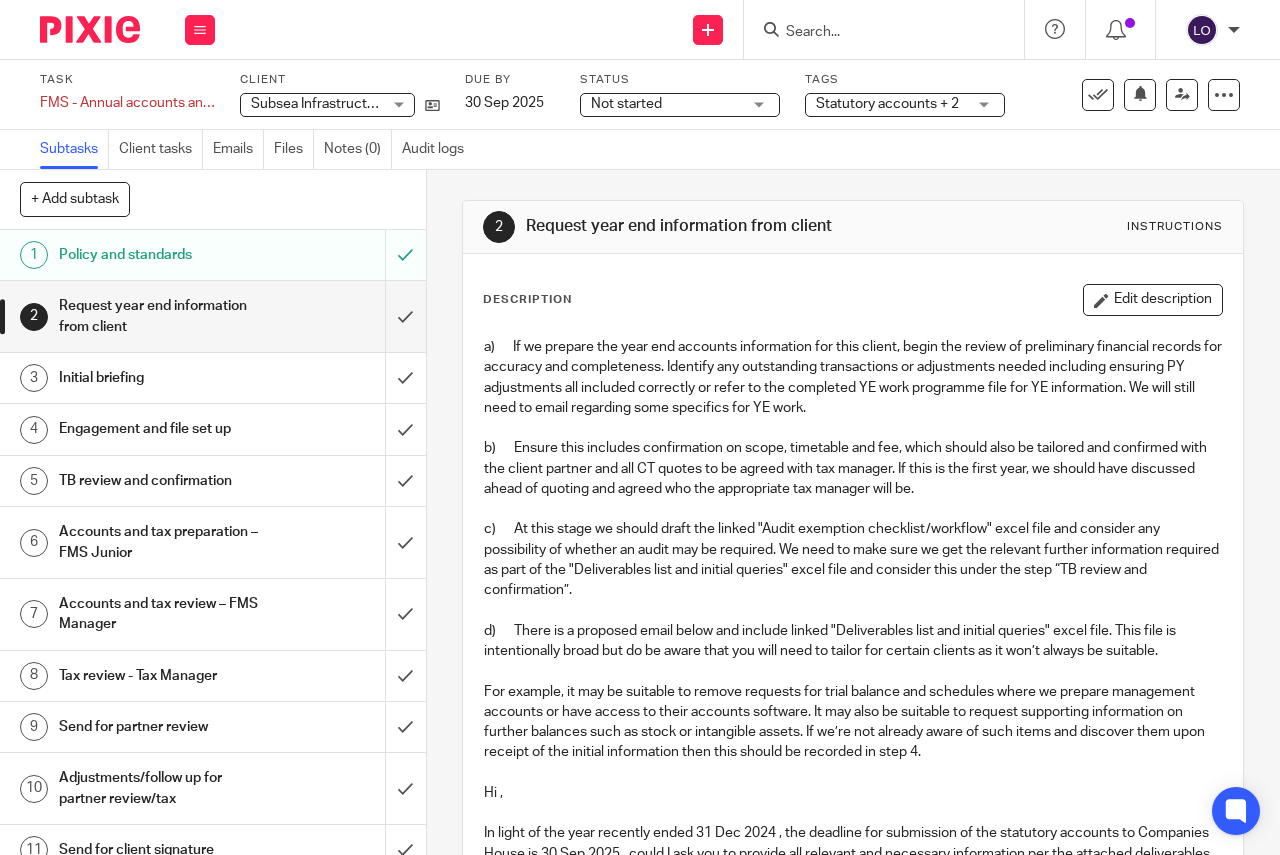 click on "Not started
Not started" at bounding box center (680, 105) 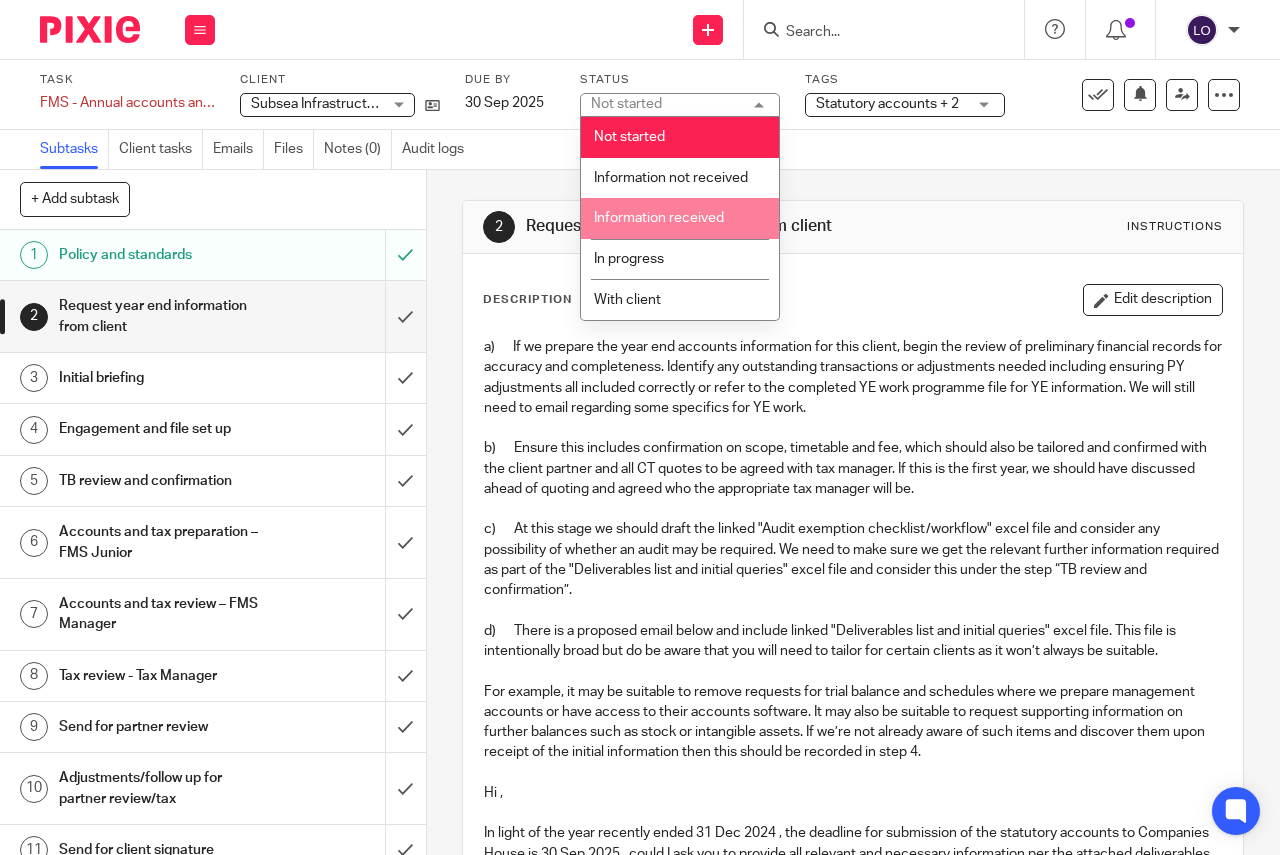 click on "Information received" at bounding box center (680, 218) 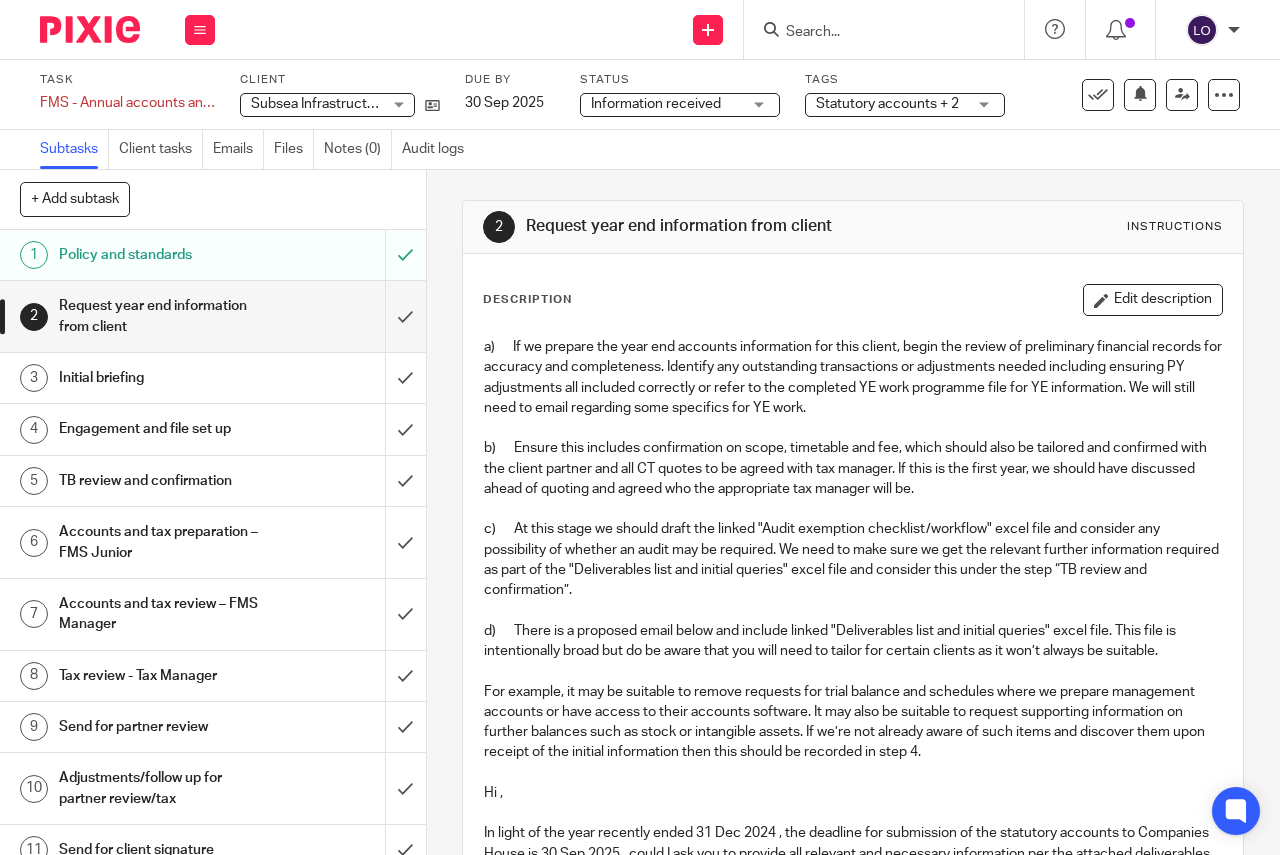 click on "Statutory accounts + 2" at bounding box center [887, 104] 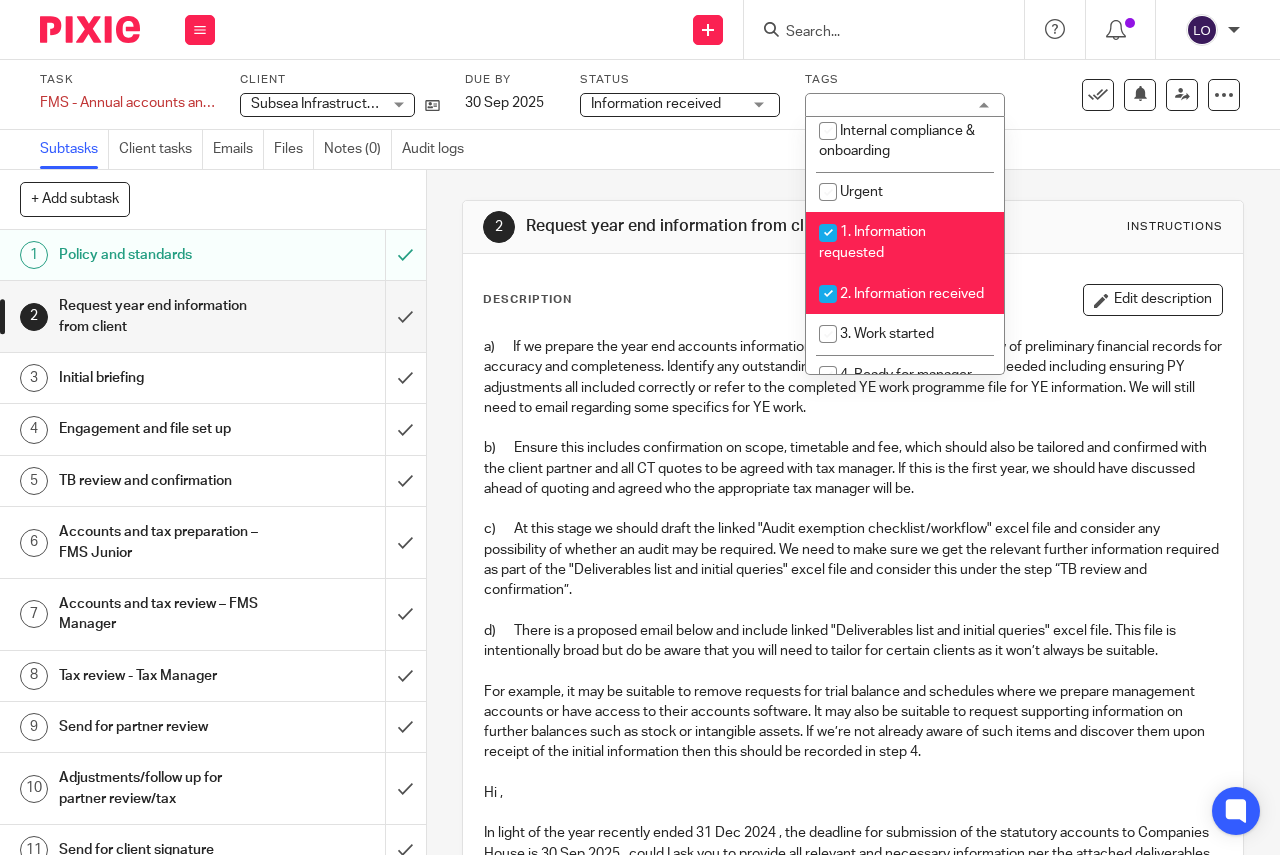 scroll, scrollTop: 100, scrollLeft: 0, axis: vertical 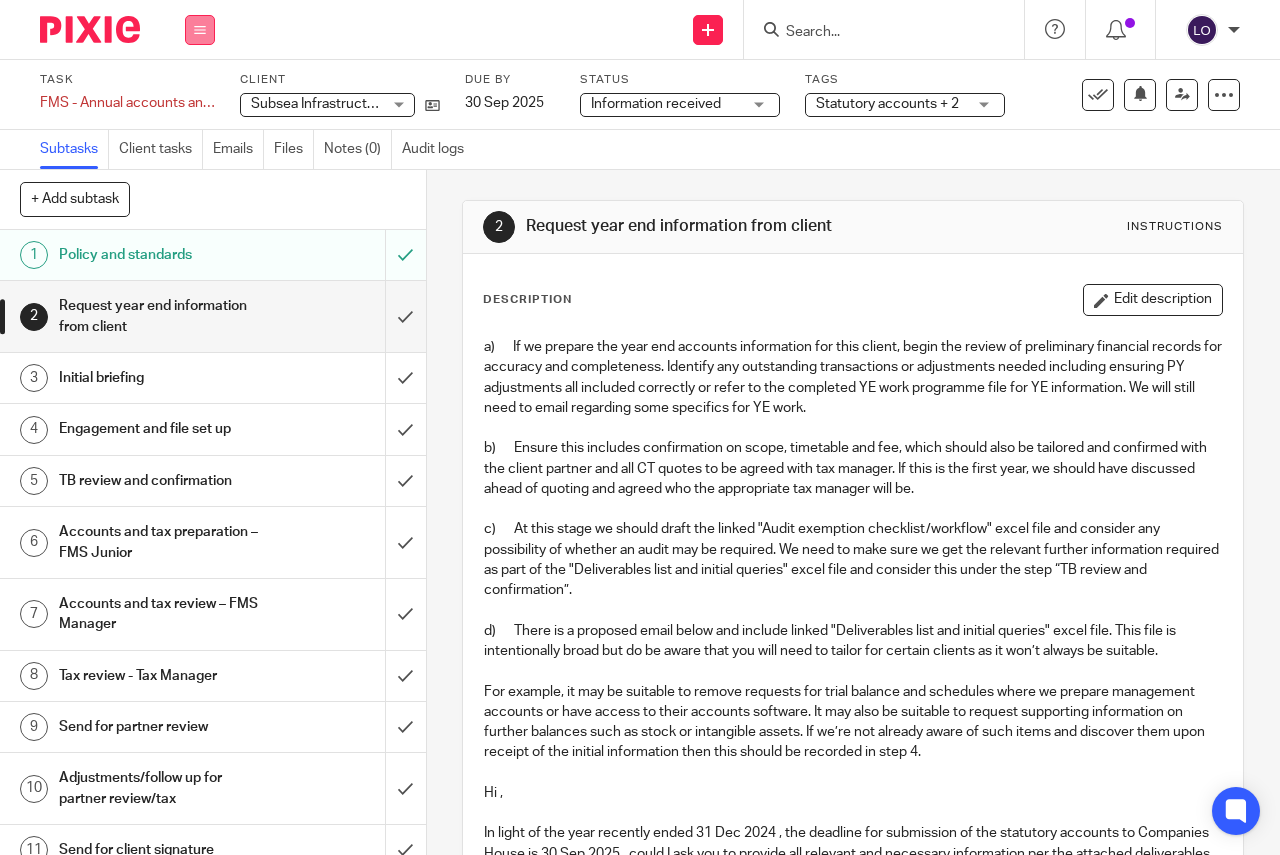 click at bounding box center (200, 30) 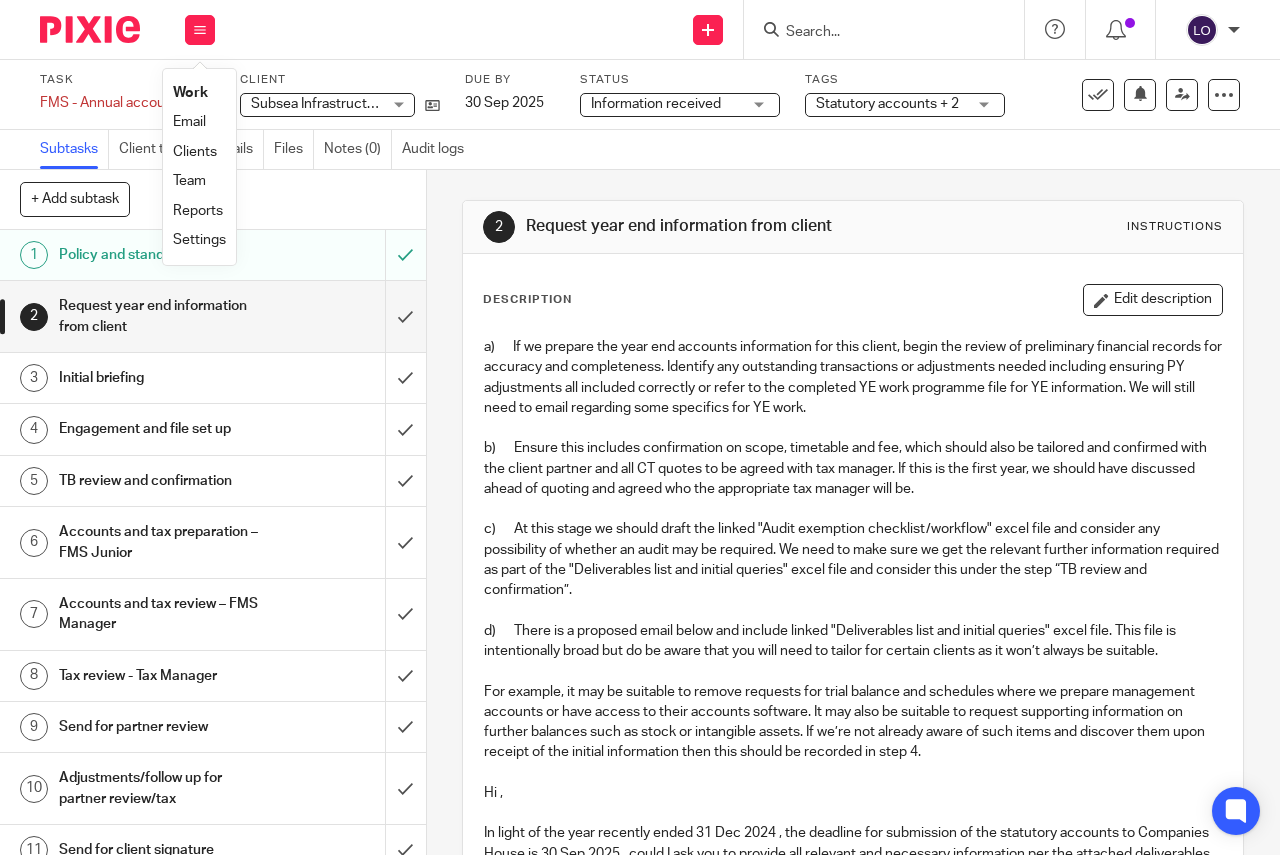 click on "Work" at bounding box center [190, 93] 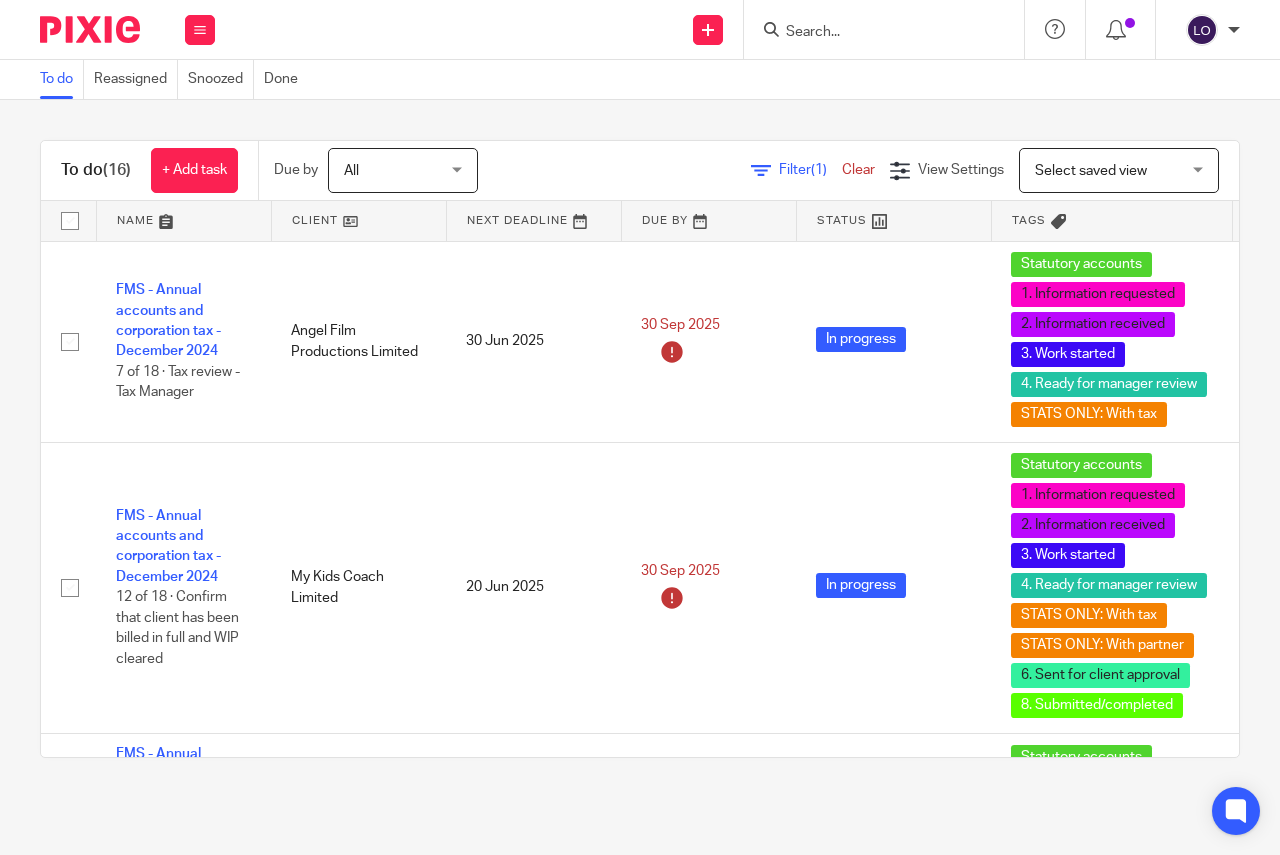 scroll, scrollTop: 0, scrollLeft: 0, axis: both 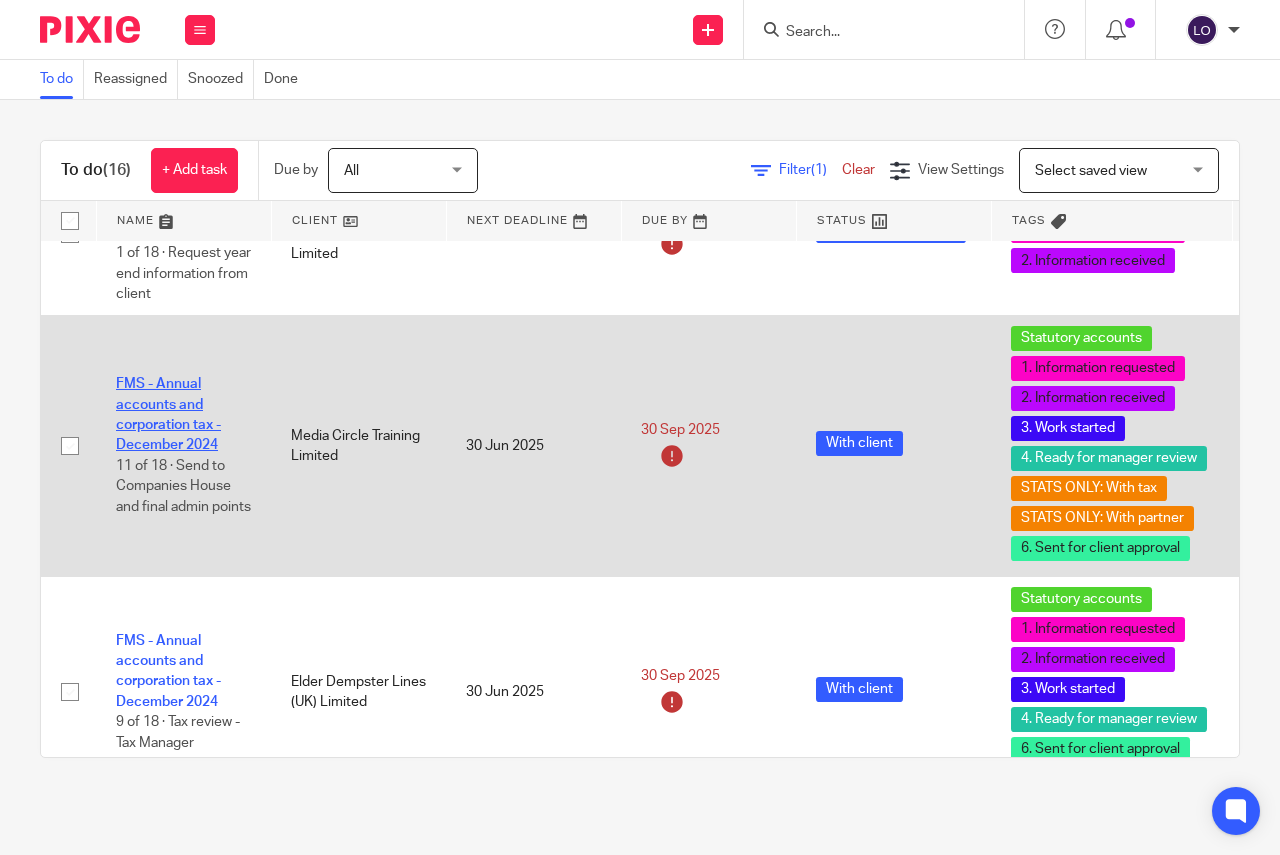 click on "FMS - Annual accounts and corporation tax - December 2024" at bounding box center (168, 414) 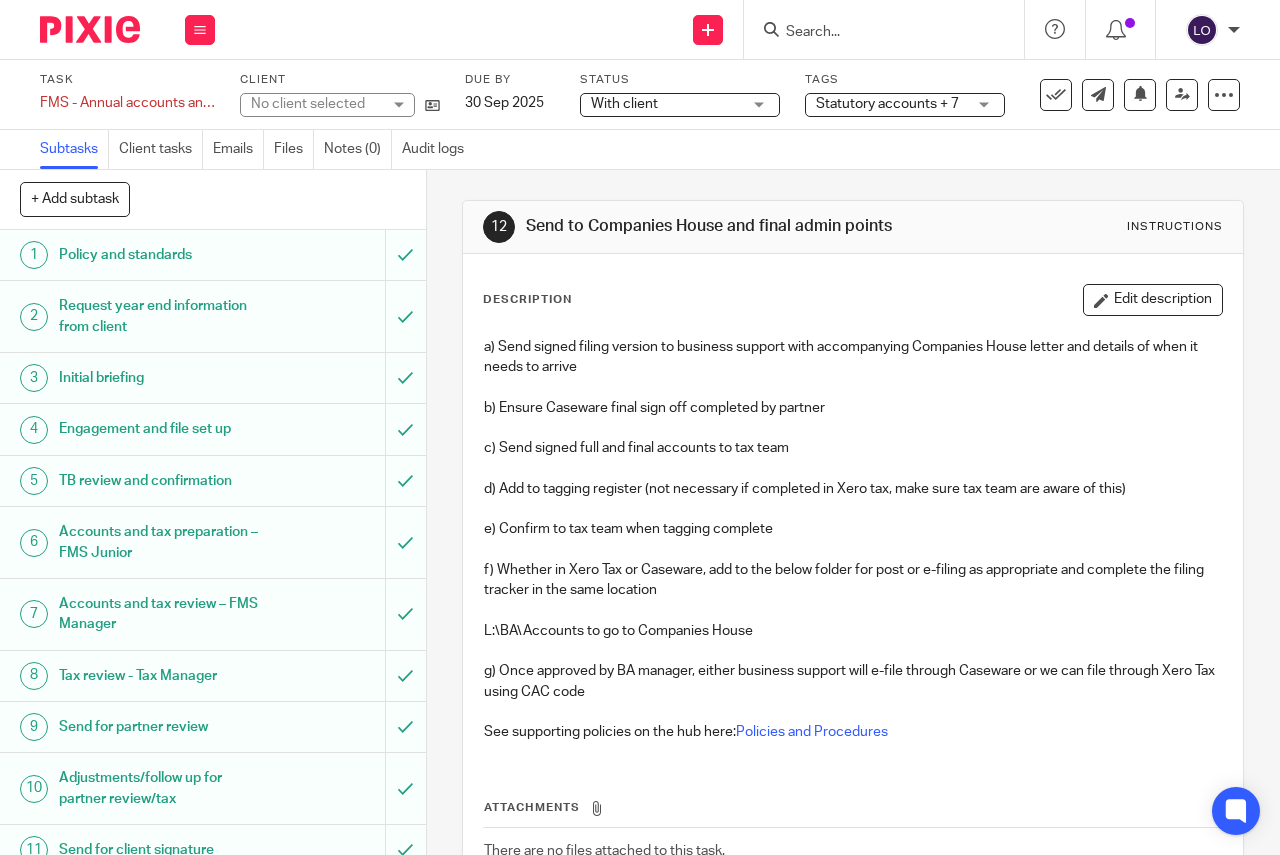 scroll, scrollTop: 0, scrollLeft: 0, axis: both 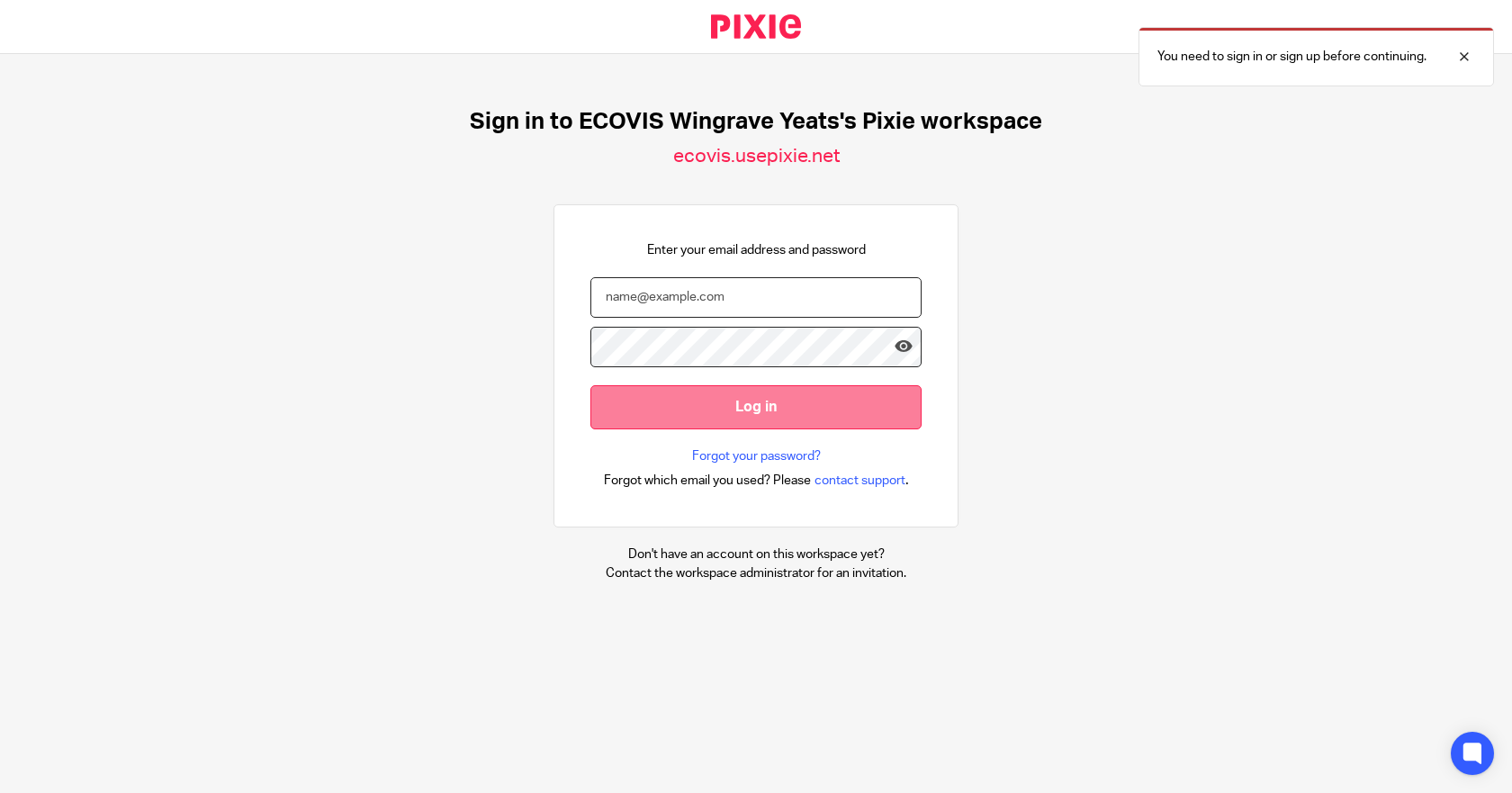 type on "[EMAIL]" 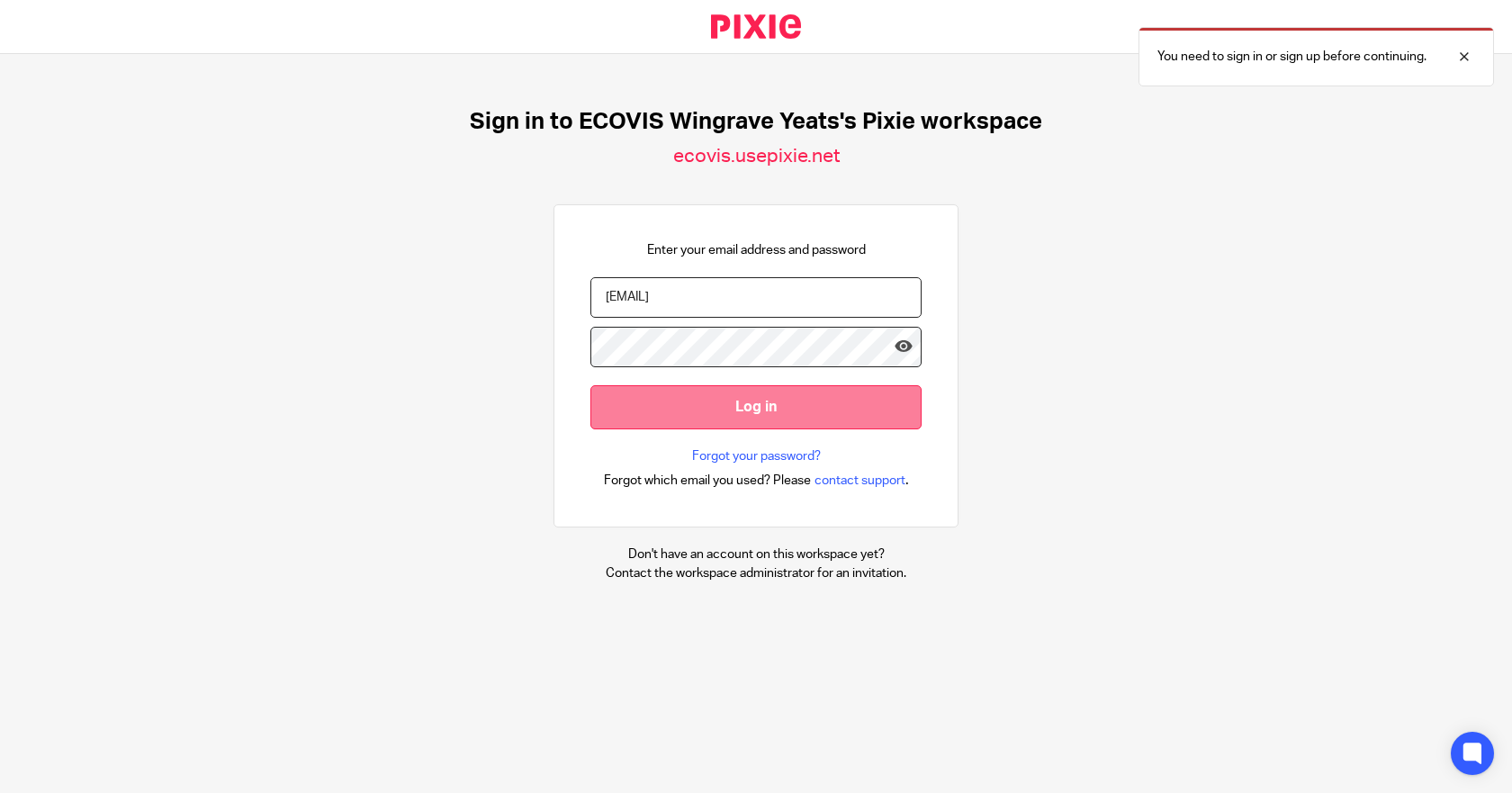 click on "Log in" at bounding box center [756, 407] 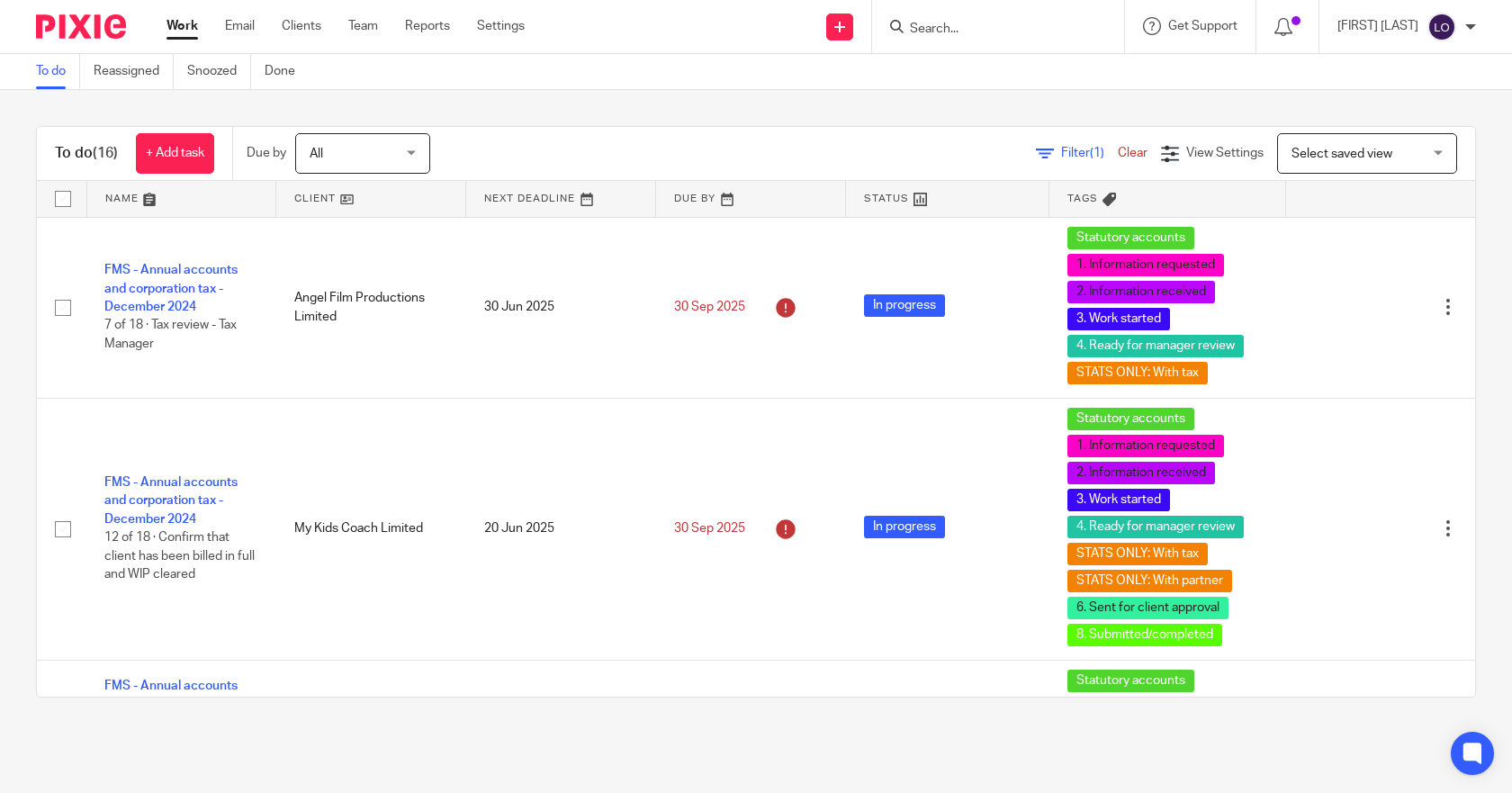 scroll, scrollTop: 0, scrollLeft: 0, axis: both 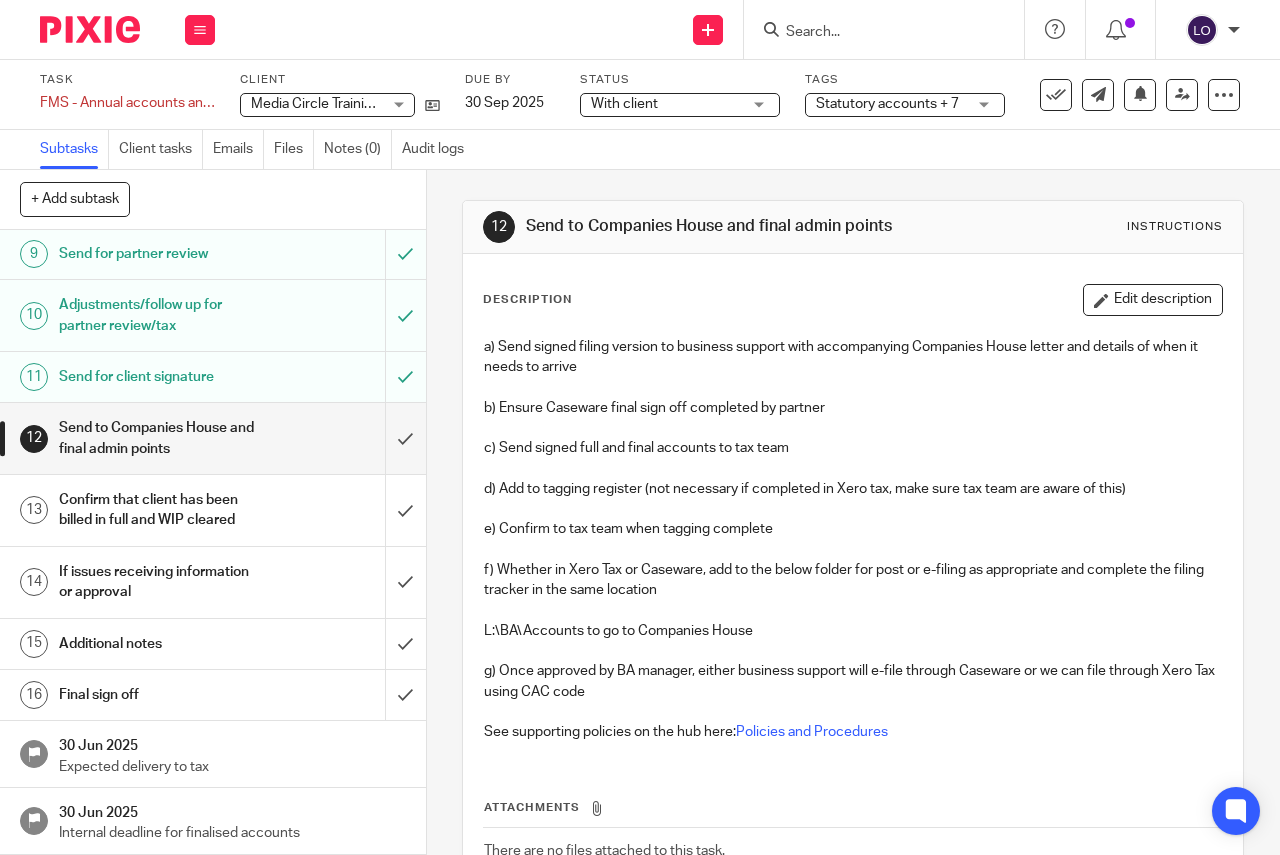 click on "Send to Companies House and final admin points" at bounding box center [212, 438] 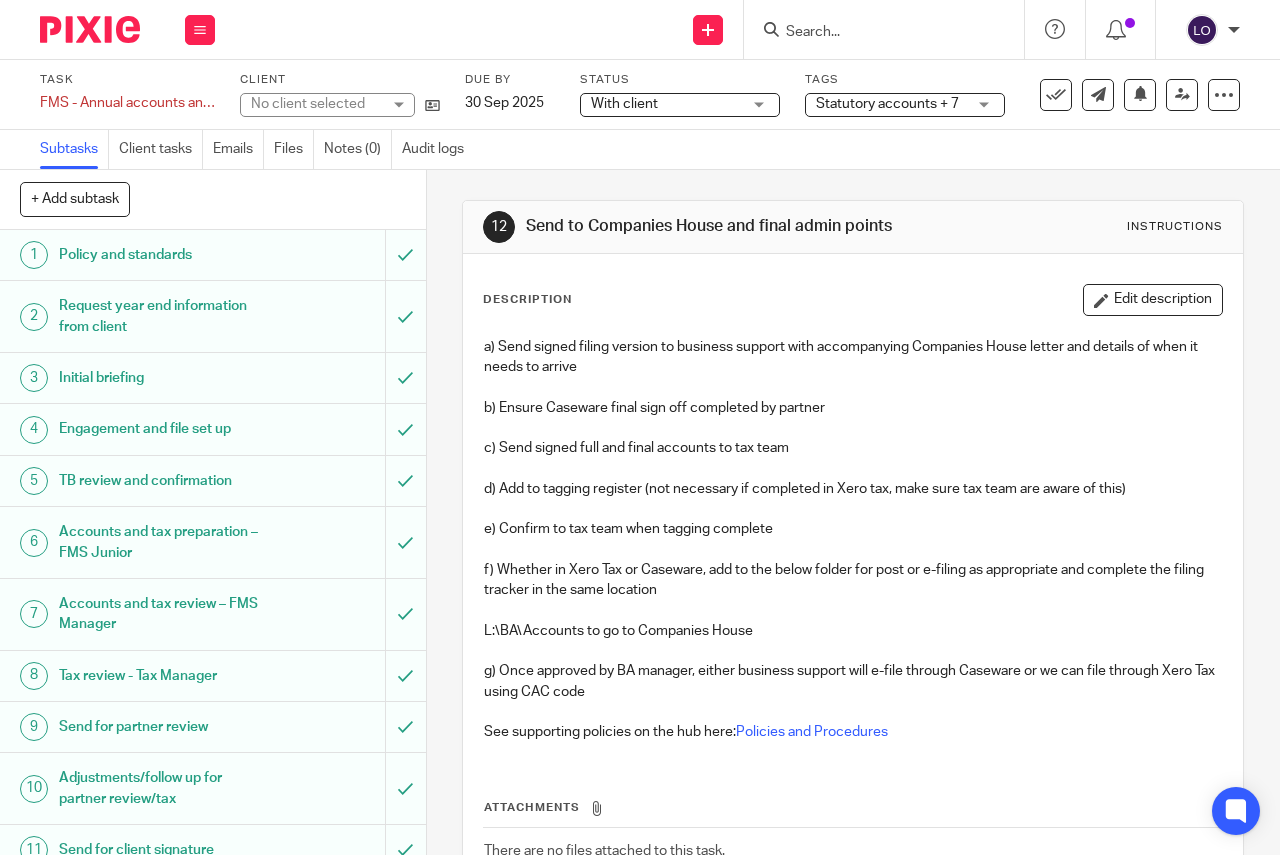 scroll, scrollTop: 0, scrollLeft: 0, axis: both 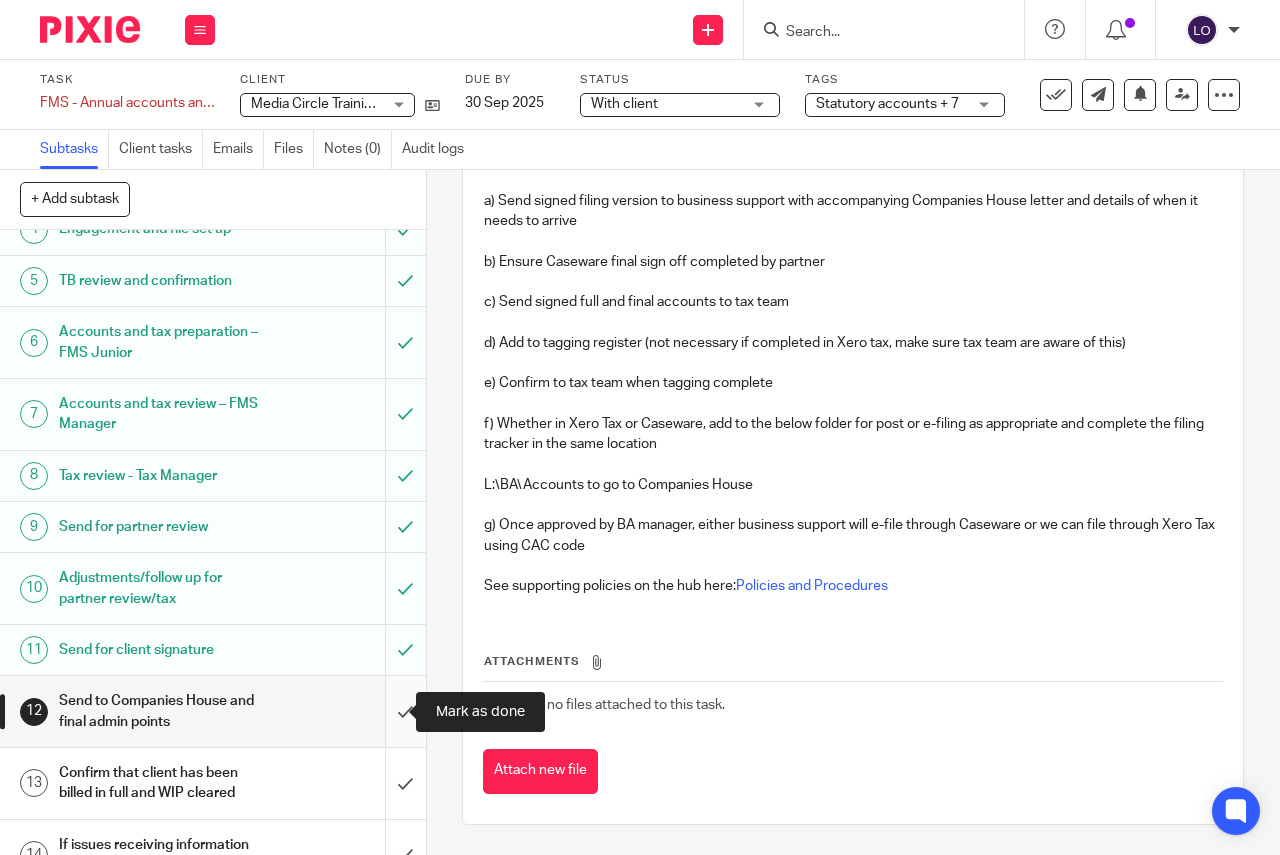 click at bounding box center (213, 711) 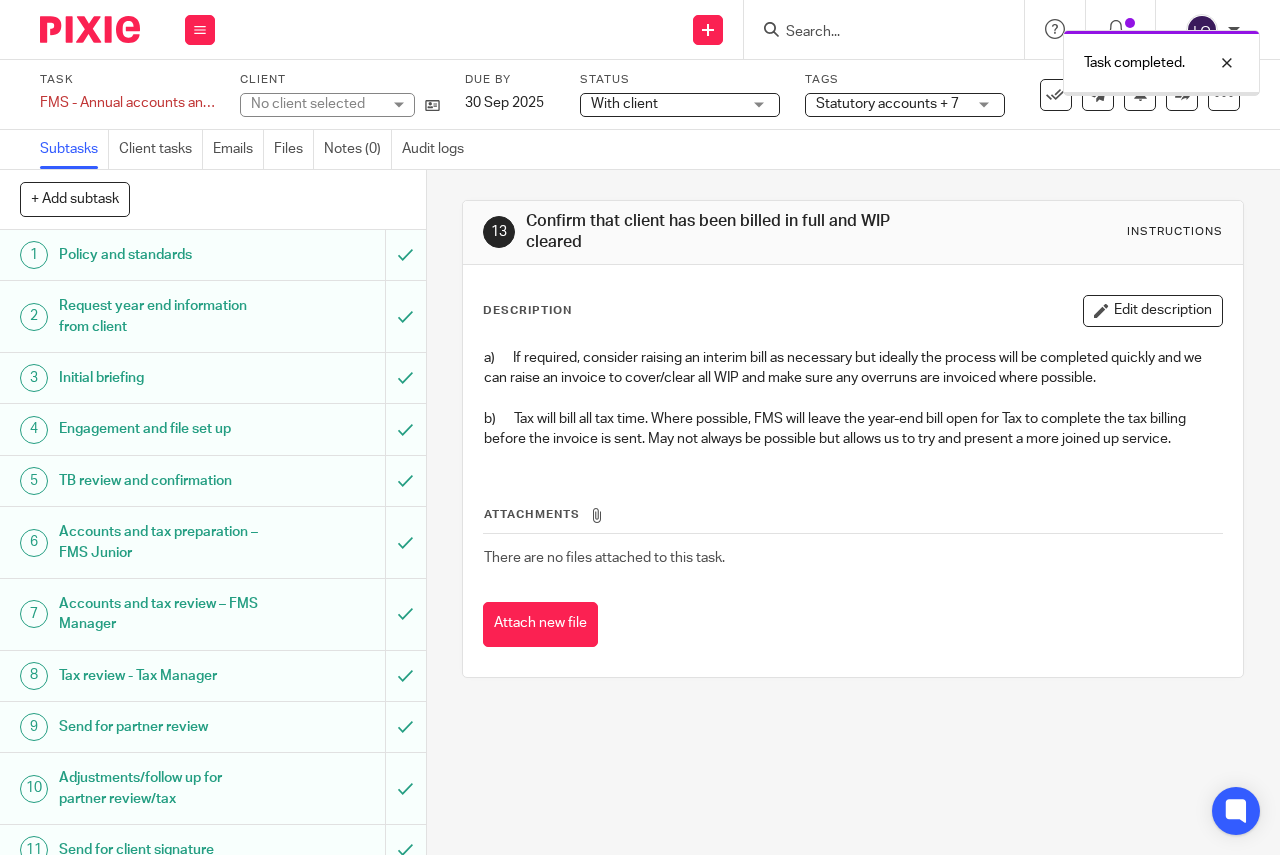 scroll, scrollTop: 0, scrollLeft: 0, axis: both 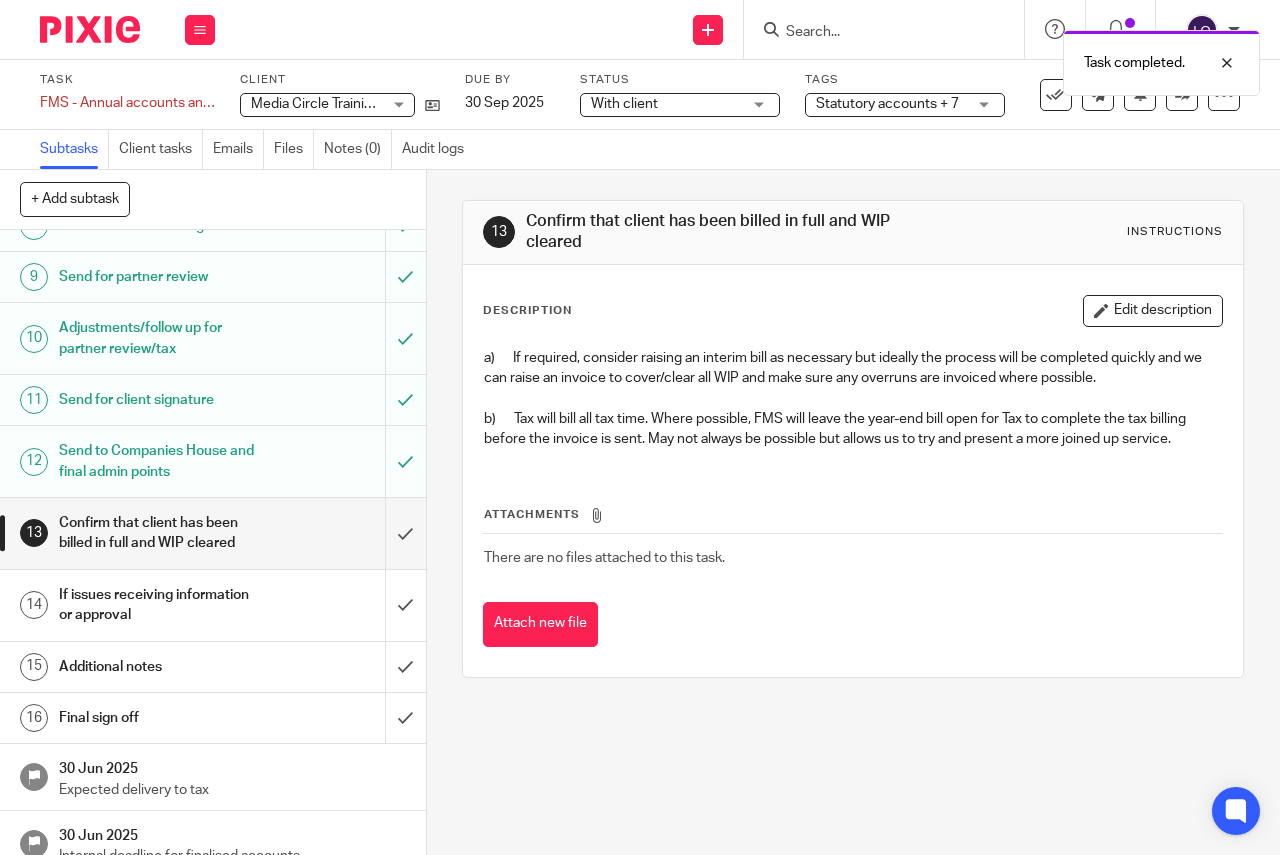 click on "Send to Companies House and final admin points" at bounding box center [161, 461] 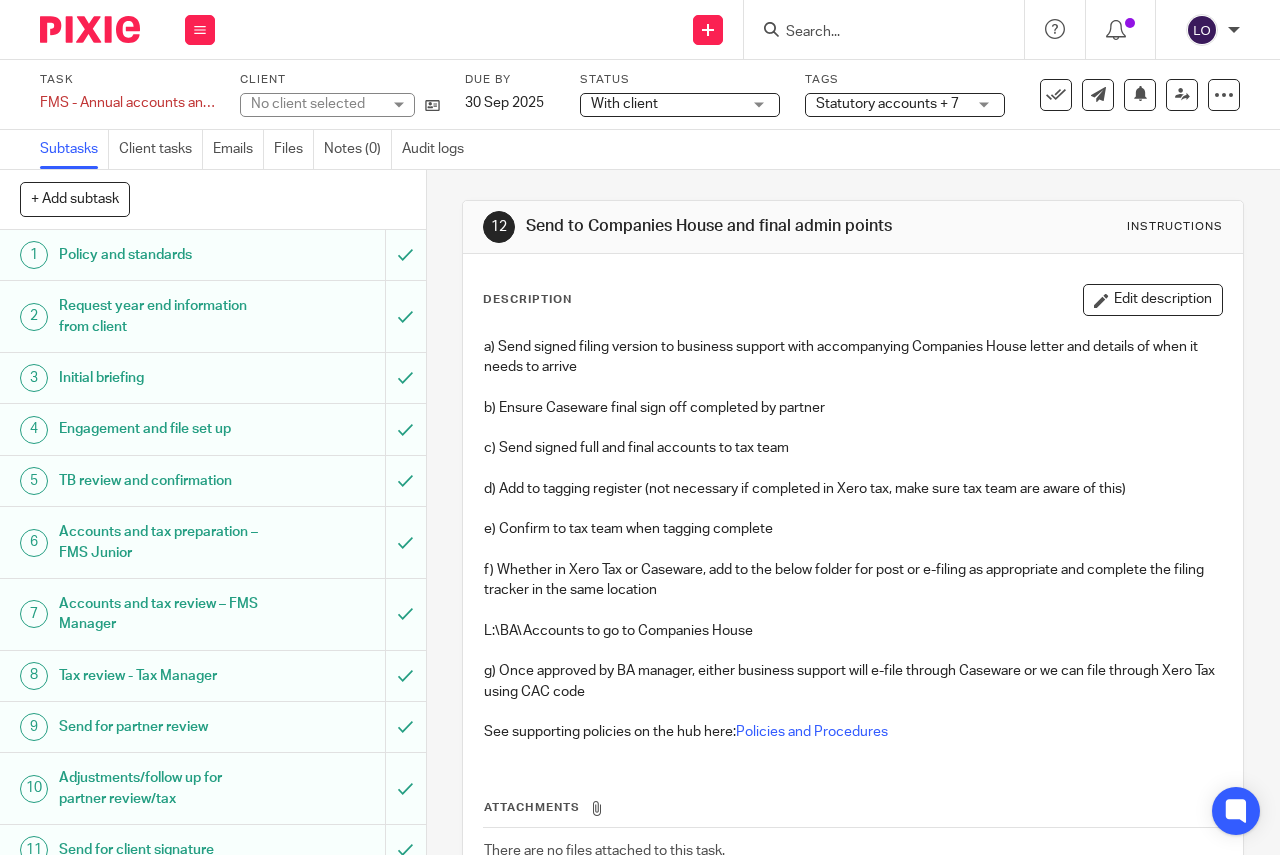 scroll, scrollTop: 0, scrollLeft: 0, axis: both 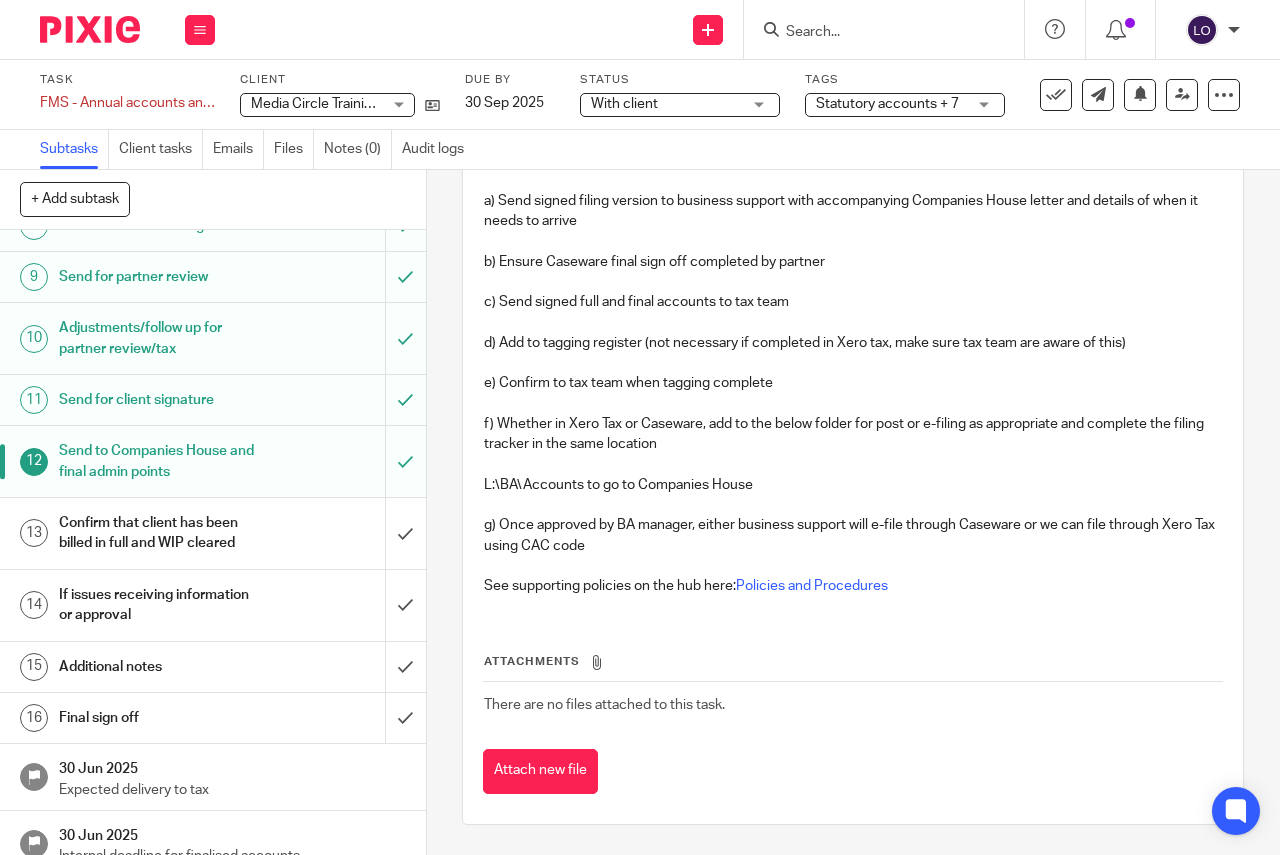 click on "Statutory accounts + 7" at bounding box center (887, 104) 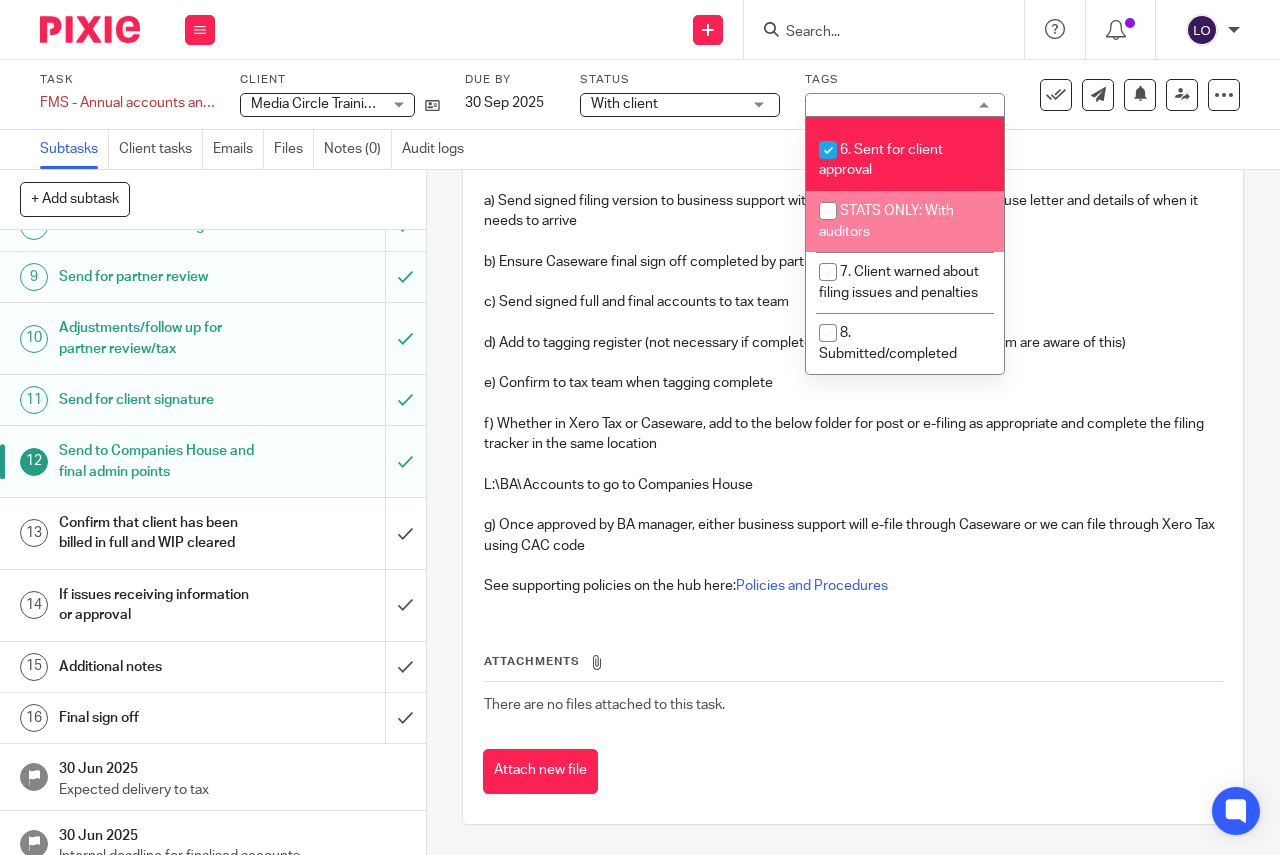 scroll, scrollTop: 740, scrollLeft: 0, axis: vertical 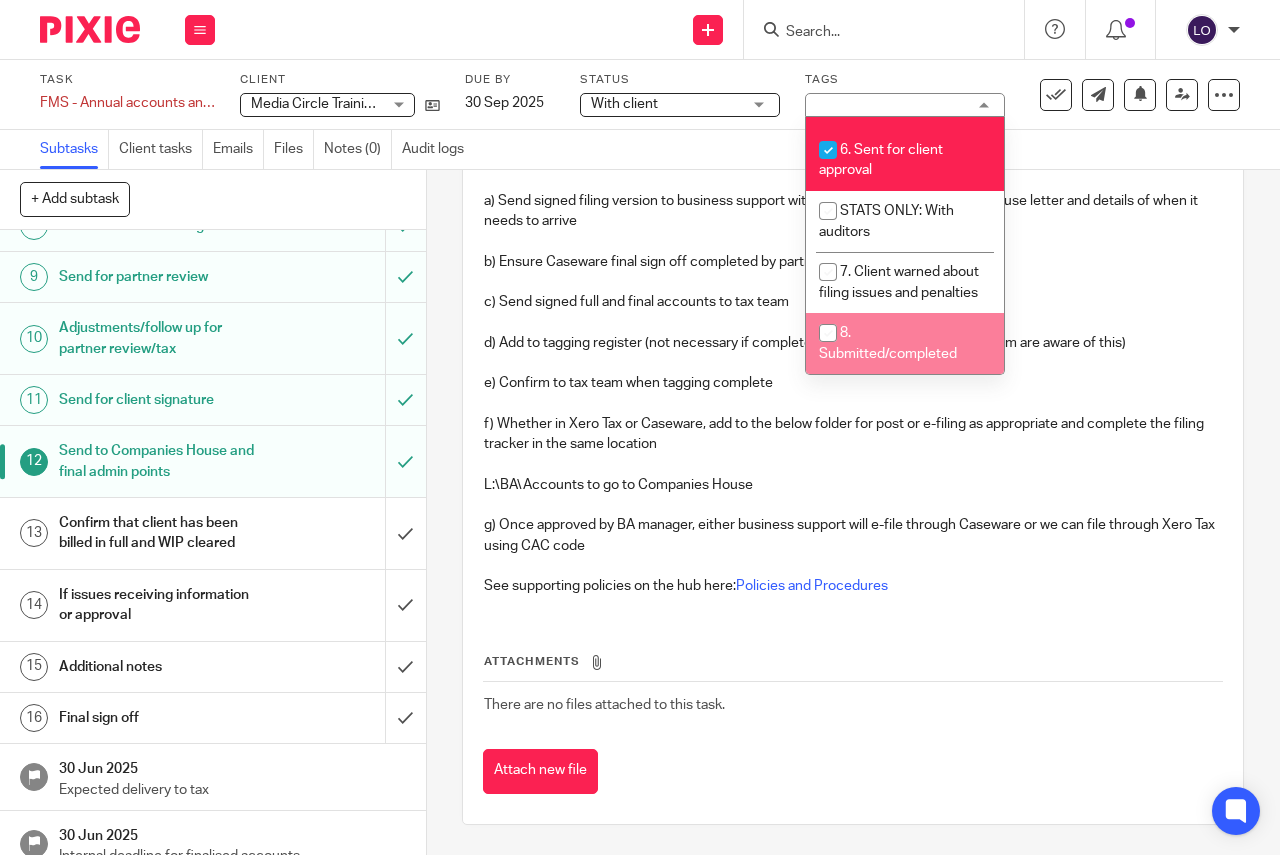 click at bounding box center (828, 333) 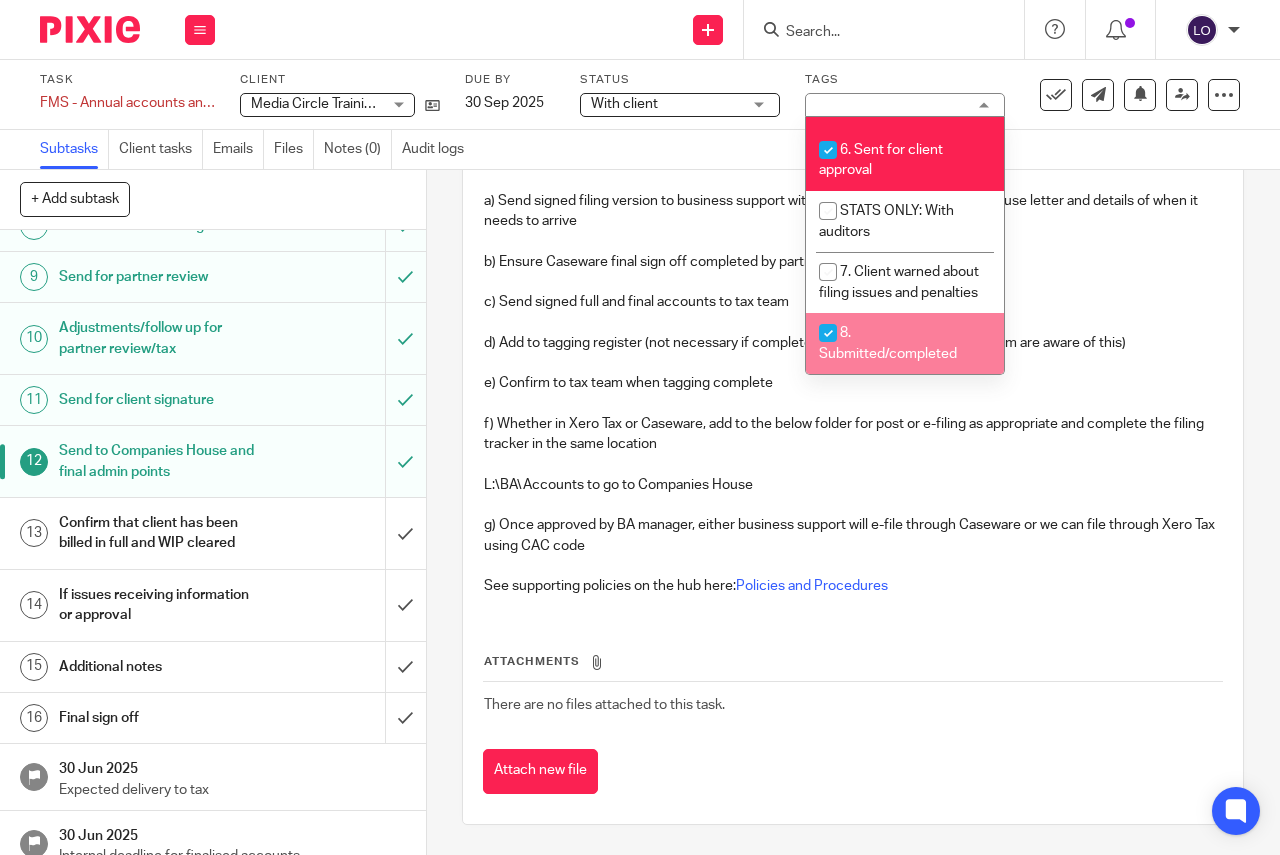 checkbox on "true" 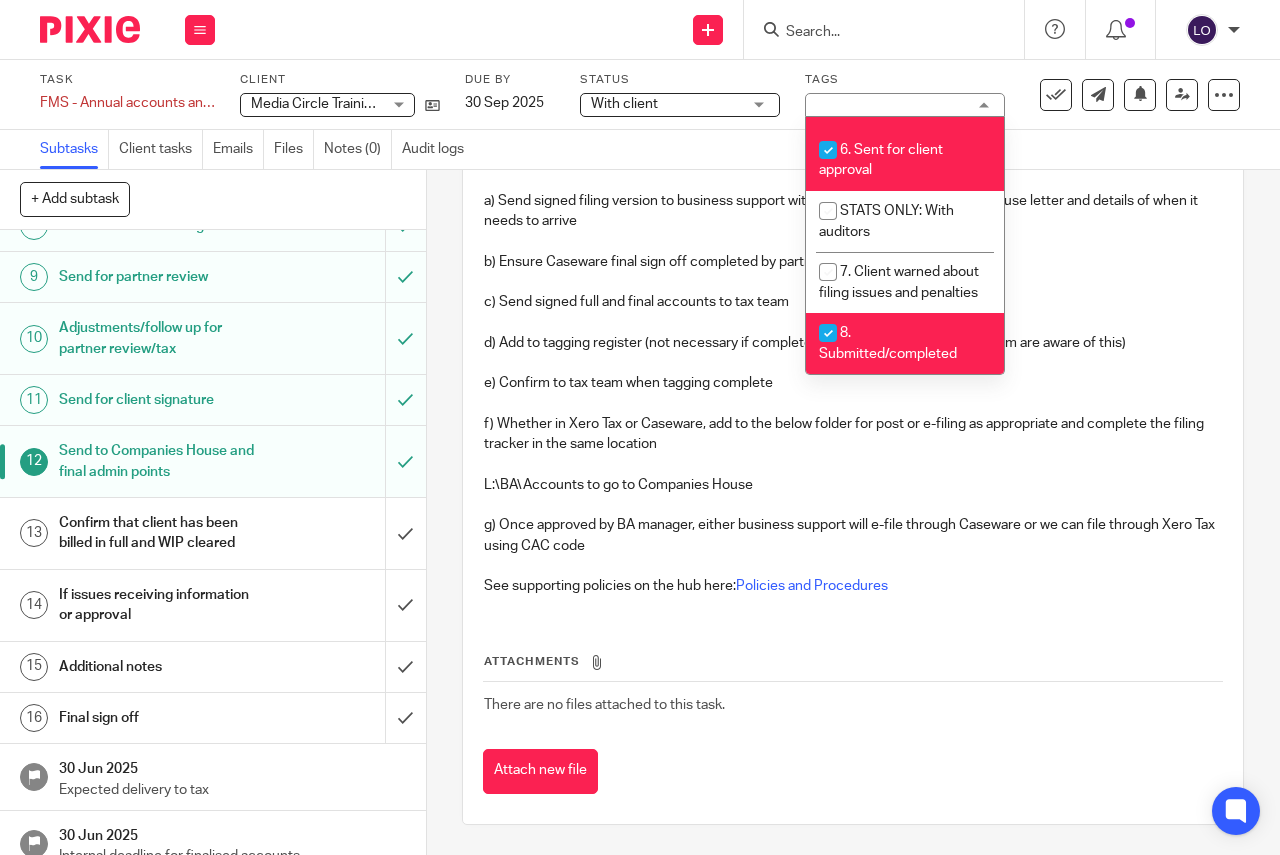 click on "See supporting policies on the hub here:  Policies and Procedures" at bounding box center [853, 586] 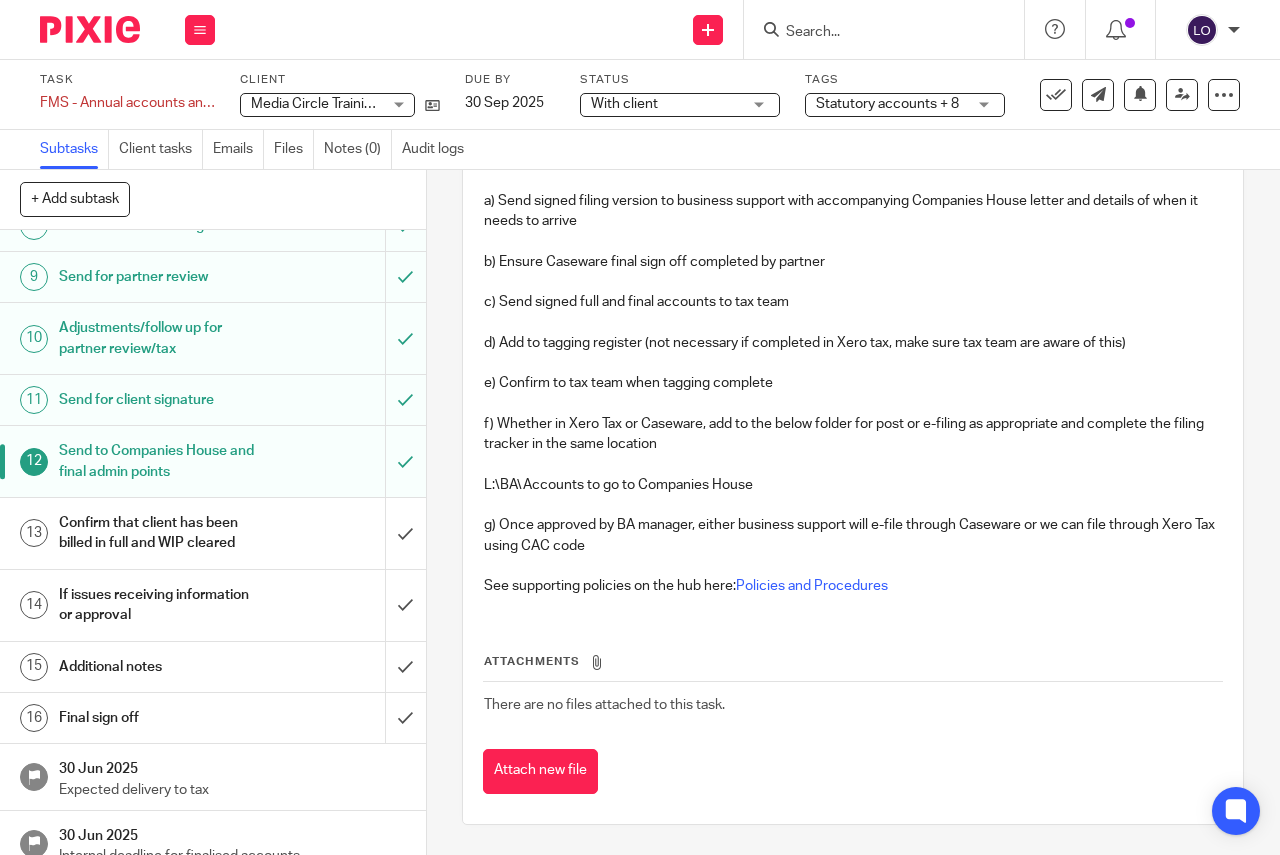 click on "With client
With client" at bounding box center (680, 105) 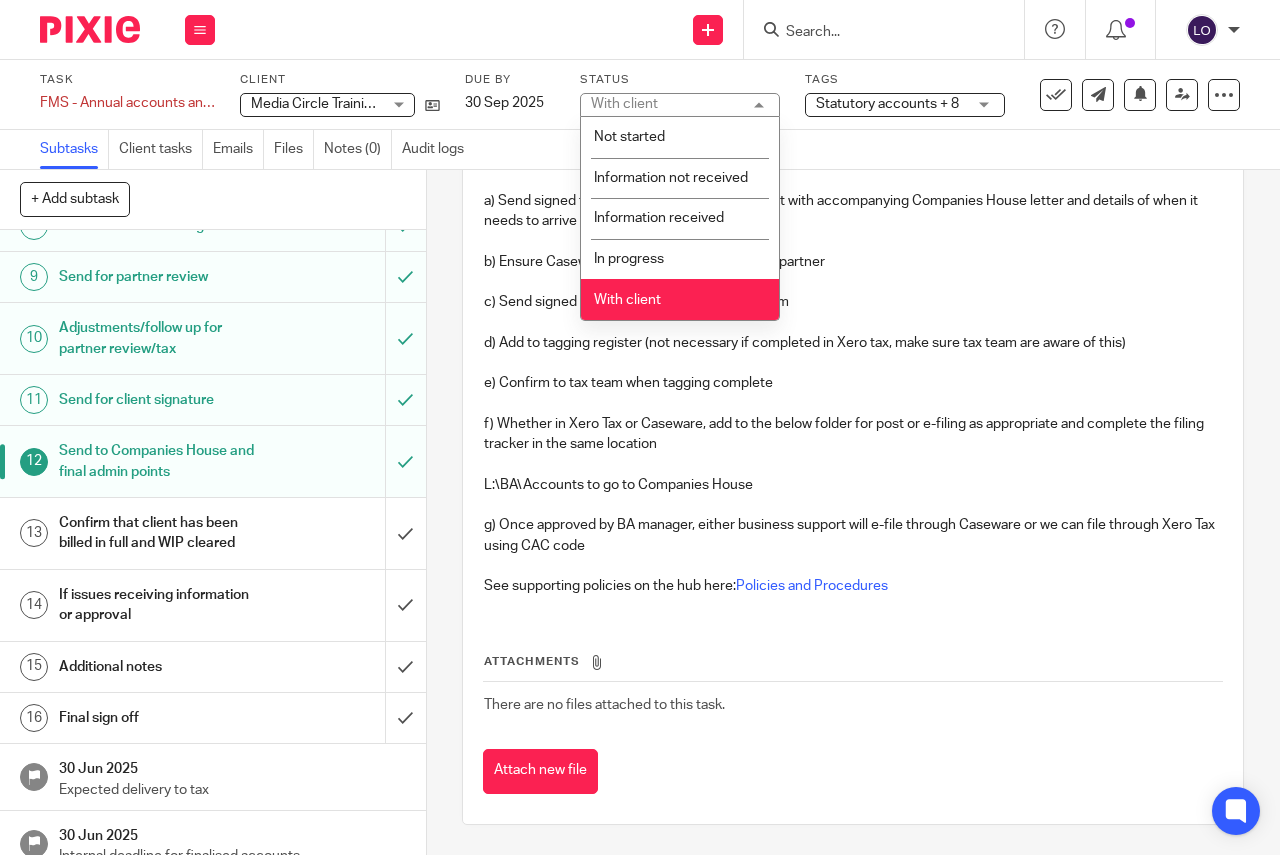 click on "There are no files attached to this task." at bounding box center (853, 705) 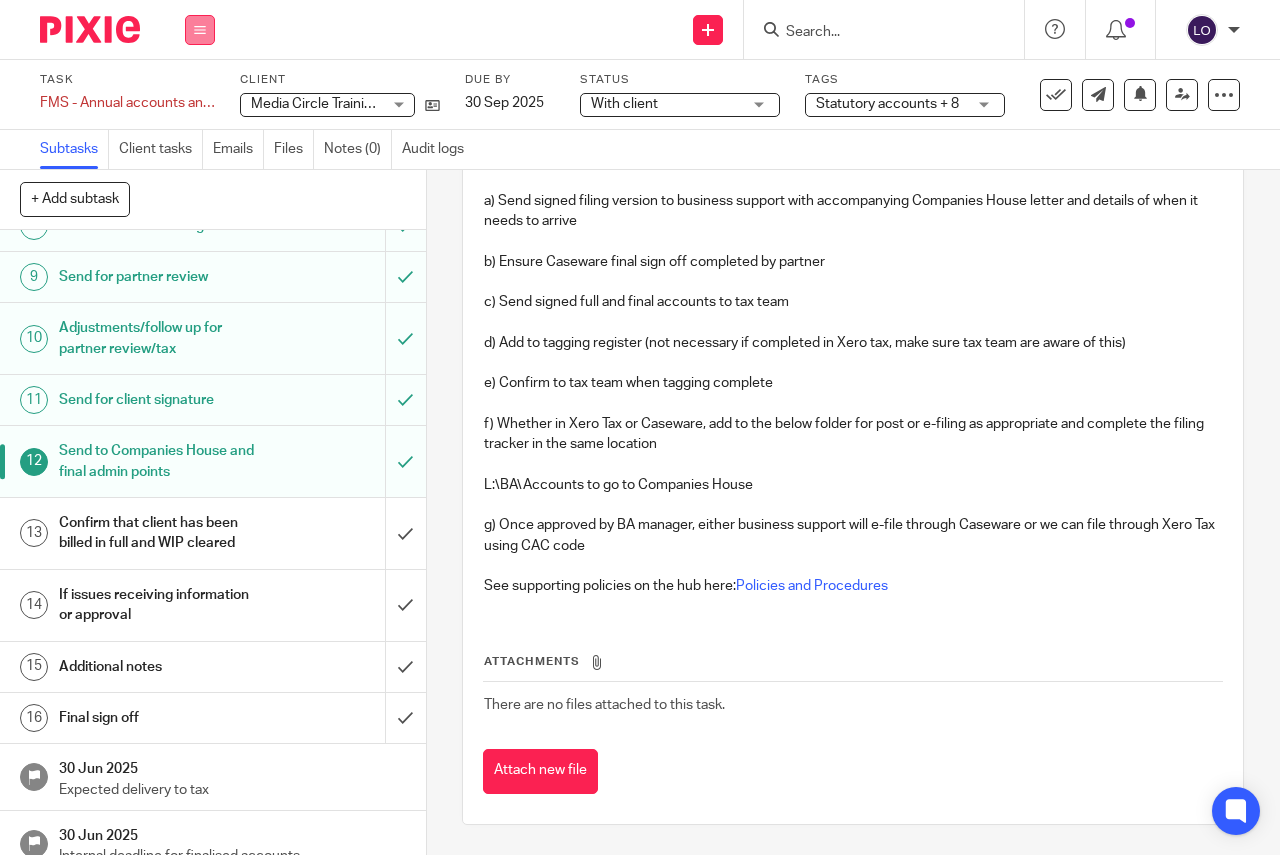 click at bounding box center [200, 30] 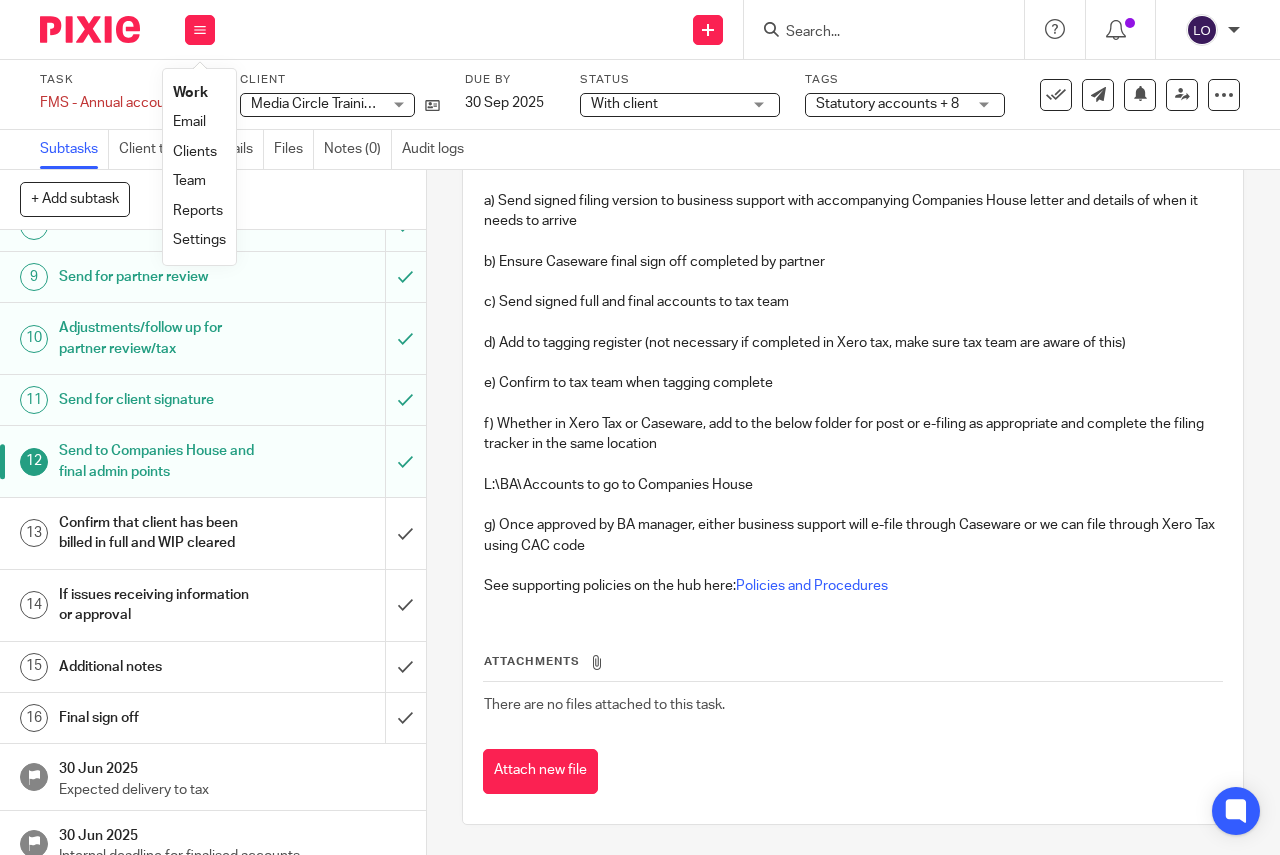 click on "Work" at bounding box center [190, 93] 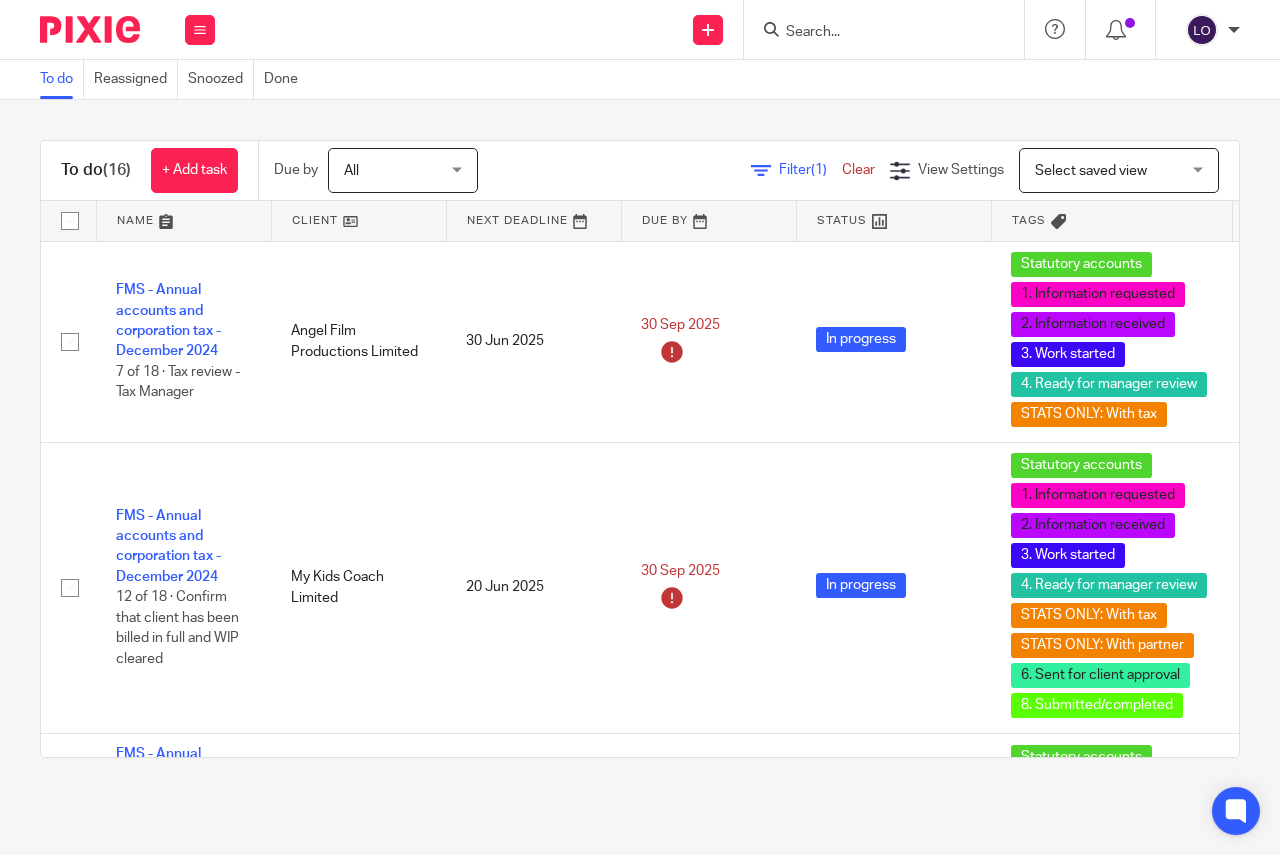 scroll, scrollTop: 0, scrollLeft: 0, axis: both 